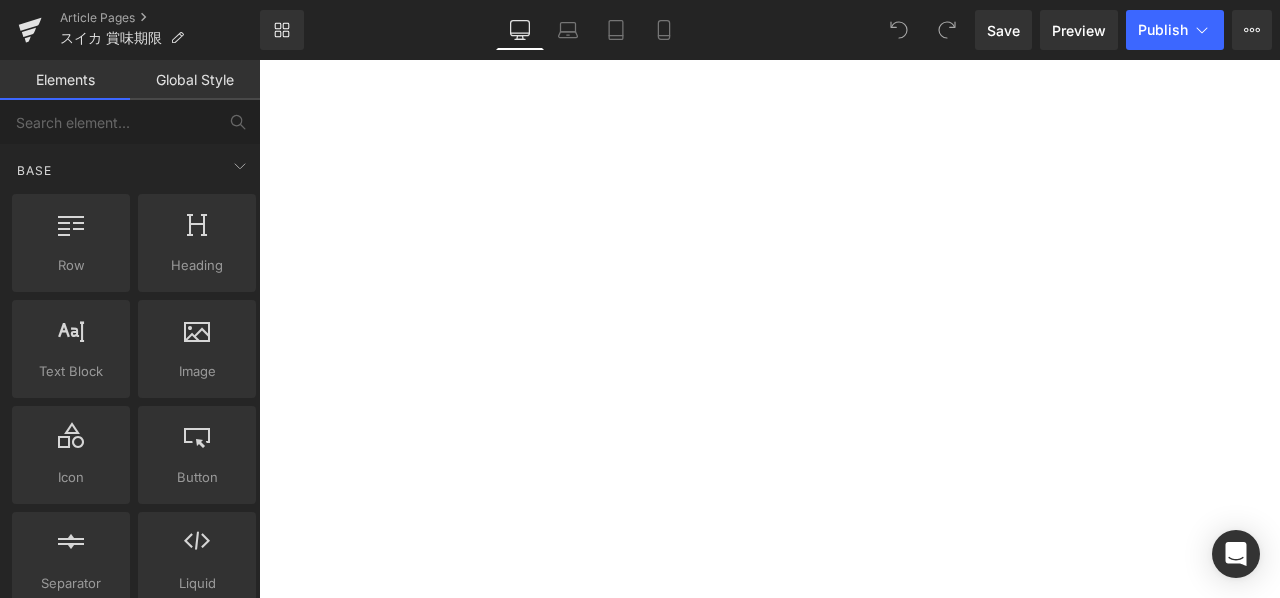 scroll, scrollTop: 0, scrollLeft: 0, axis: both 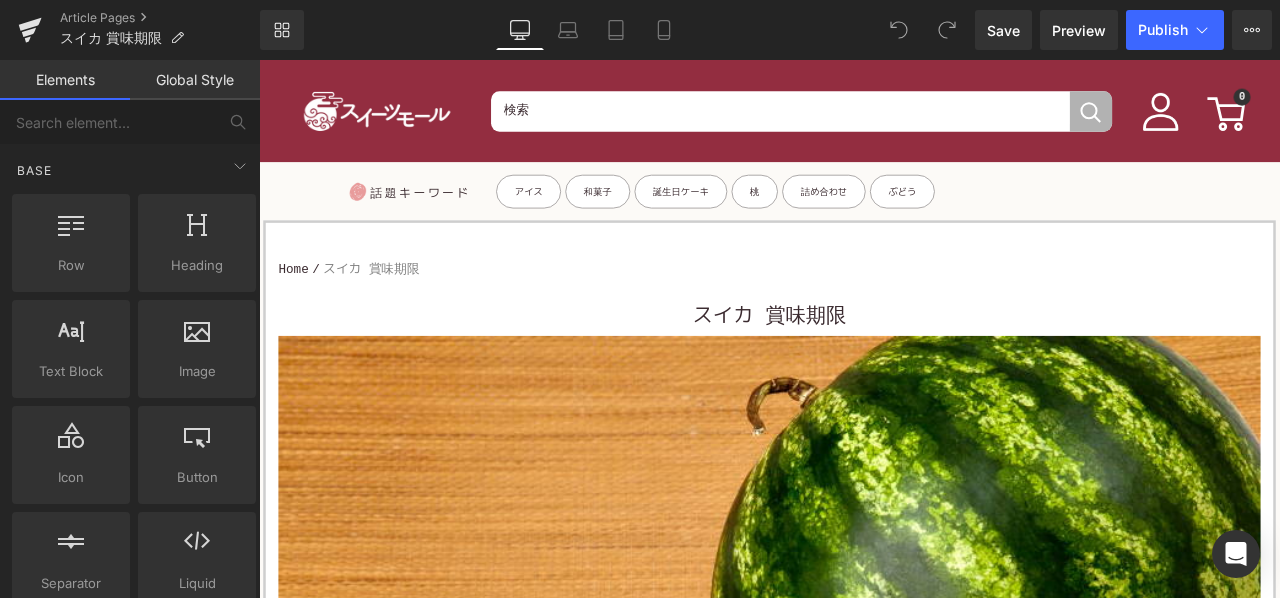 click on "スイカ 賞味期限" at bounding box center (864, 364) 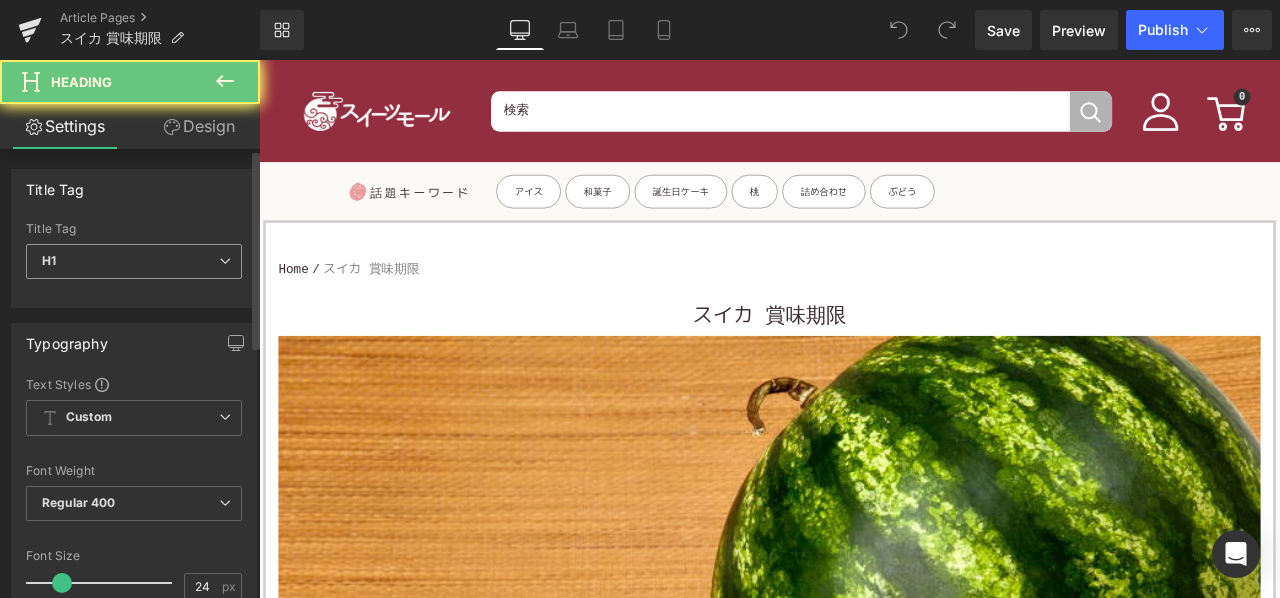 click on "H1" at bounding box center [134, 261] 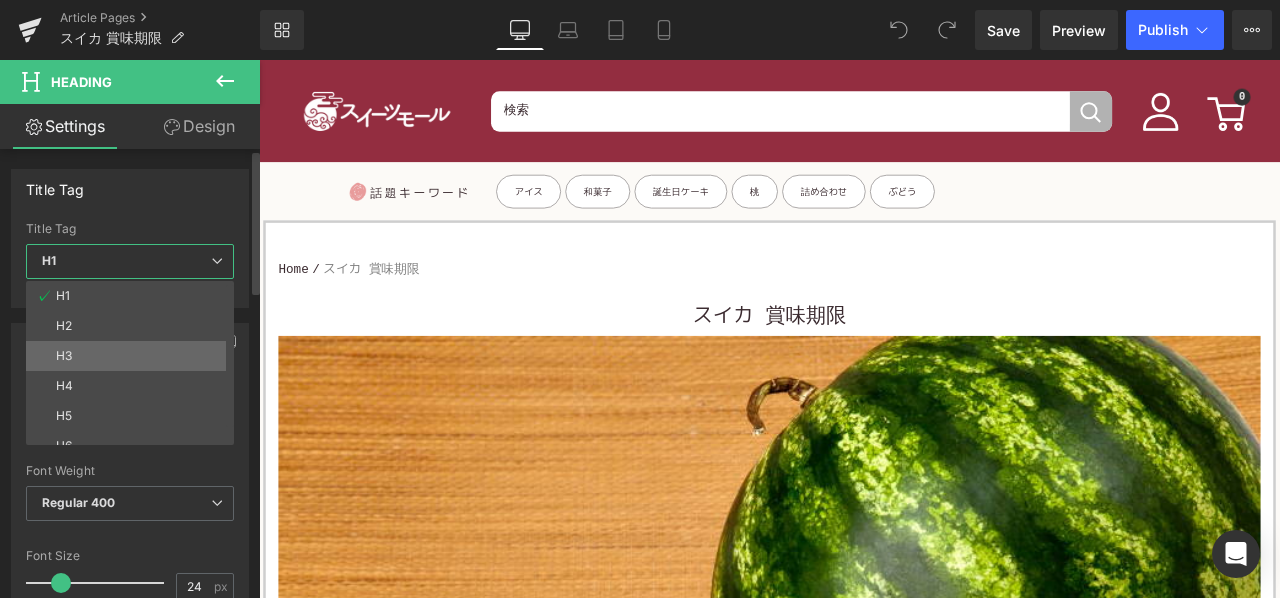 click on "H3" at bounding box center (134, 356) 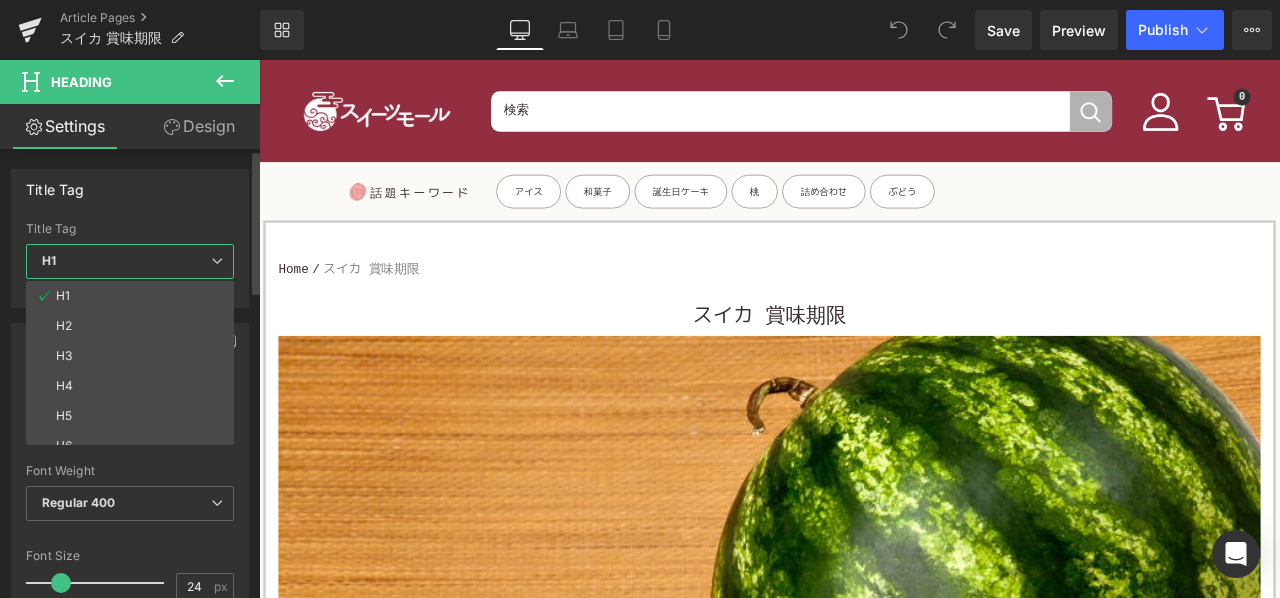 type on "15" 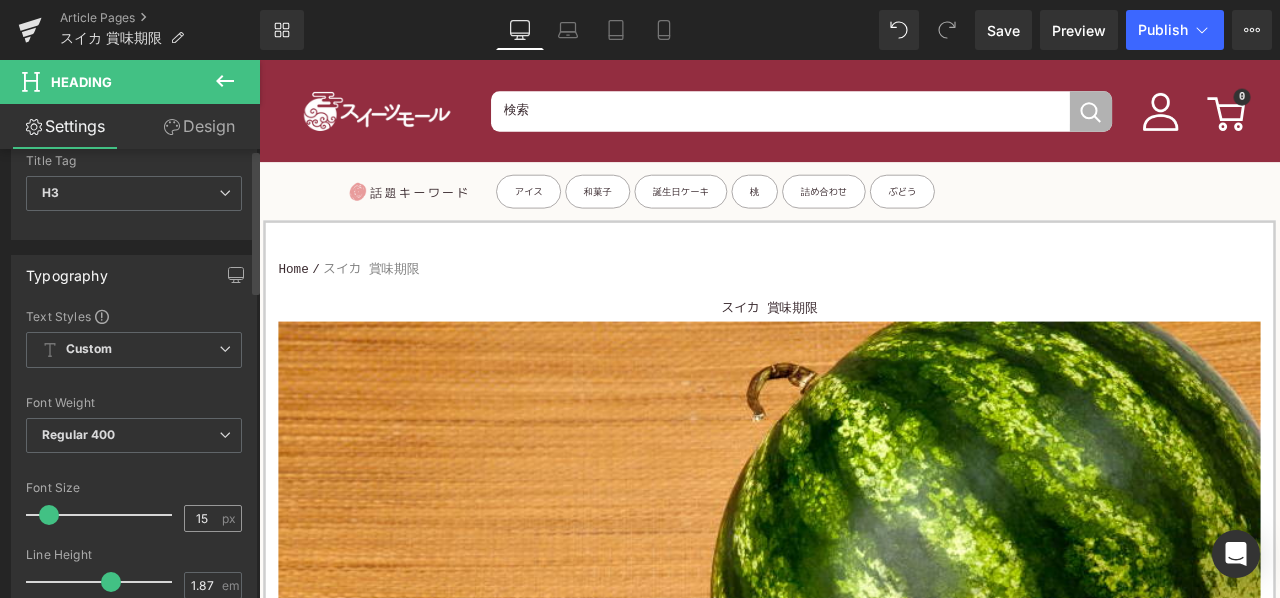 scroll, scrollTop: 100, scrollLeft: 0, axis: vertical 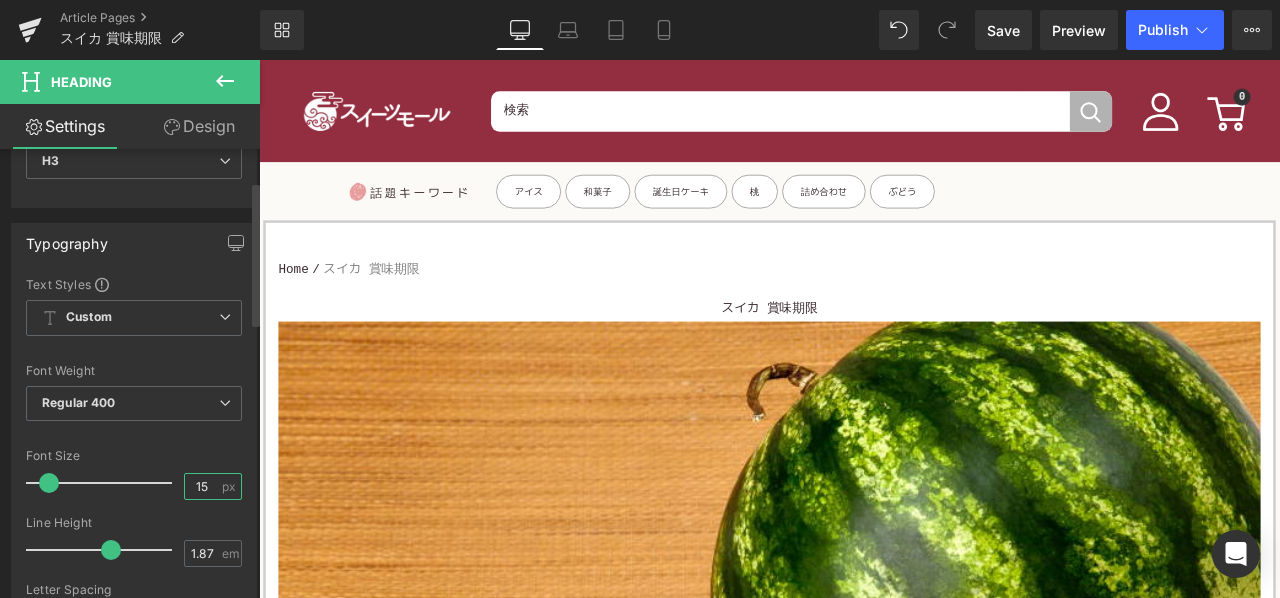 drag, startPoint x: 209, startPoint y: 490, endPoint x: 180, endPoint y: 487, distance: 29.15476 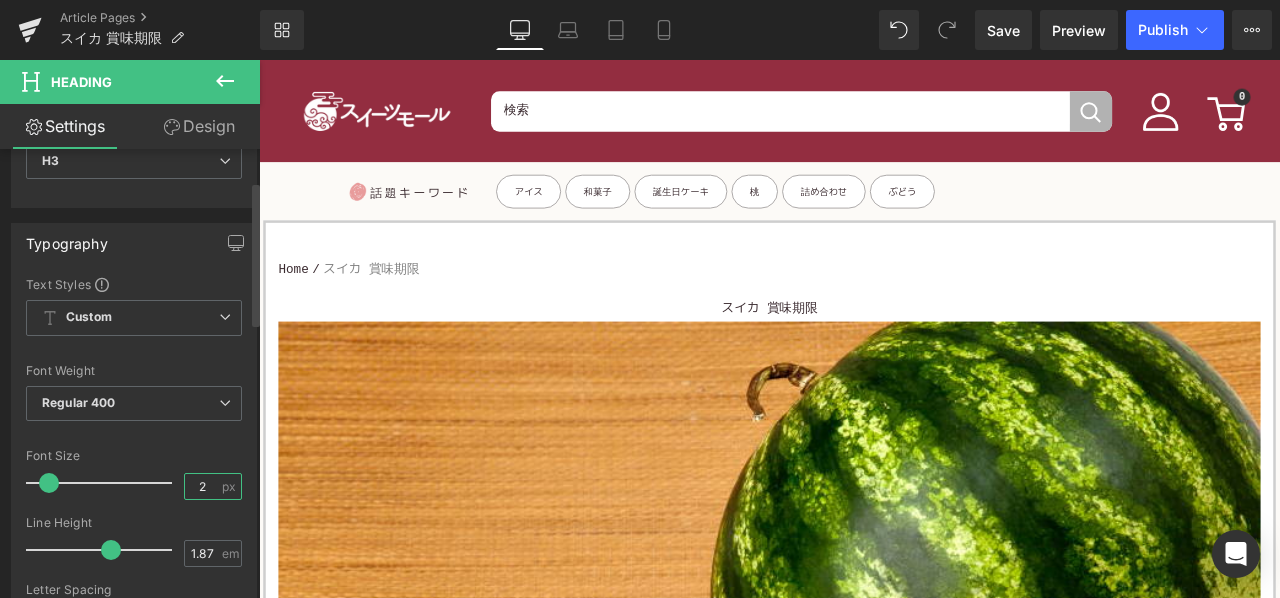 type on "24" 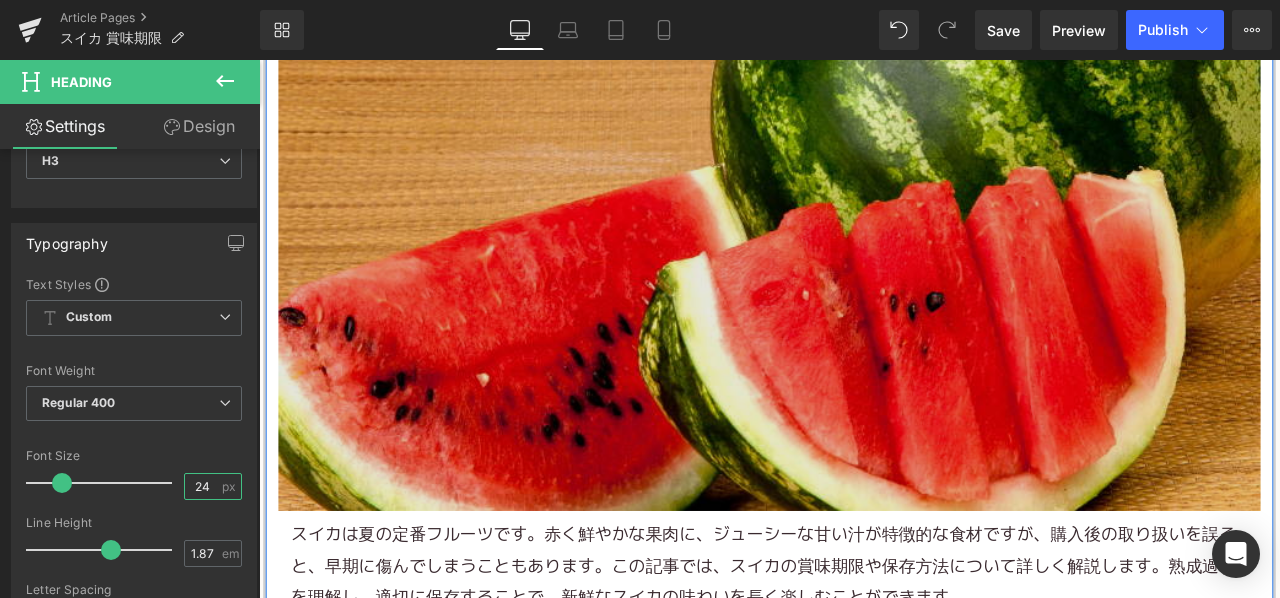 scroll, scrollTop: 700, scrollLeft: 0, axis: vertical 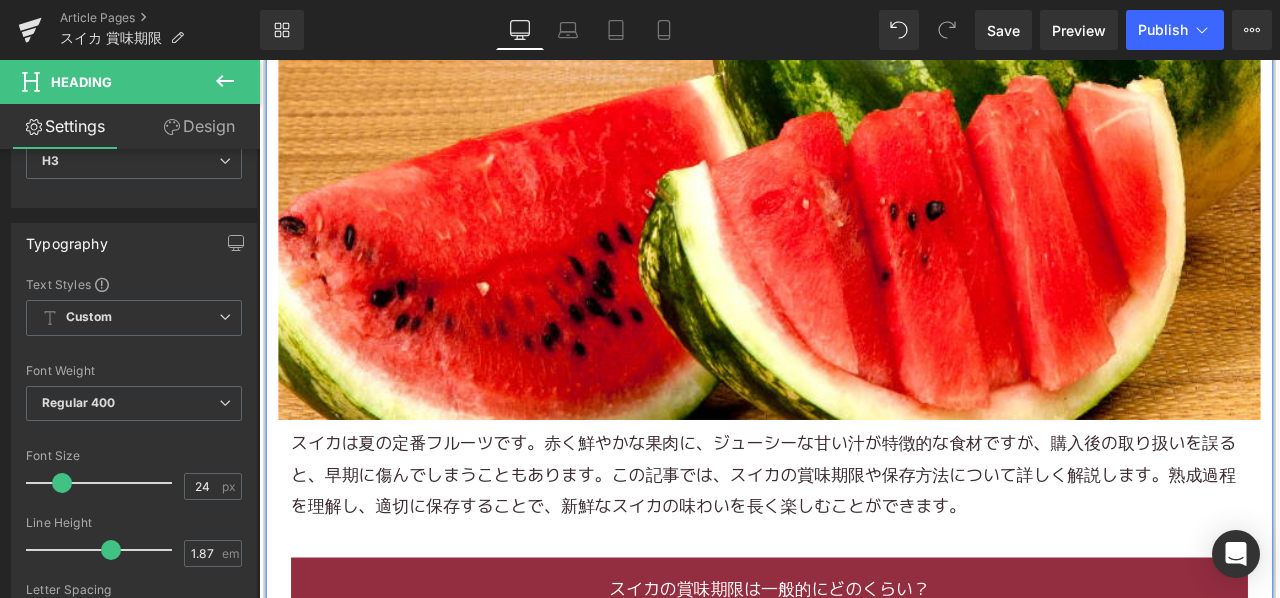 click on "スイカは夏の定番フルーツです。赤く鮮やかな果肉に、ジューシーな甘い汁が特徴的な食材ですが、購入後の取り扱いを誤ると、早期に傷んでしまうこともあります。この記事では、スイカの賞味期限や保存方法について詳しく解説します。熟成過程を理解し、適切に保存することで、新鮮なスイカの味わいを長く楽しむことができます。" at bounding box center [864, 553] 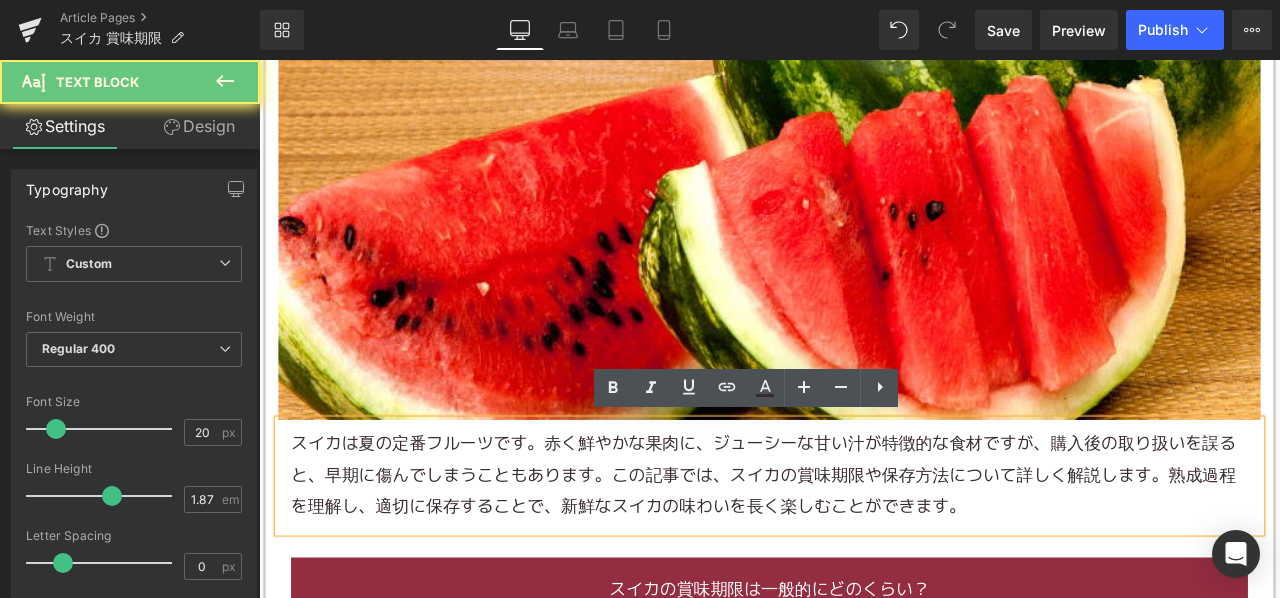 click on "スイカは夏の定番フルーツです。赤く鮮やかな果肉に、ジューシーな甘い汁が特徴的な食材ですが、購入後の取り扱いを誤ると、早期に傷んでしまうこともあります。この記事では、スイカの賞味期限や保存方法について詳しく解説します。熟成過程を理解し、適切に保存することで、新鮮なスイカの味わいを長く楽しむことができます。" at bounding box center [864, 553] 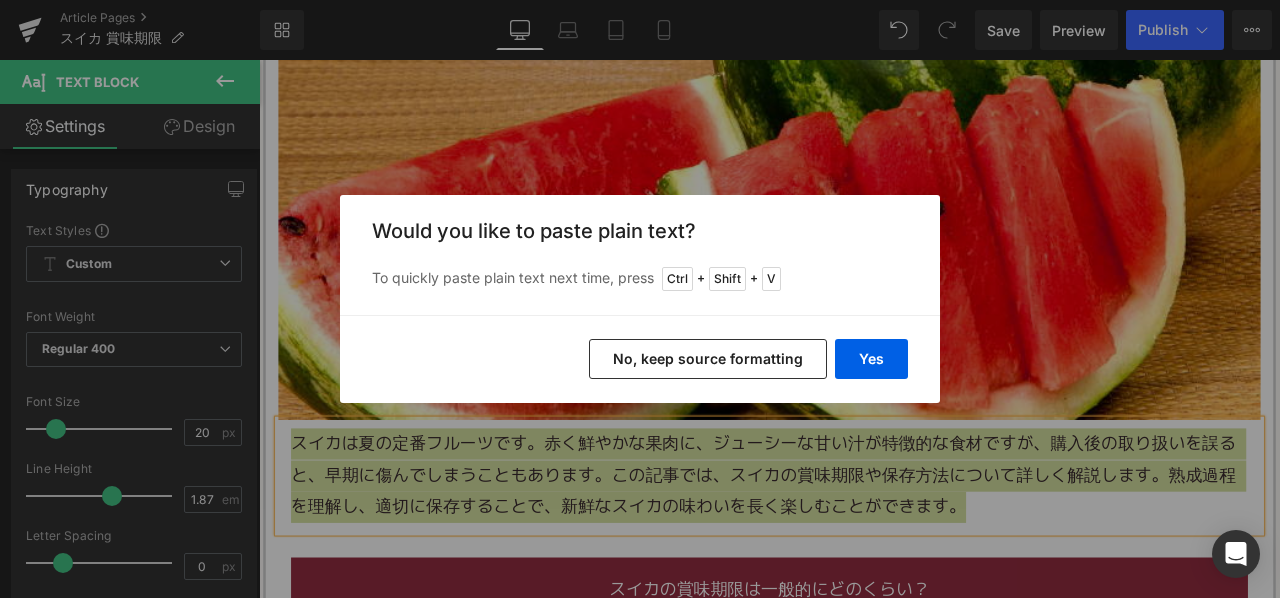 click on "No, keep source formatting" at bounding box center [708, 359] 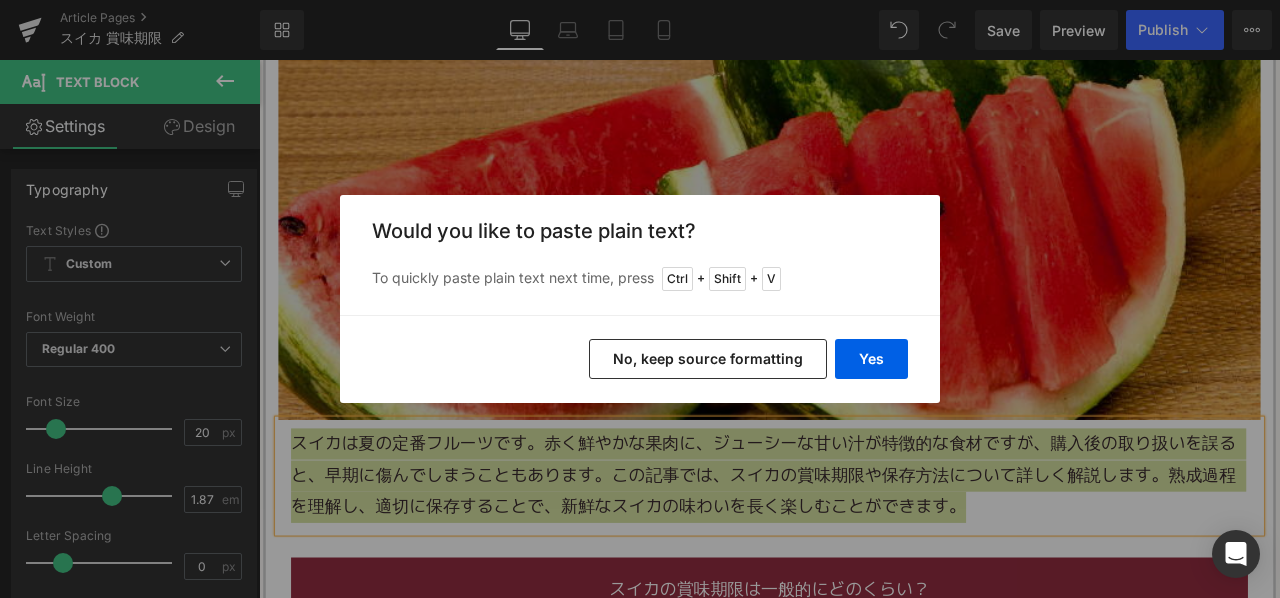type 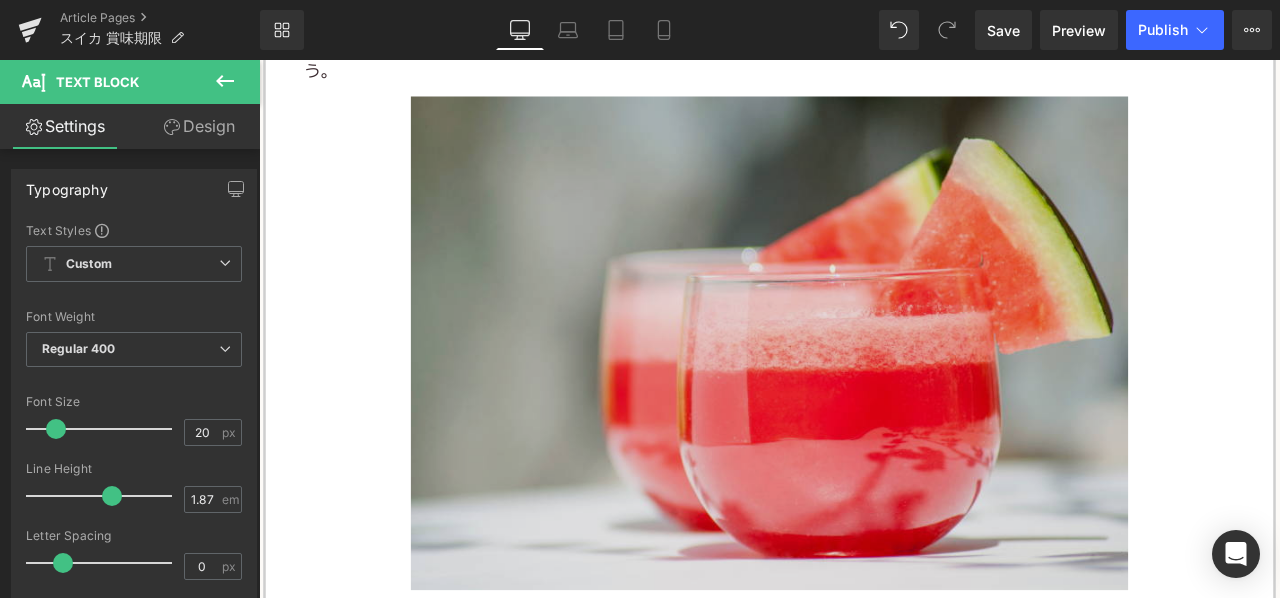scroll, scrollTop: 2100, scrollLeft: 0, axis: vertical 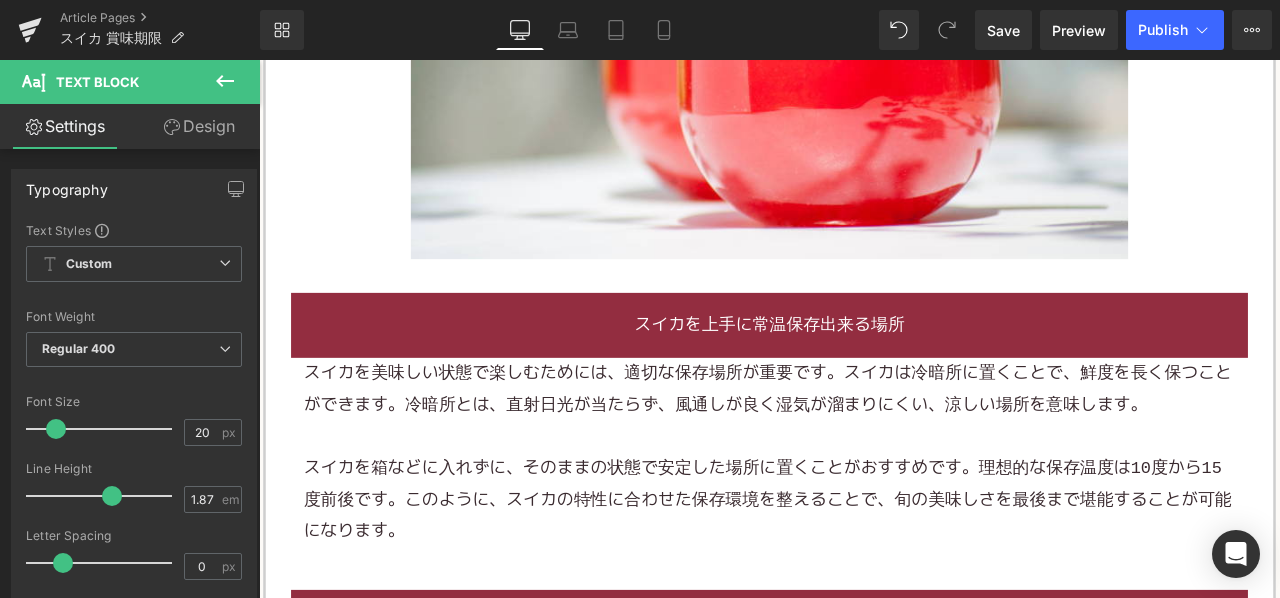 click on "スイカを美味しい状態で楽しむためには、適切な保存場所が重要です。スイカは冷暗所に置くことで、鮮度を長く保つことができます。冷暗所とは、直射日光が当たらず、風通しが良く湿気が溜まりにくい、涼しい場所を意味します。" at bounding box center [864, 450] 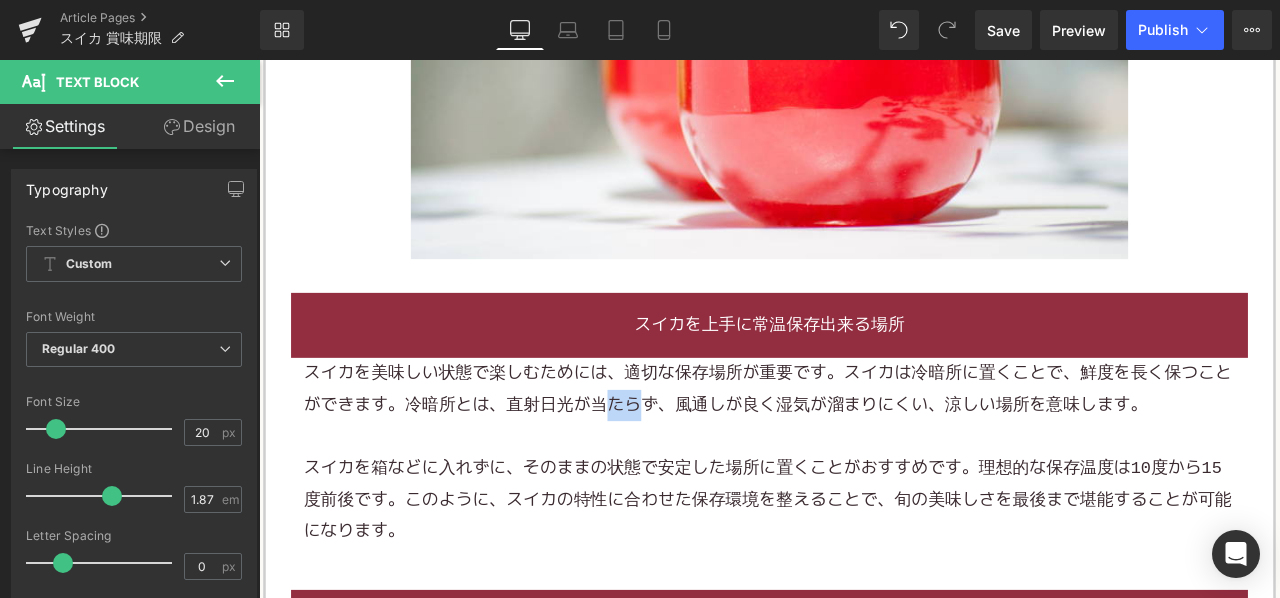 click on "スイカを美味しい状態で楽しむためには、適切な保存場所が重要です。スイカは冷暗所に置くことで、鮮度を長く保つことができます。冷暗所とは、直射日光が当たらず、風通しが良く湿気が溜まりにくい、涼しい場所を意味します。" at bounding box center (864, 450) 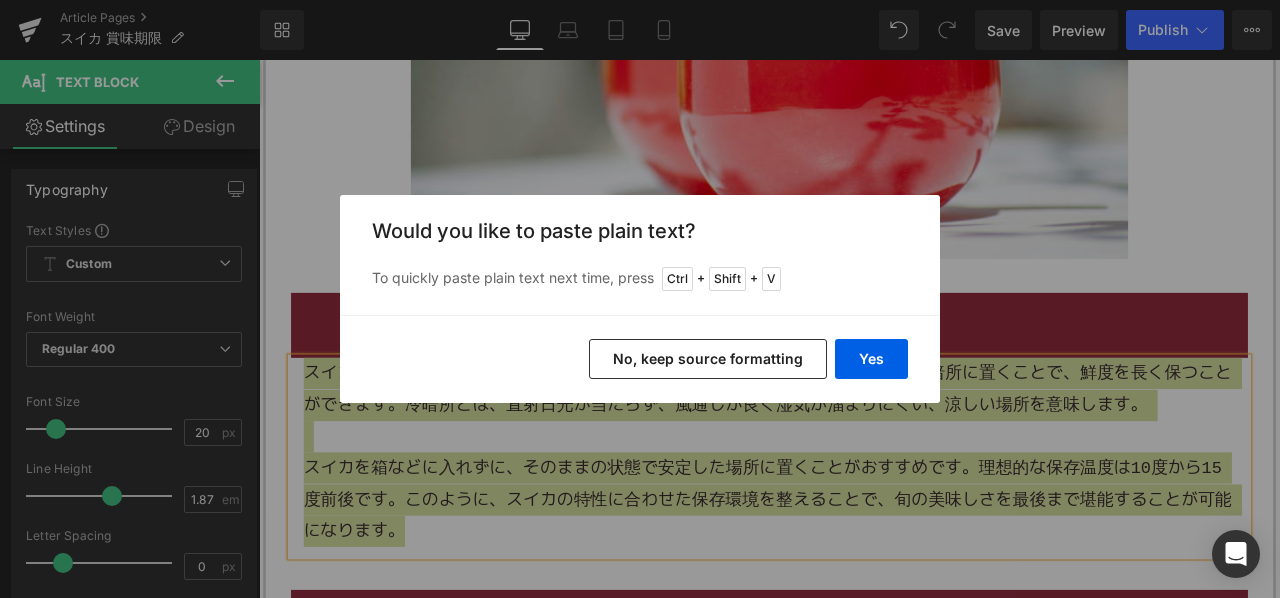 click on "Yes No, keep source formatting" at bounding box center [640, 359] 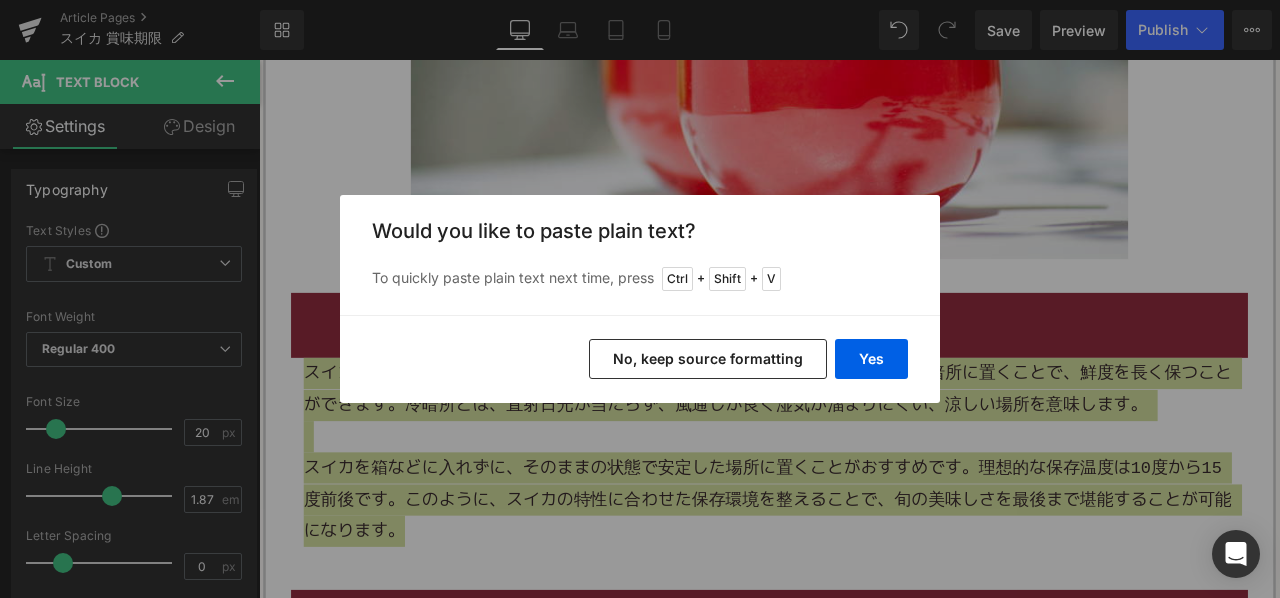 click on "No, keep source formatting" at bounding box center (708, 359) 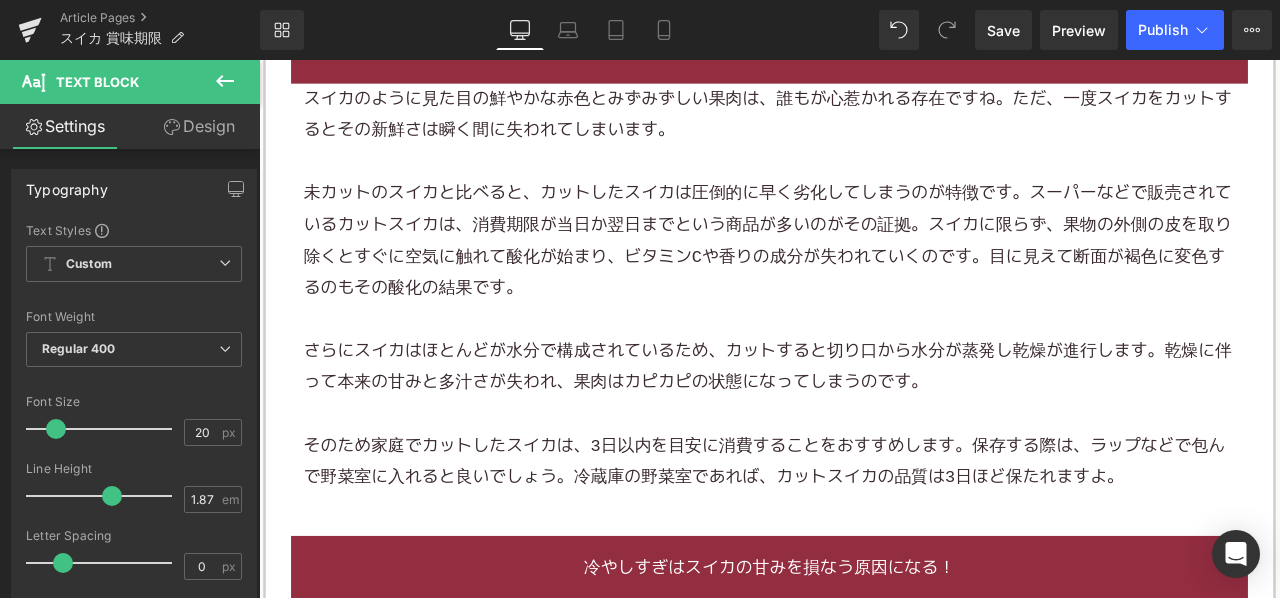 scroll, scrollTop: 3100, scrollLeft: 0, axis: vertical 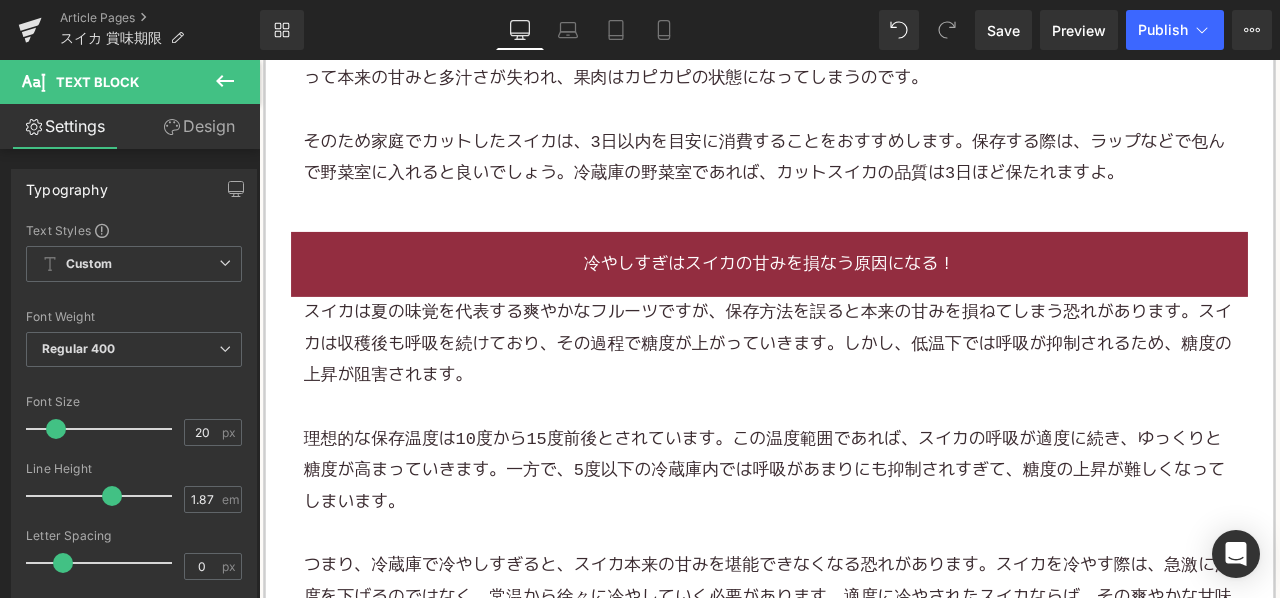 click on "スイカは夏の味覚を代表する爽やかなフルーツですが、保存方法を誤ると本来の甘みを損ねてしまう恐れがあります。スイカは収穫後も呼吸を続けており、その過程で糖度が上がっていきます。しかし、低温下では呼吸が抑制されるため、糖度の上昇が阻害されます。" at bounding box center [864, 397] 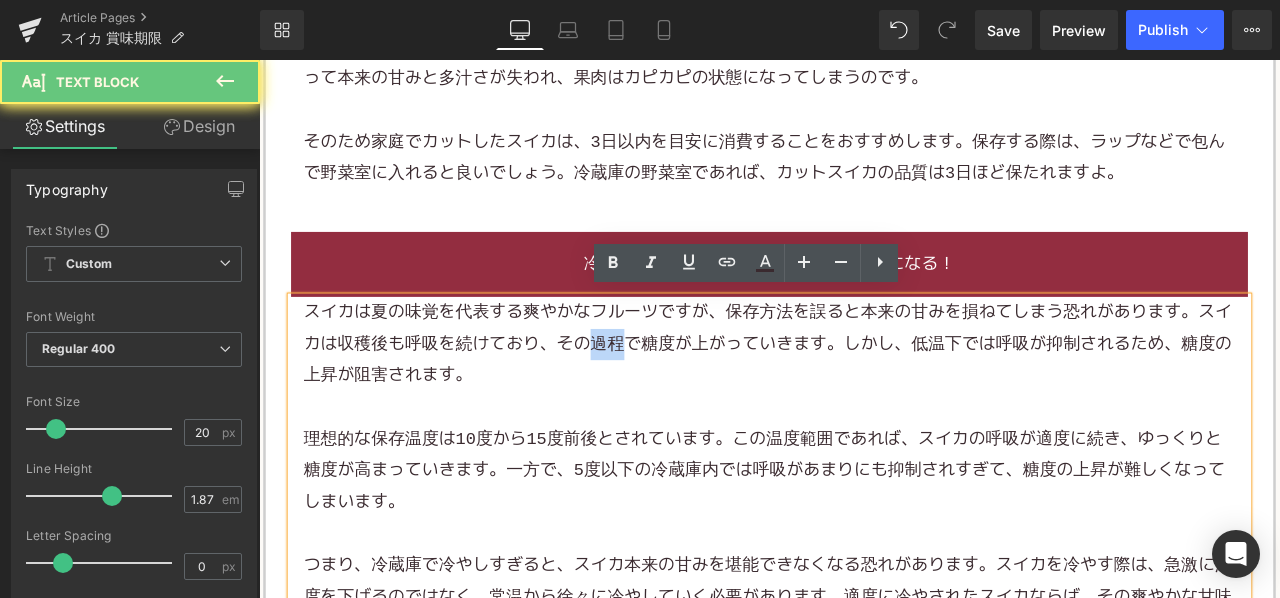 click on "スイカは夏の味覚を代表する爽やかなフルーツですが、保存方法を誤ると本来の甘みを損ねてしまう恐れがあります。スイカは収穫後も呼吸を続けており、その過程で糖度が上がっていきます。しかし、低温下では呼吸が抑制されるため、糖度の上昇が阻害されます。" at bounding box center (864, 397) 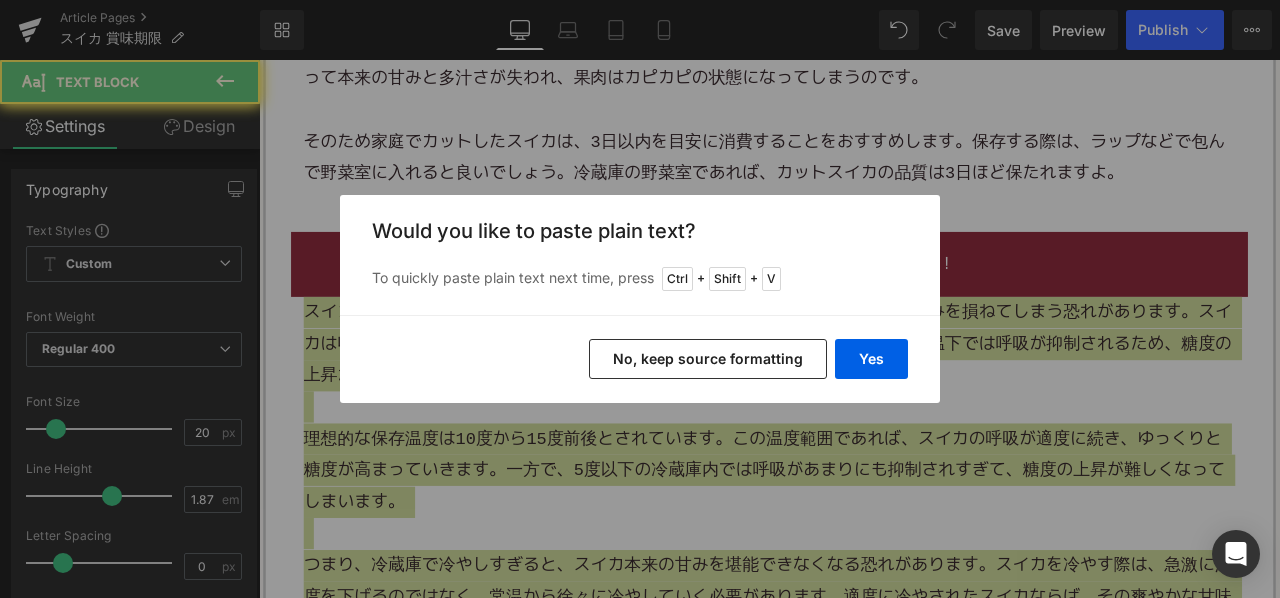 click on "No, keep source formatting" at bounding box center [708, 359] 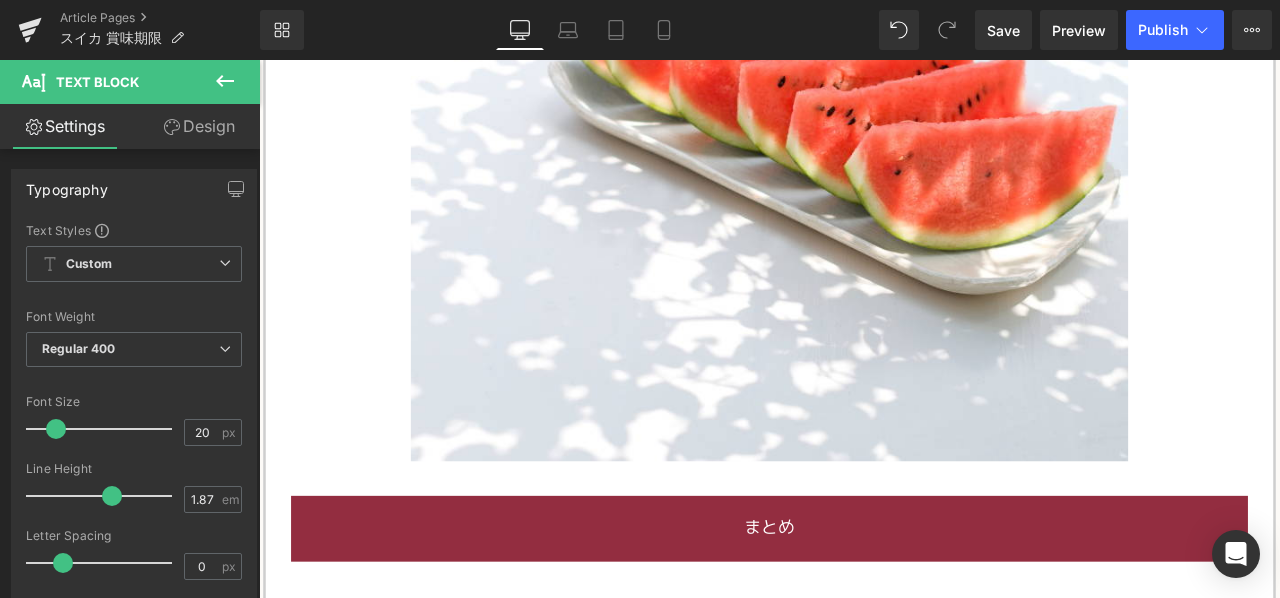 scroll, scrollTop: 4100, scrollLeft: 0, axis: vertical 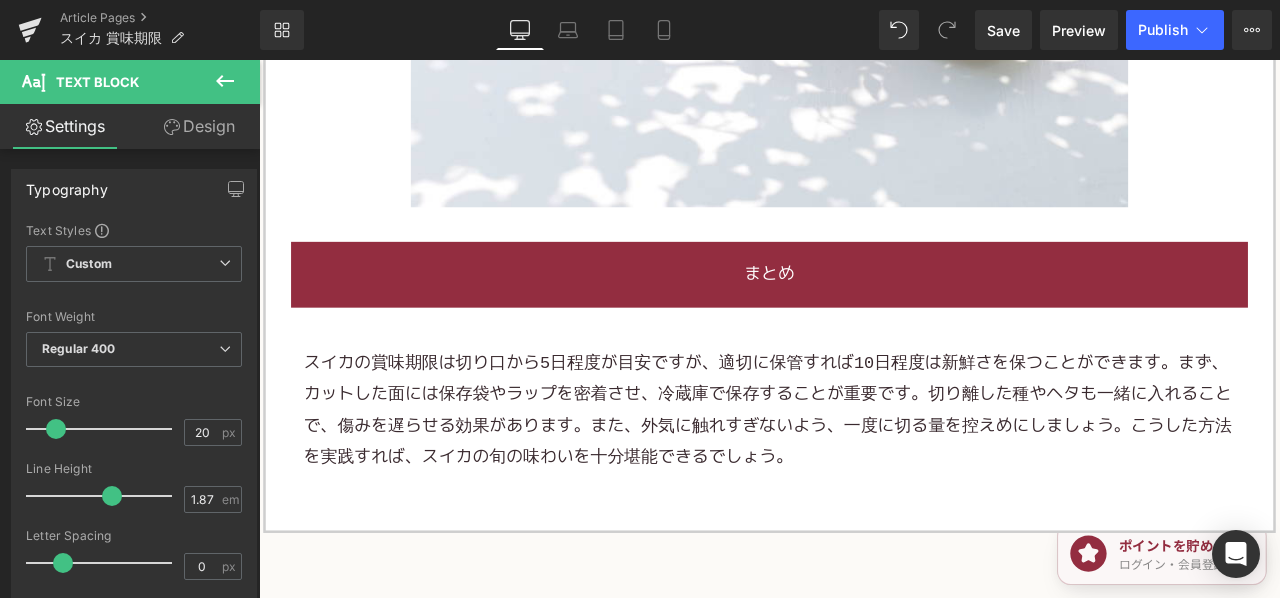 click on "スイカの賞味期限は切り口から5日程度が目安ですが、適切に保管すれば10日程度は新鮮さを保つことができます。まず、カットした面には保存袋やラップを密着させ、冷蔵庫で保存することが重要です。切り離した種やヘタも一緒に入れることで、傷みを遅らせる効果があります。また、外気に触れすぎないよう、一度に切る量を控えめにしましょう。こうした方法を実践すれば、スイカの旬の味わいを十分堪能できるでしょう。" at bounding box center [864, 476] 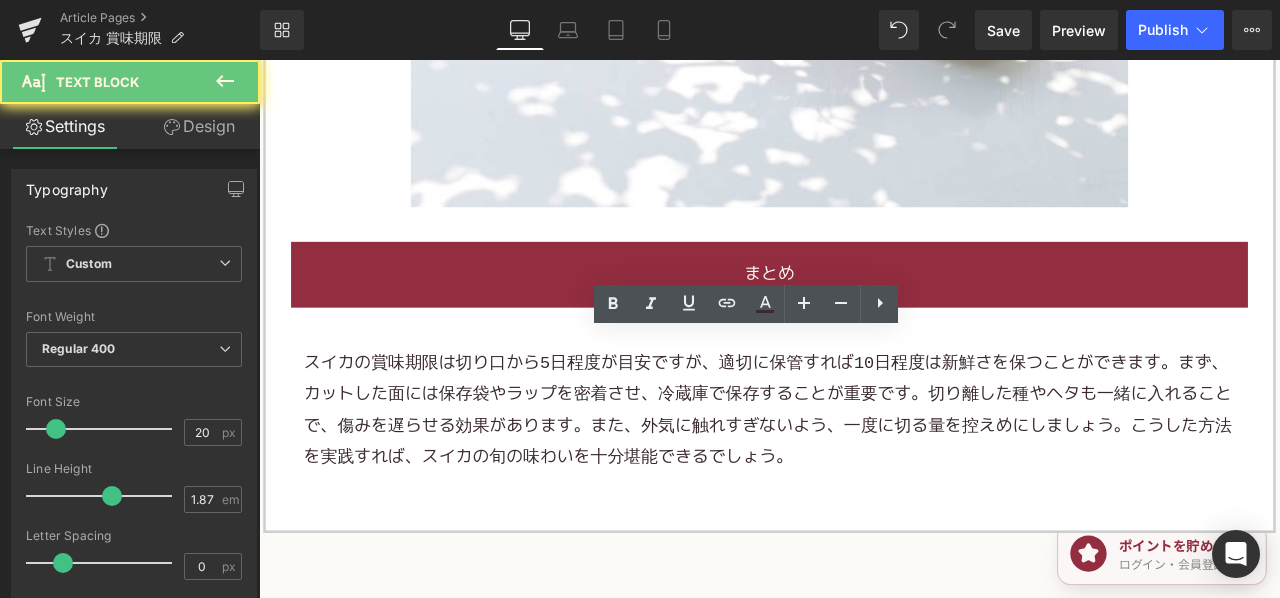 click on "スイカの賞味期限は切り口から5日程度が目安ですが、適切に保管すれば10日程度は新鮮さを保つことができます。まず、カットした面には保存袋やラップを密着させ、冷蔵庫で保存することが重要です。切り離した種やヘタも一緒に入れることで、傷みを遅らせる効果があります。また、外気に触れすぎないよう、一度に切る量を控えめにしましょう。こうした方法を実践すれば、スイカの旬の味わいを十分堪能できるでしょう。" at bounding box center (864, 476) 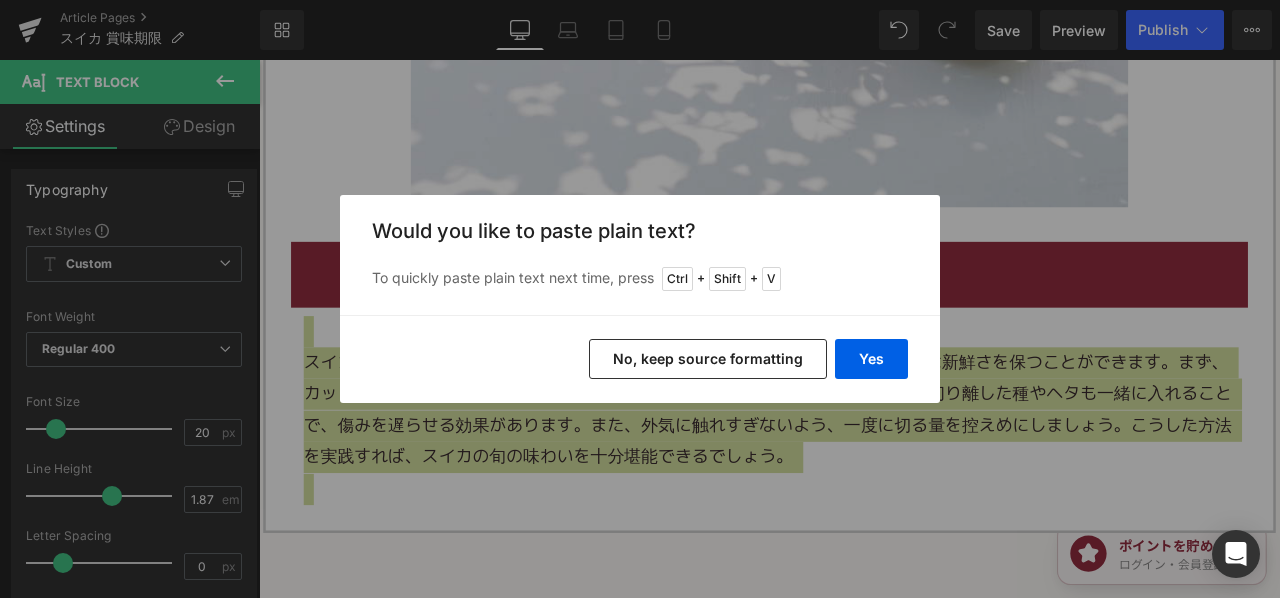 click on "No, keep source formatting" at bounding box center [708, 359] 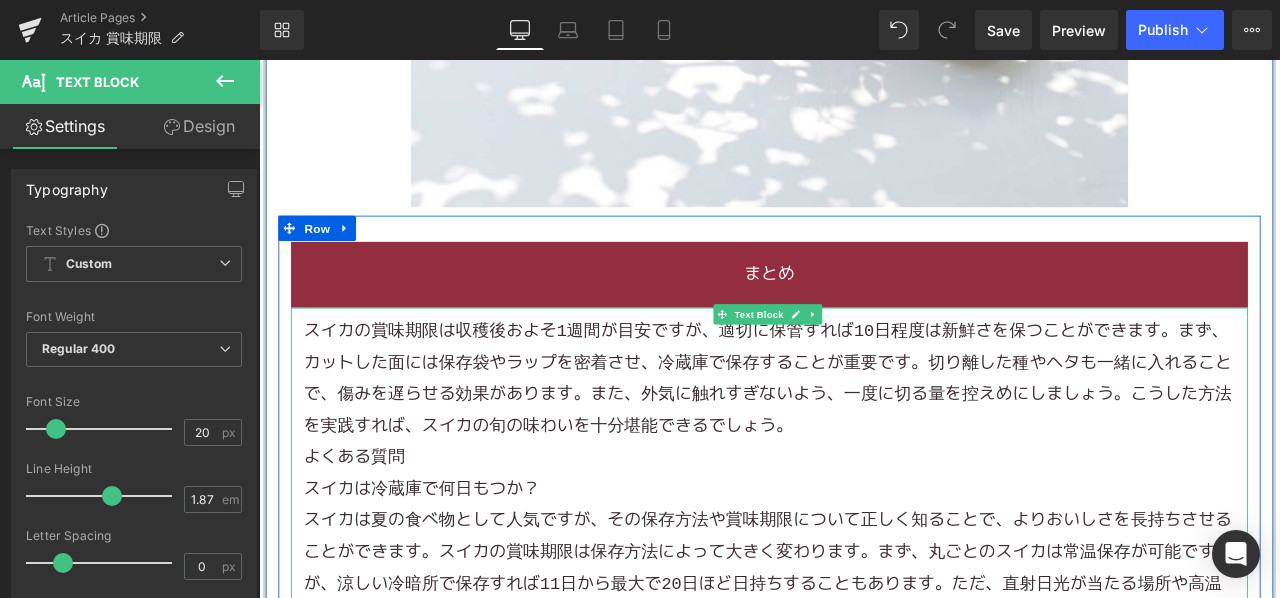 click on "スイカの賞味期限は収穫後およそ1週間が目安ですが、適切に保管すれば10日程度は新鮮さを保つことができます。まず、カットした面には保存袋やラップを密着させ、冷蔵庫で保存することが重要です。切り離した種やヘタも一緒に入れることで、傷みを遅らせる効果があります。また、外気に触れすぎないよう、一度に切る量を控えめにしましょう。こうした方法を実践すれば、スイカの旬の味わいを十分堪能できるでしょう。" at bounding box center (864, 439) 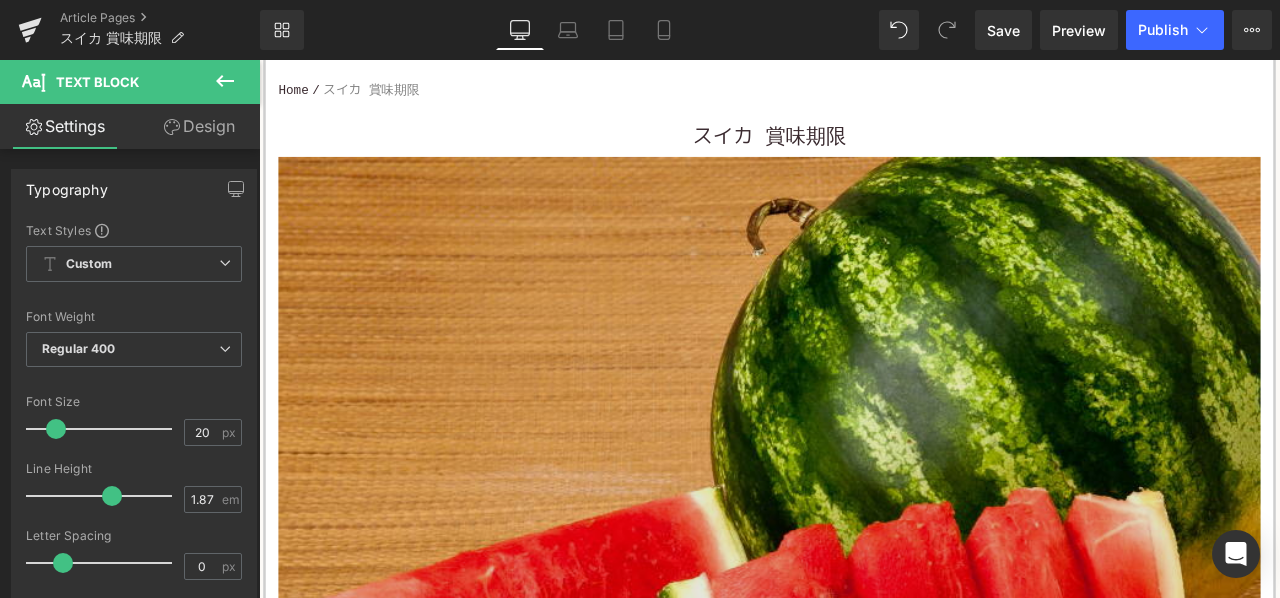 scroll, scrollTop: 700, scrollLeft: 0, axis: vertical 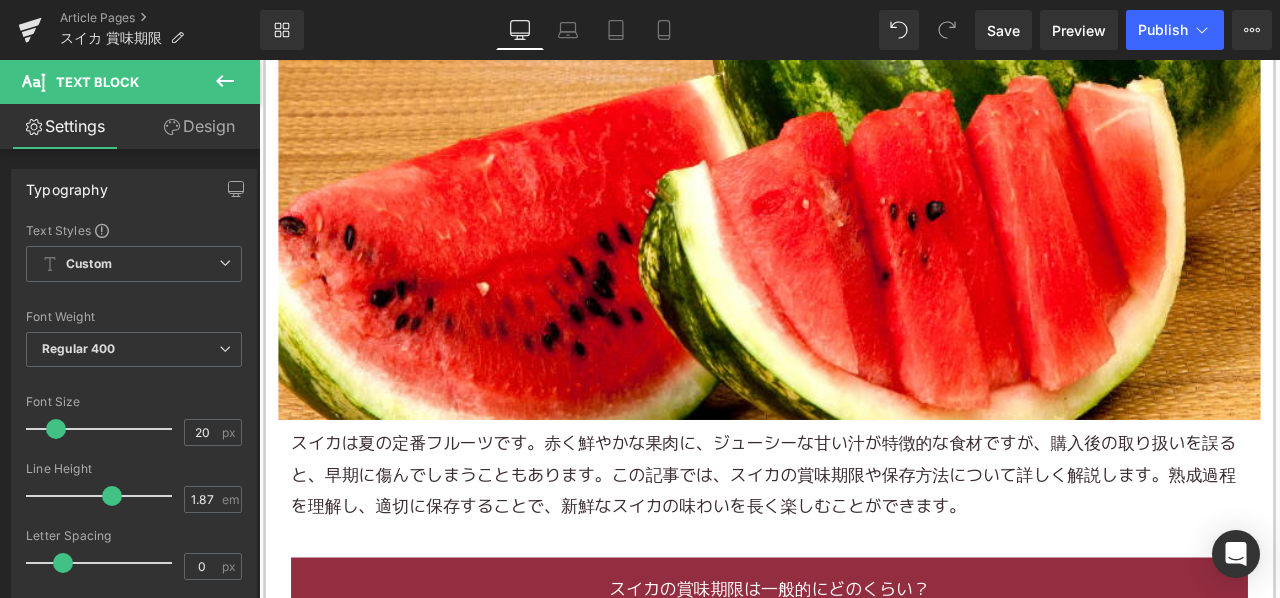 click on "スイカは夏の定番 フルーツ です。赤く鮮やかな果肉に、ジューシーな甘い汁が特徴的な食材ですが、購入後の取り扱いを誤ると、早期に傷んでしまうこともあります。この記事では、スイカの 賞味期限 や保存方法について詳しく解説します。熟成過程を理解し、適切に保存することで、新鮮なスイカの味わいを長く楽しむことができます。" at bounding box center (864, 553) 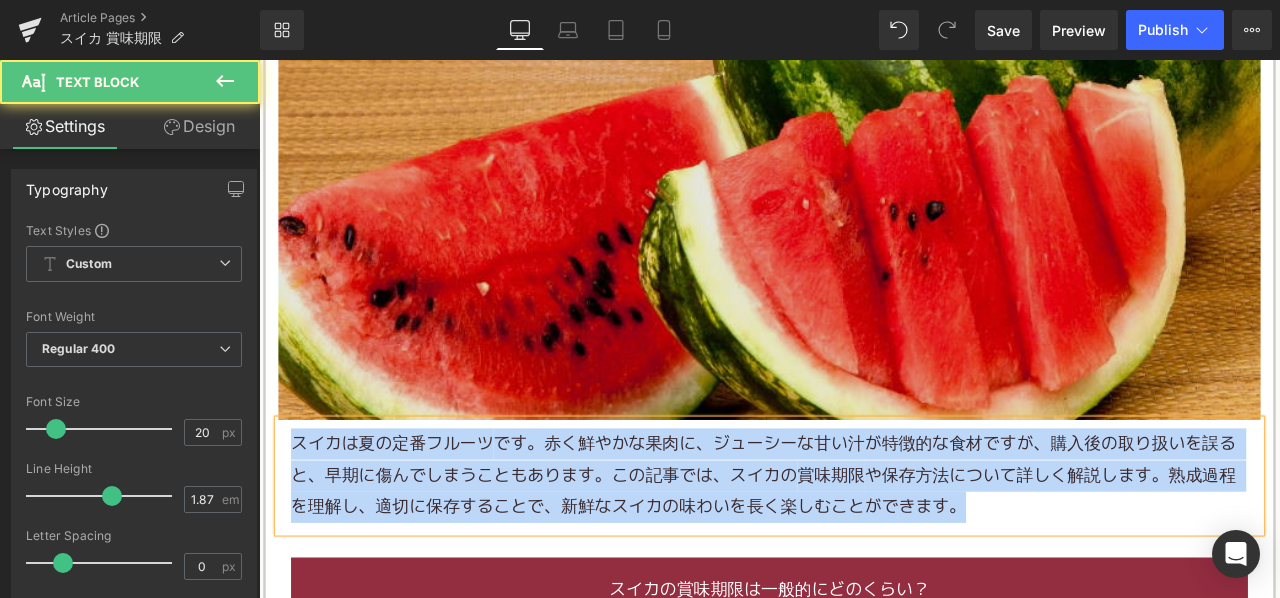copy on "スイカは夏の定番 フルーツ です。赤く鮮やかな果肉に、ジューシーな甘い汁が特徴的な食材ですが、購入後の取り扱いを誤ると、早期に傷んでしまうこともあります。この記事では、スイカの 賞味期限 や保存方法について詳しく解説します。熟成過程を理解し、適切に保存することで、新鮮なスイカの味わいを長く楽しむことができます。" 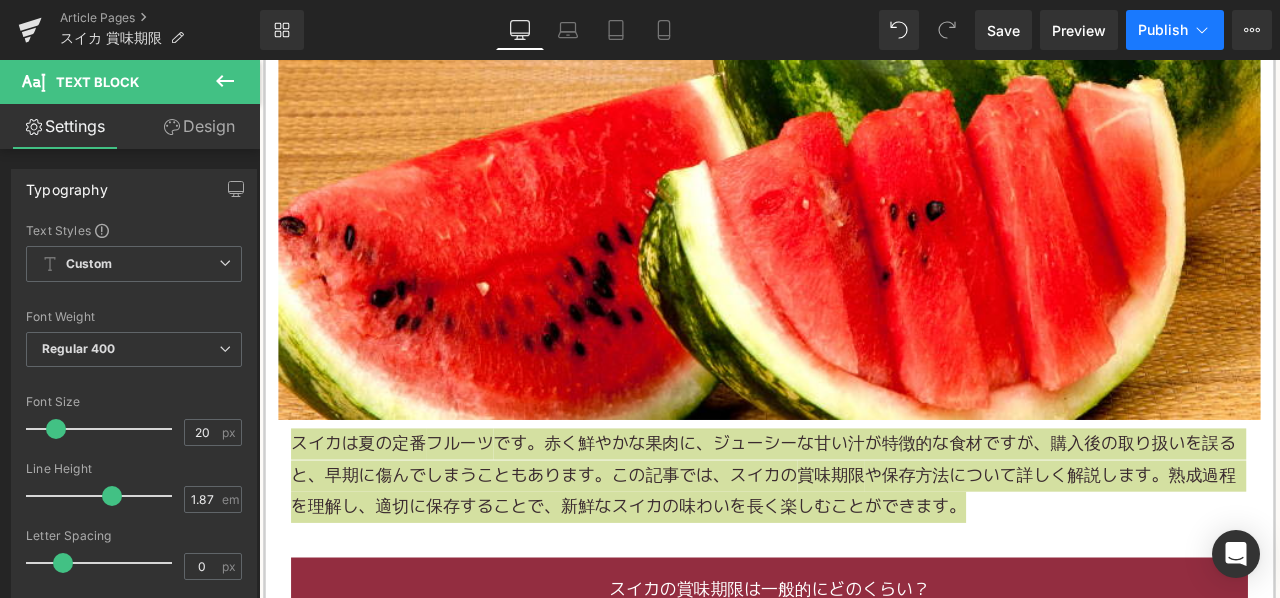 click on "Publish" at bounding box center (1175, 30) 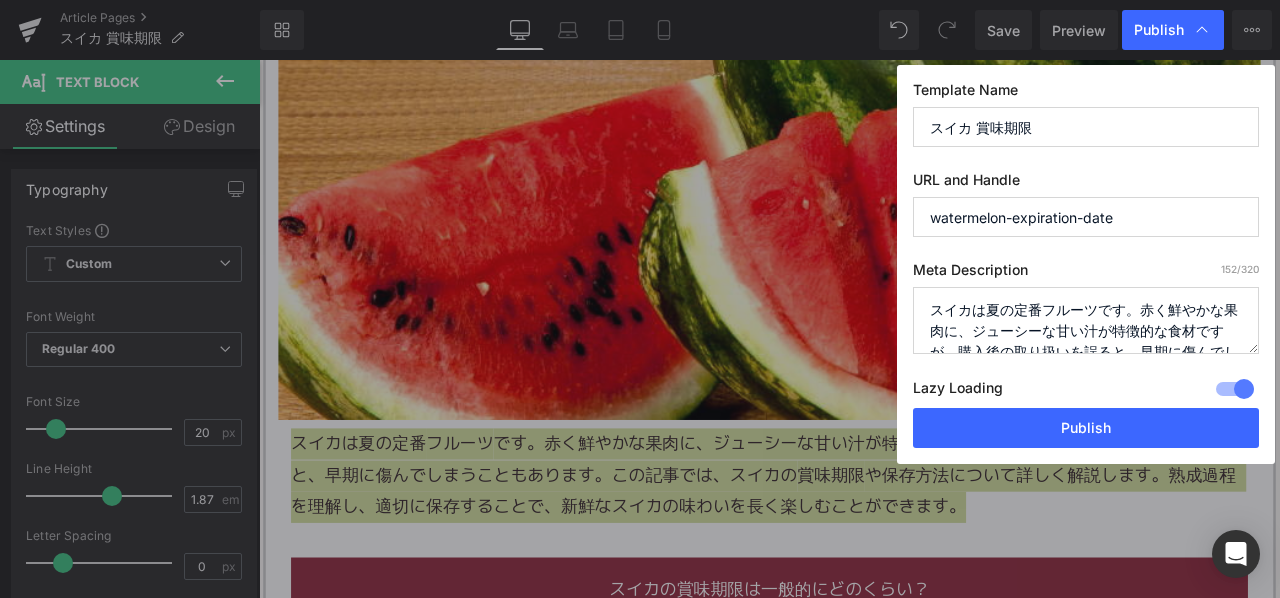 click on "スイカは夏の定番フルーツです。赤く鮮やかな果肉に、ジューシーな甘い汁が特徴的な食材ですが、購入後の取り扱いを誤ると、早期に傷んでしまうこともあります。この記事では、スイカの賞味期限や保存方法について詳しく解説します。熟成過程を理解し、適切に保存することで、新鮮なスイカの味わいを長く楽しむことができます。" at bounding box center (1086, 320) 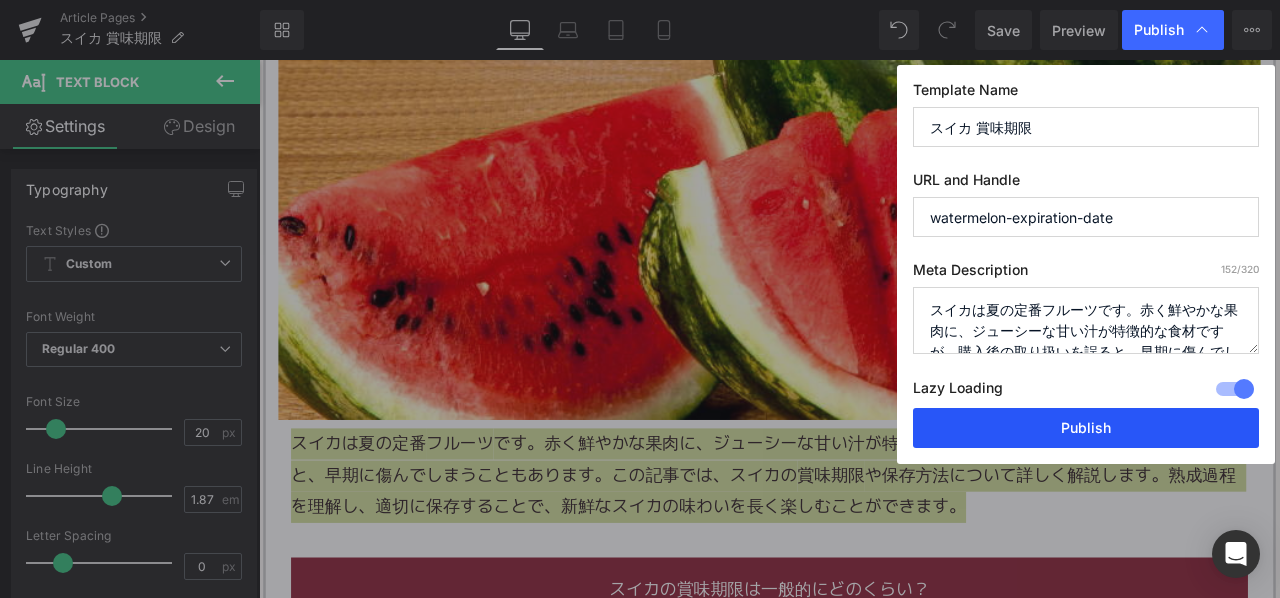 scroll, scrollTop: 112, scrollLeft: 0, axis: vertical 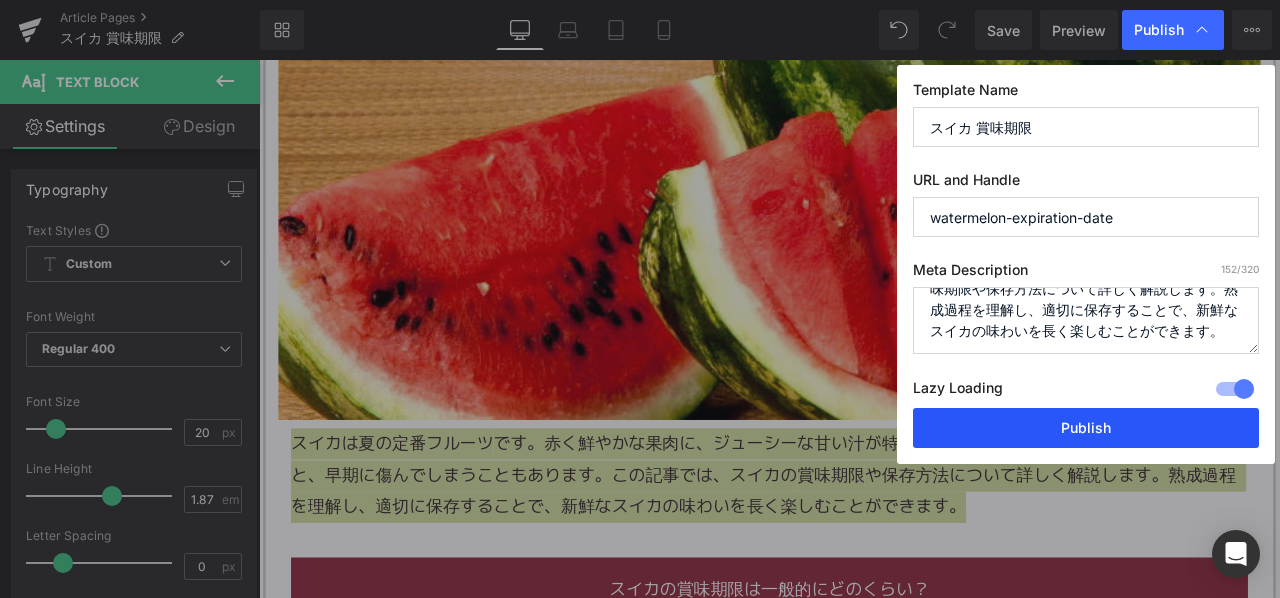 click on "Publish" at bounding box center (1086, 428) 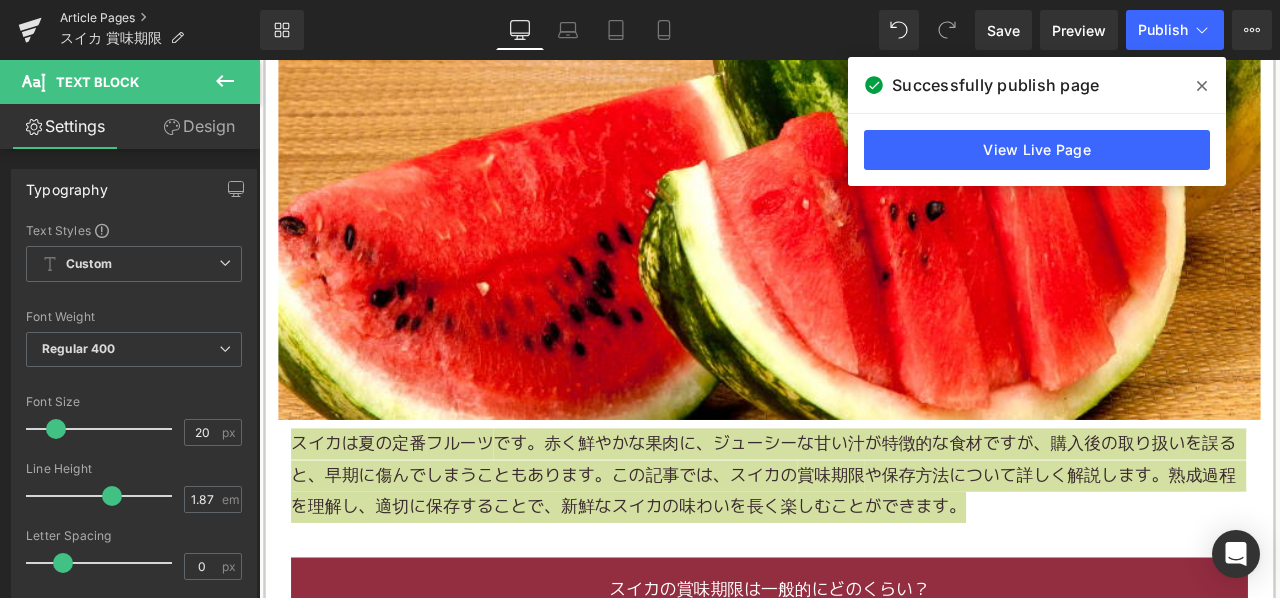 click on "Article Pages" at bounding box center (160, 18) 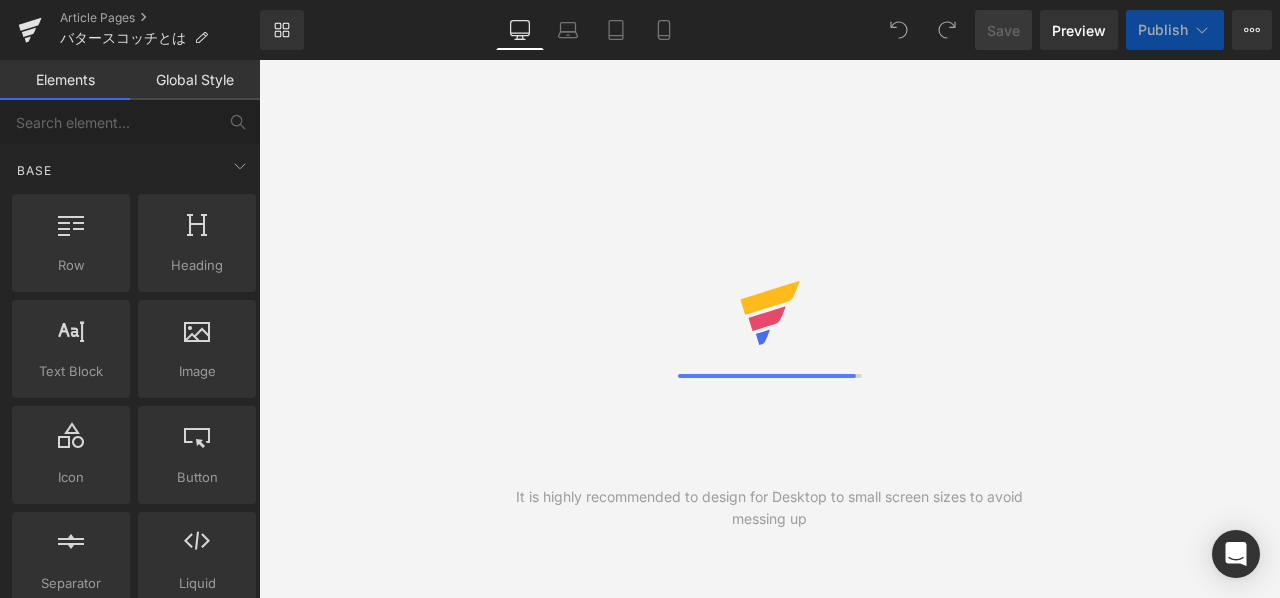 scroll, scrollTop: 0, scrollLeft: 0, axis: both 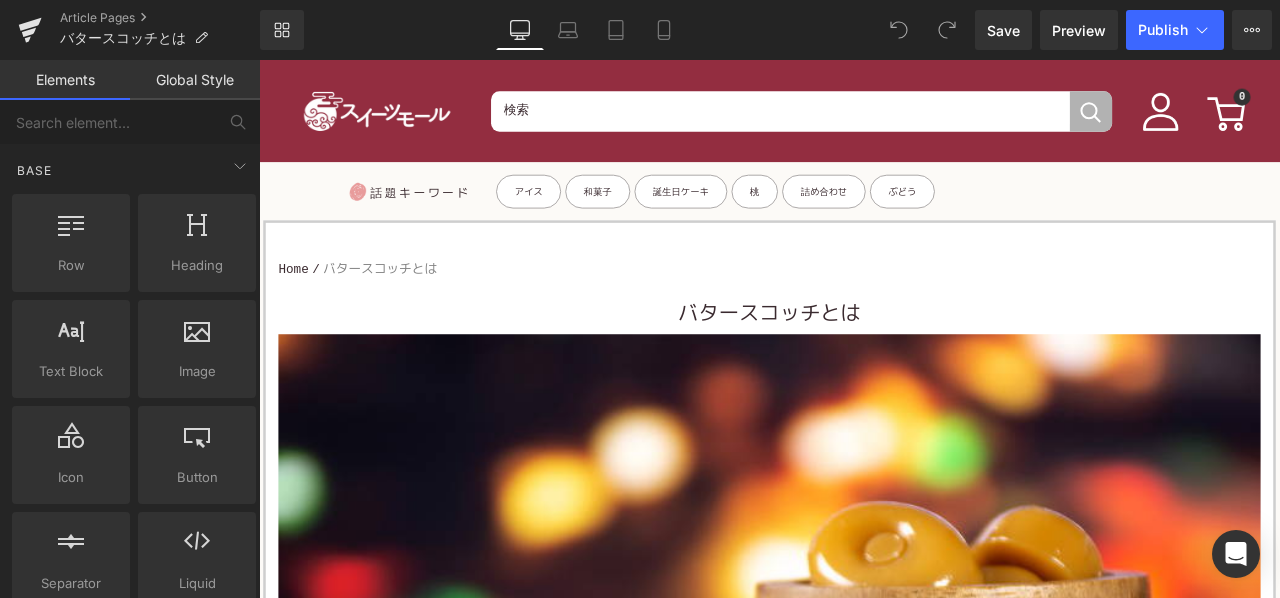 drag, startPoint x: 646, startPoint y: 332, endPoint x: 753, endPoint y: 364, distance: 111.68259 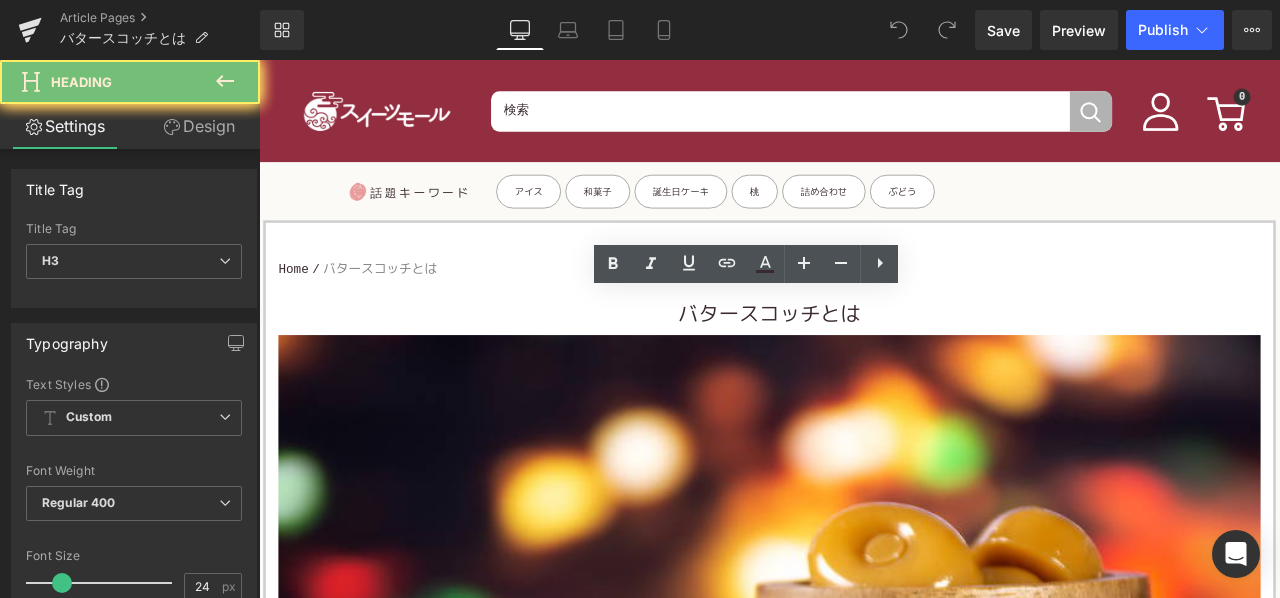 click on "バタースコッチとは" at bounding box center [864, 363] 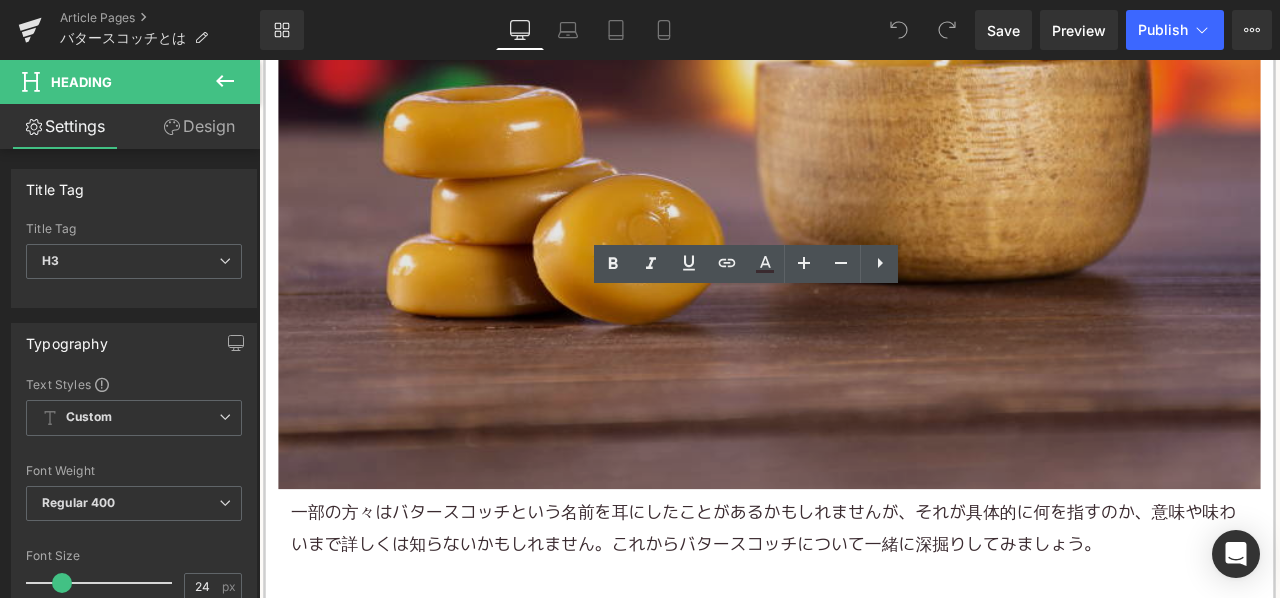 scroll, scrollTop: 700, scrollLeft: 0, axis: vertical 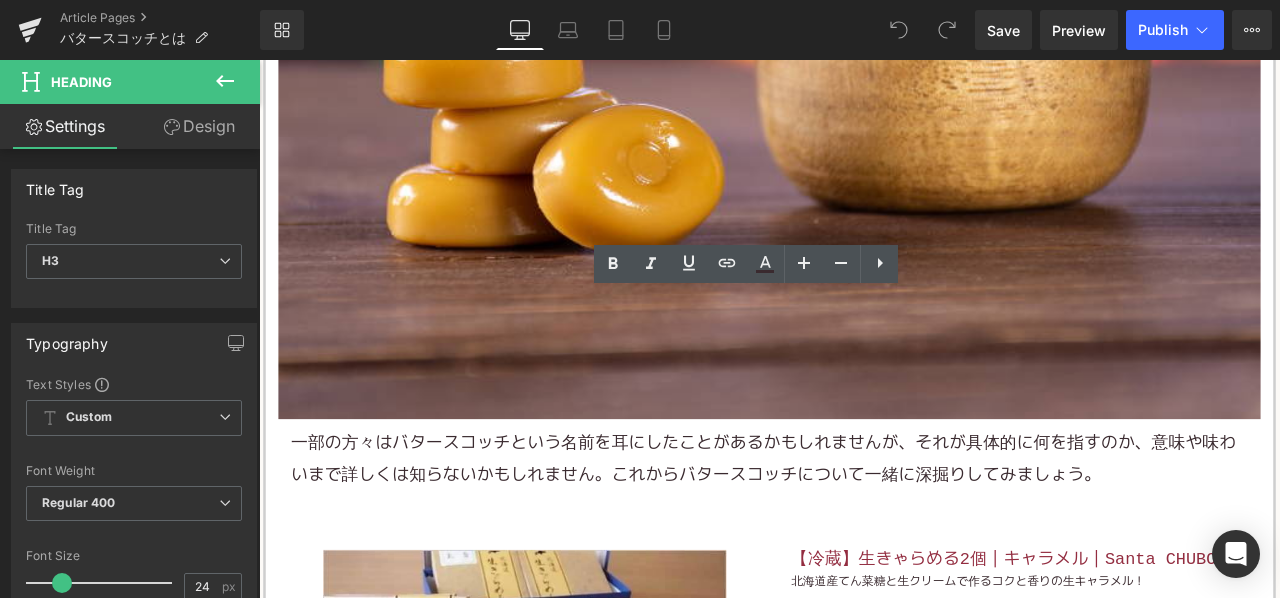 click on "一部の方々はバタースコッチという名前を耳にしたことがあるかもしれませんが、それが具体的に何を指すのか、意味や味わいまで詳しくは知らないかもしれません。これからバタースコッチについて一緒に深掘りしてみましょう。" at bounding box center (864, 533) 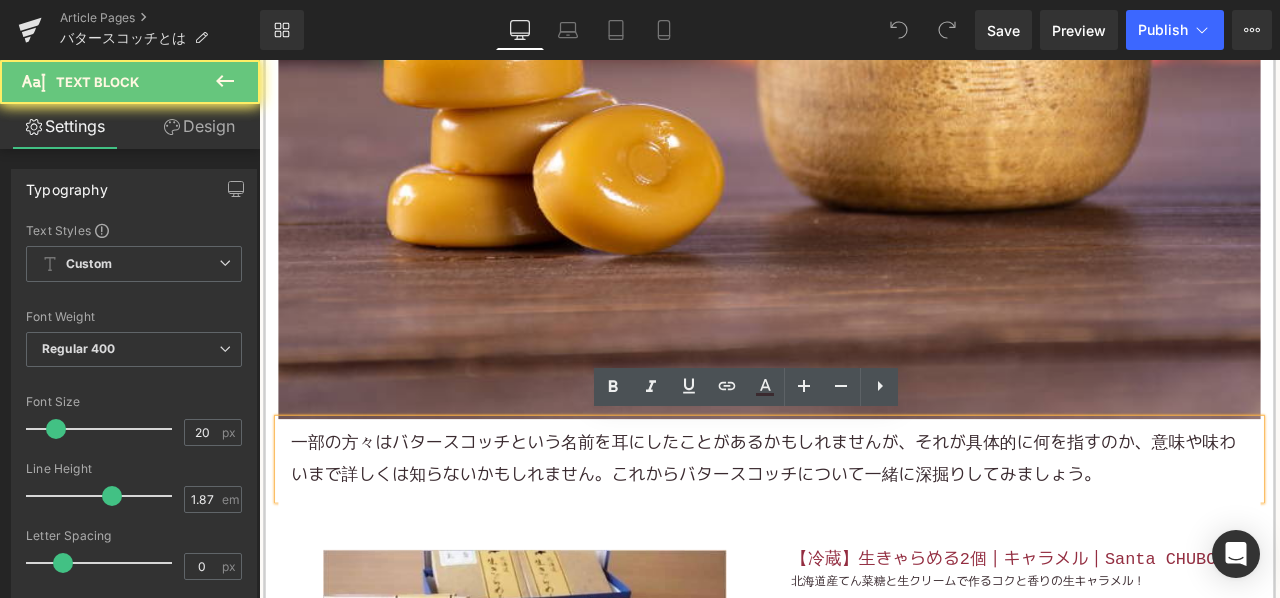 click on "一部の方々はバタースコッチという名前を耳にしたことがあるかもしれませんが、それが具体的に何を指すのか、意味や味わいまで詳しくは知らないかもしれません。これからバタースコッチについて一緒に深掘りしてみましょう。" at bounding box center [864, 533] 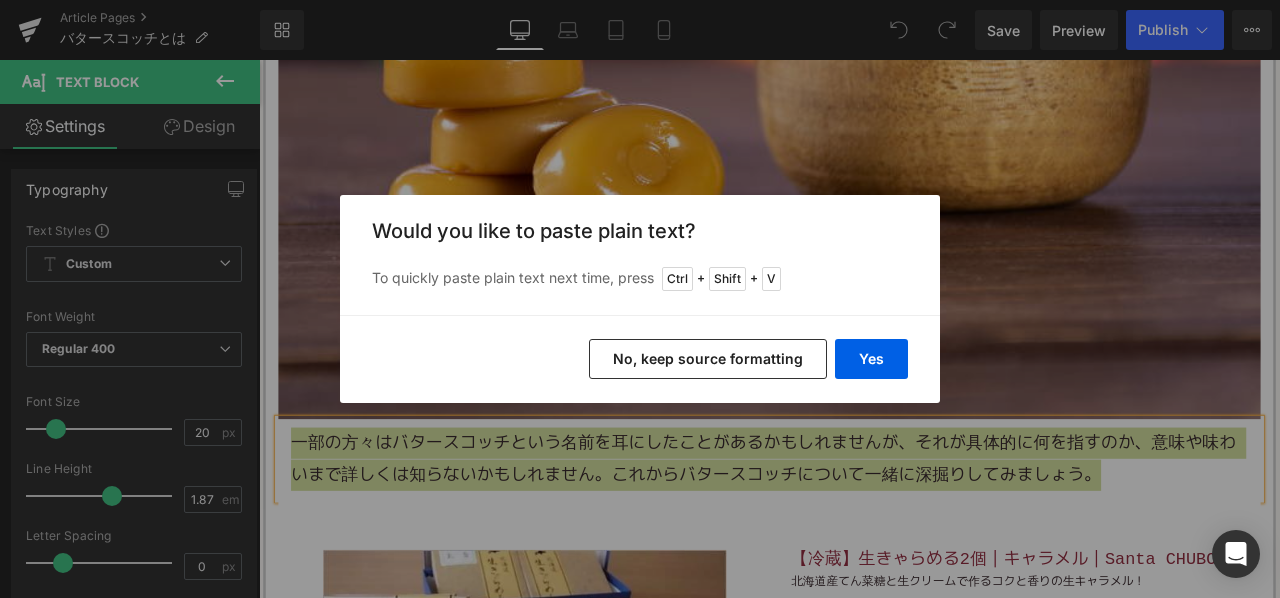 drag, startPoint x: 748, startPoint y: 362, endPoint x: 573, endPoint y: 53, distance: 355.11407 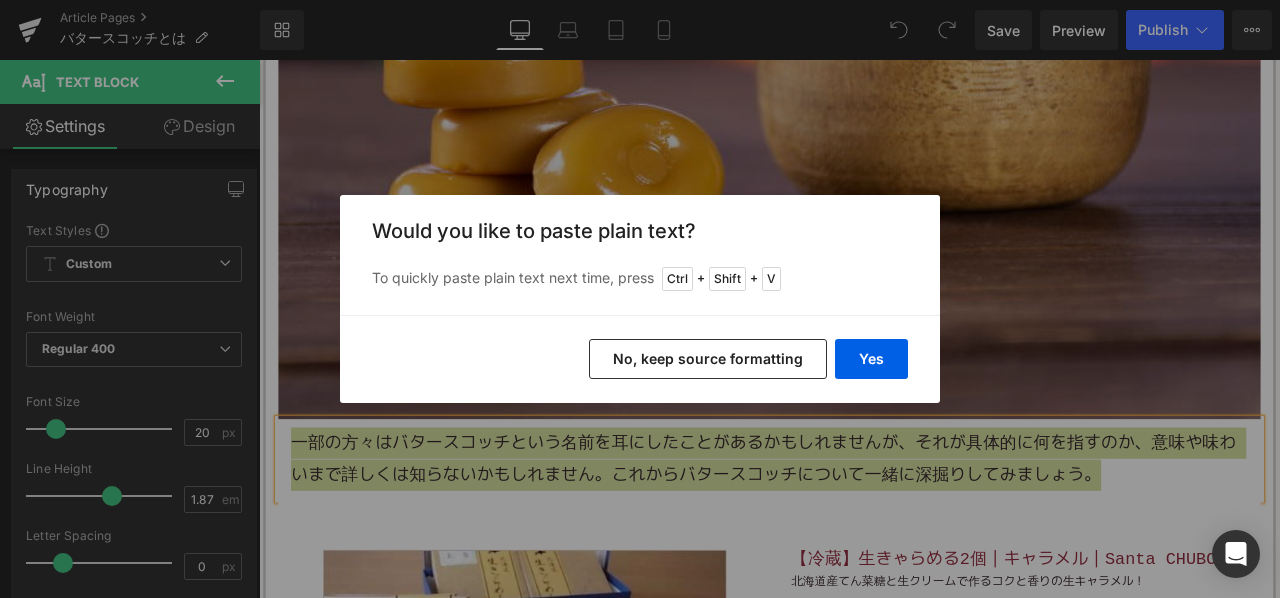 type 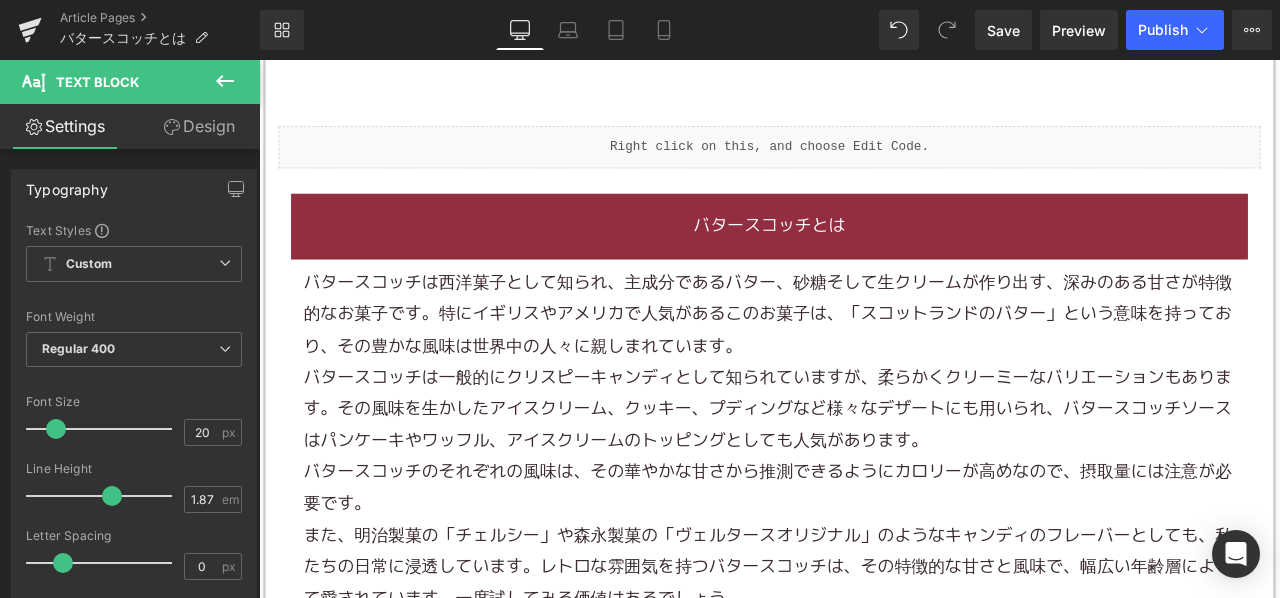 scroll, scrollTop: 1800, scrollLeft: 0, axis: vertical 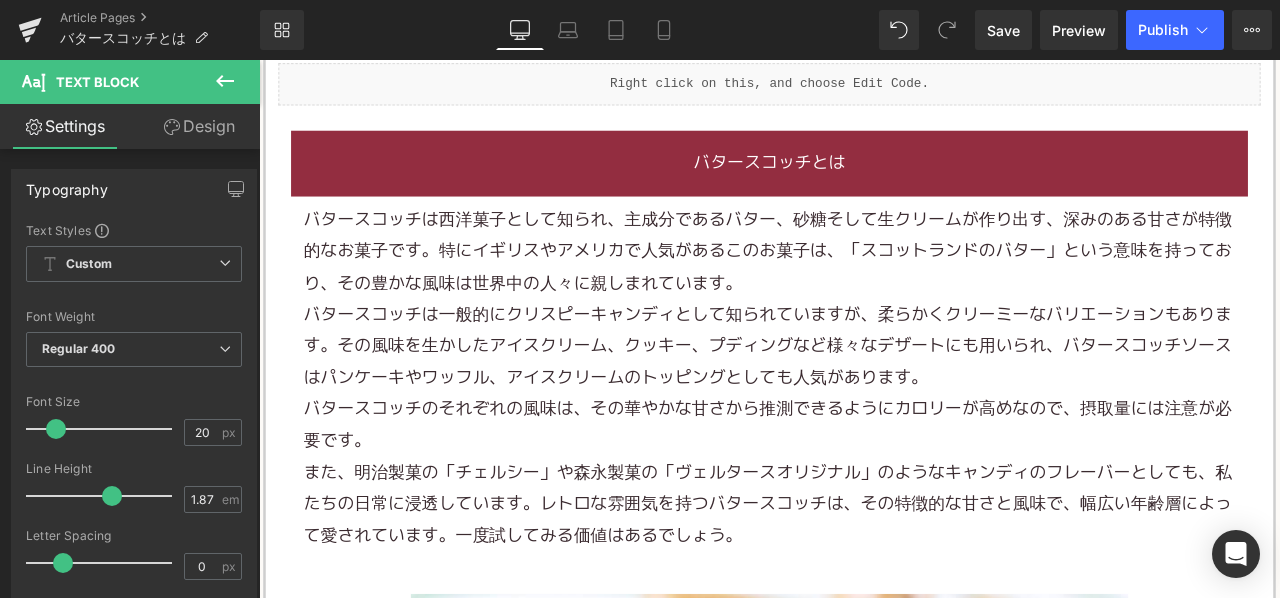 click on "バタースコッチは西洋菓子として知られ、主成分であるバター、 砂糖そして生クリーム が作り出す、深みのある甘さが特徴的なお菓子です。特にイギリスやアメリカで人気があるこのお菓子は、「スコットランドのバター」という意味を持っており、その豊かな風味は世界中の人々に親しまれています。" at bounding box center (864, 288) 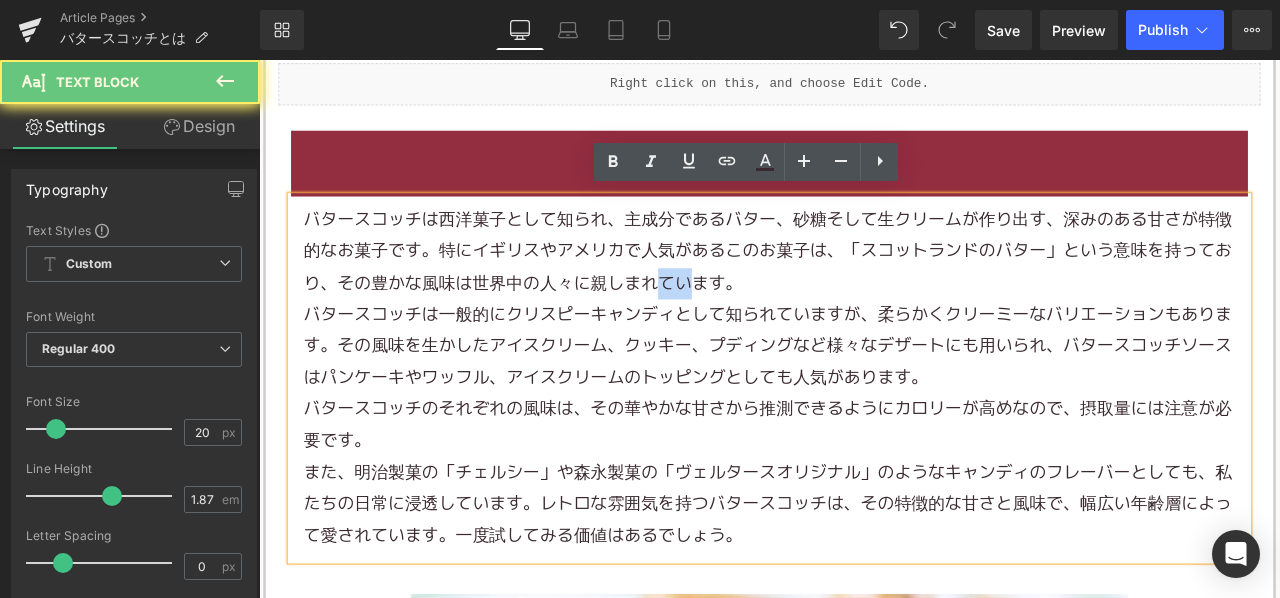 click on "バタースコッチは西洋菓子として知られ、主成分であるバター、 砂糖そして生クリーム が作り出す、深みのある甘さが特徴的なお菓子です。特にイギリスやアメリカで人気があるこのお菓子は、「スコットランドのバター」という意味を持っており、その豊かな風味は世界中の人々に親しまれています。" at bounding box center (864, 288) 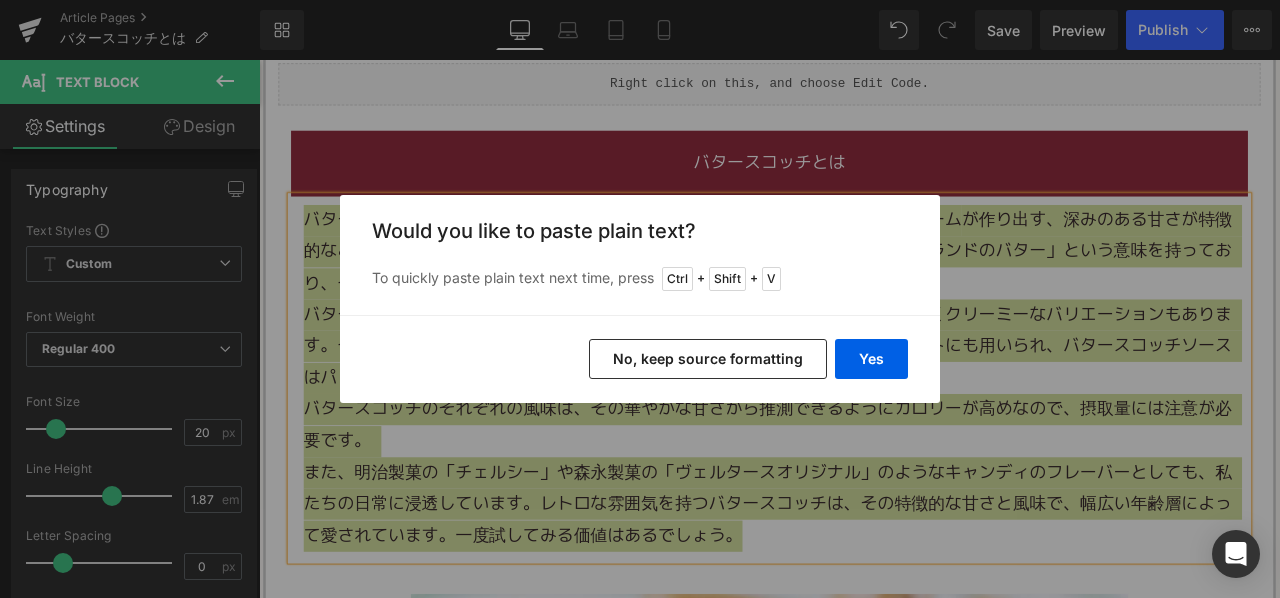 click on "No, keep source formatting" at bounding box center (708, 359) 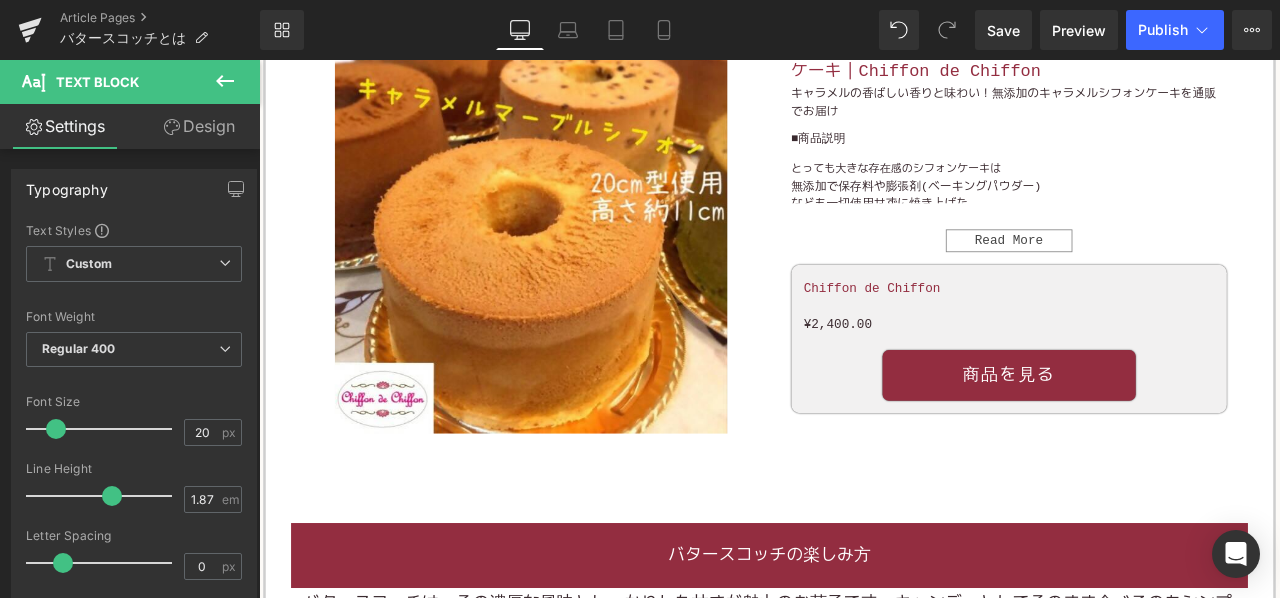 scroll, scrollTop: 3400, scrollLeft: 0, axis: vertical 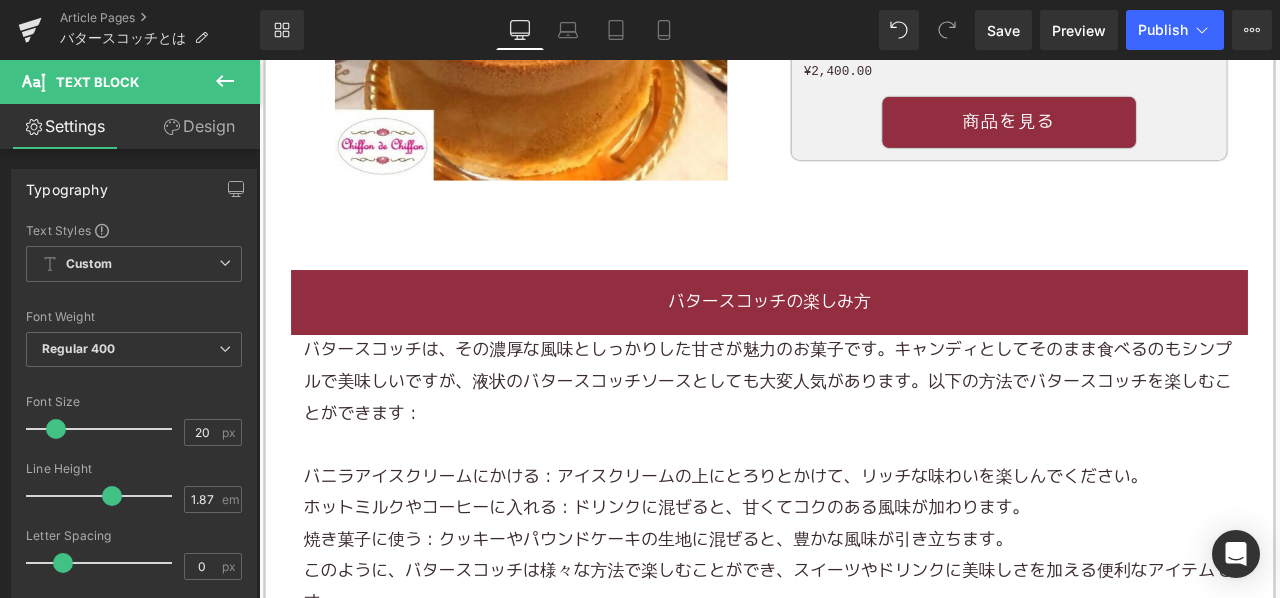 click on "バタースコッチは、その濃厚な風味としっかりした甘さが魅力のお菓子です。キャンディとしてそのまま食べるのもシンプルで美味しいですが、液状のバタースコッチソースとしても大変人気があります。以下の方法でバタースコッチを楽しむことができます：" at bounding box center [864, 442] 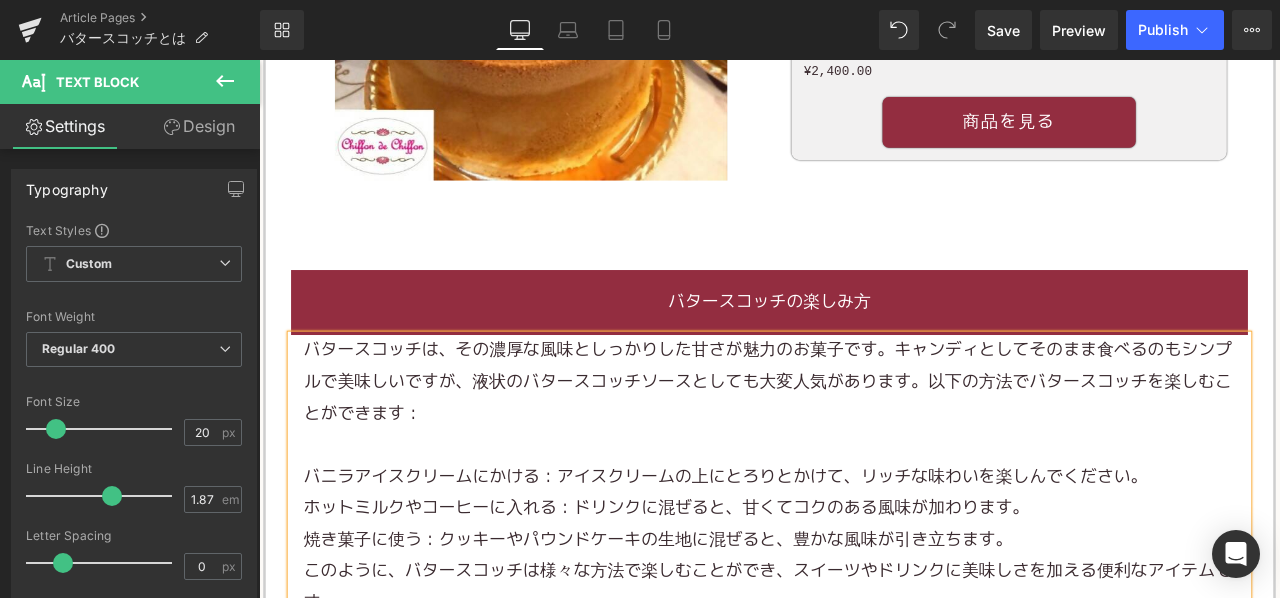 click on "バタースコッチは、その濃厚な風味としっかりした甘さが魅力のお菓子です。キャンディとしてそのまま食べるのもシンプルで美味しいですが、液状のバタースコッチソースとしても大変人気があります。以下の方法でバタースコッチを楽しむことができます：" at bounding box center [864, 442] 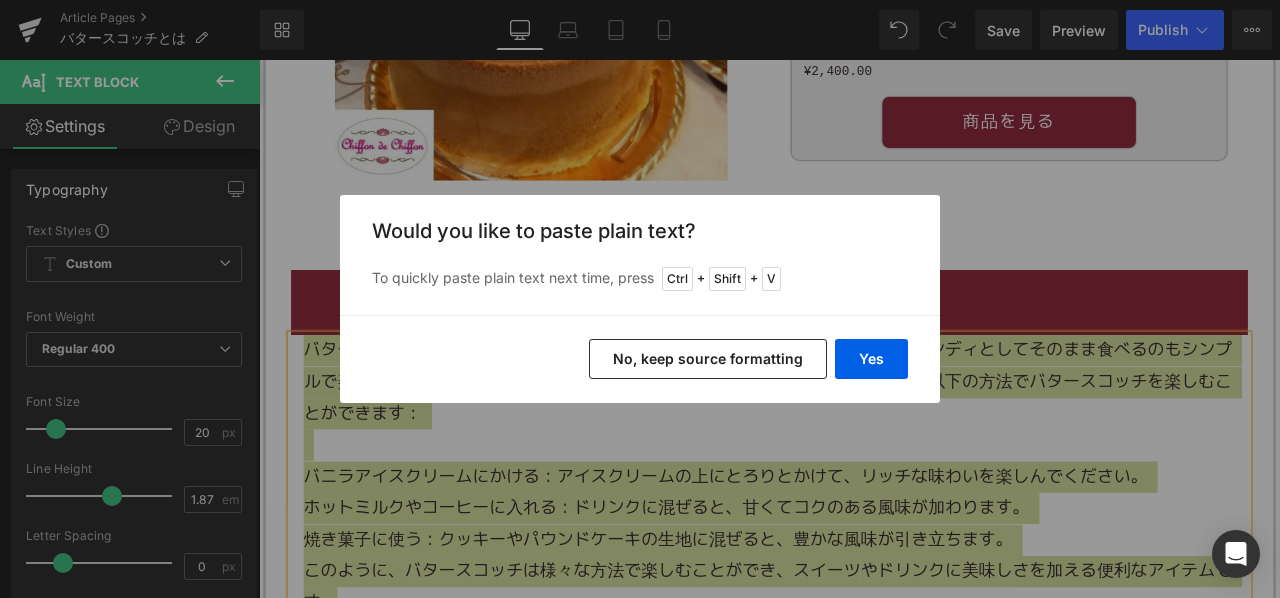 click on "No, keep source formatting" at bounding box center [708, 359] 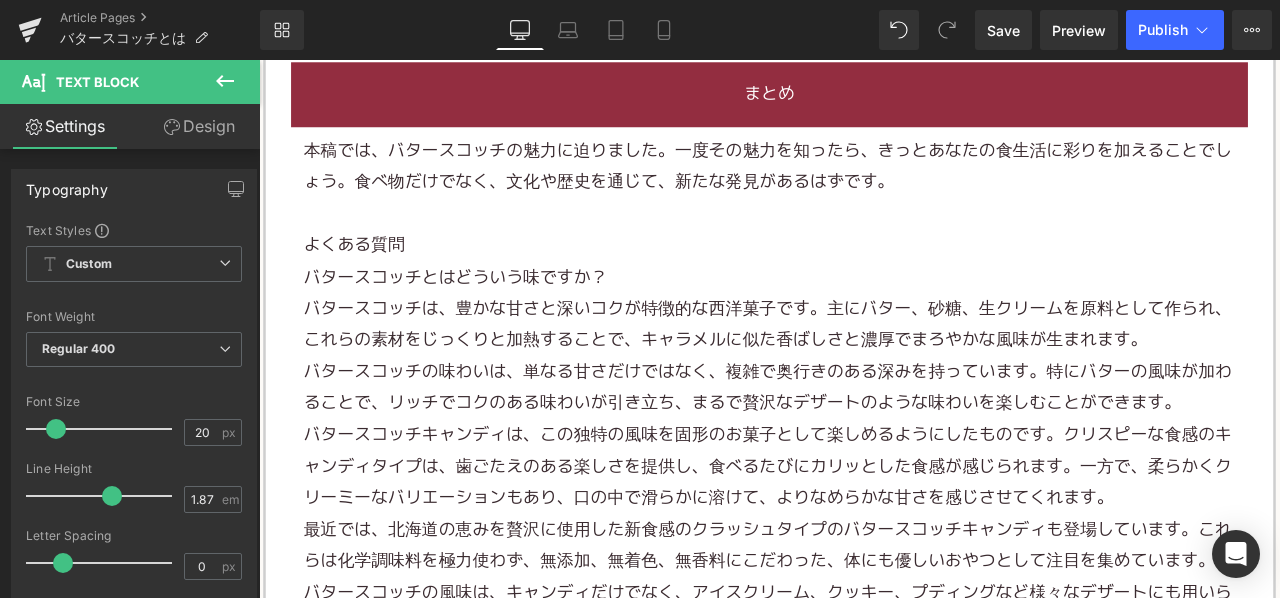 scroll, scrollTop: 4700, scrollLeft: 0, axis: vertical 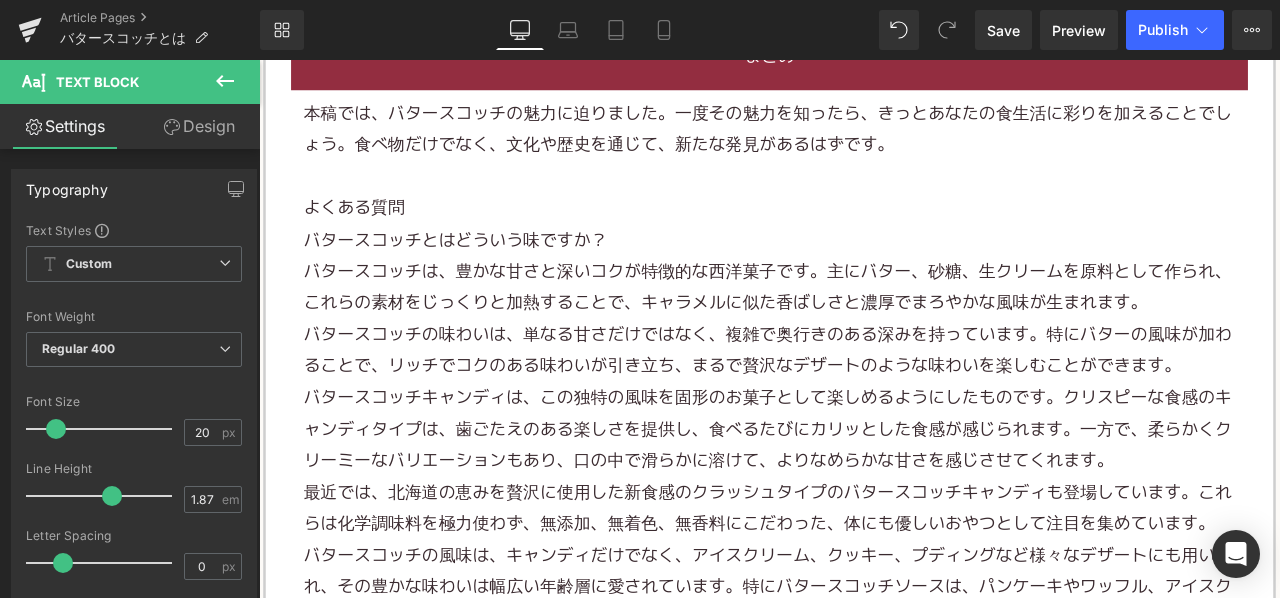 click on "バタースコッチとはどういう味ですか？" at bounding box center [864, 274] 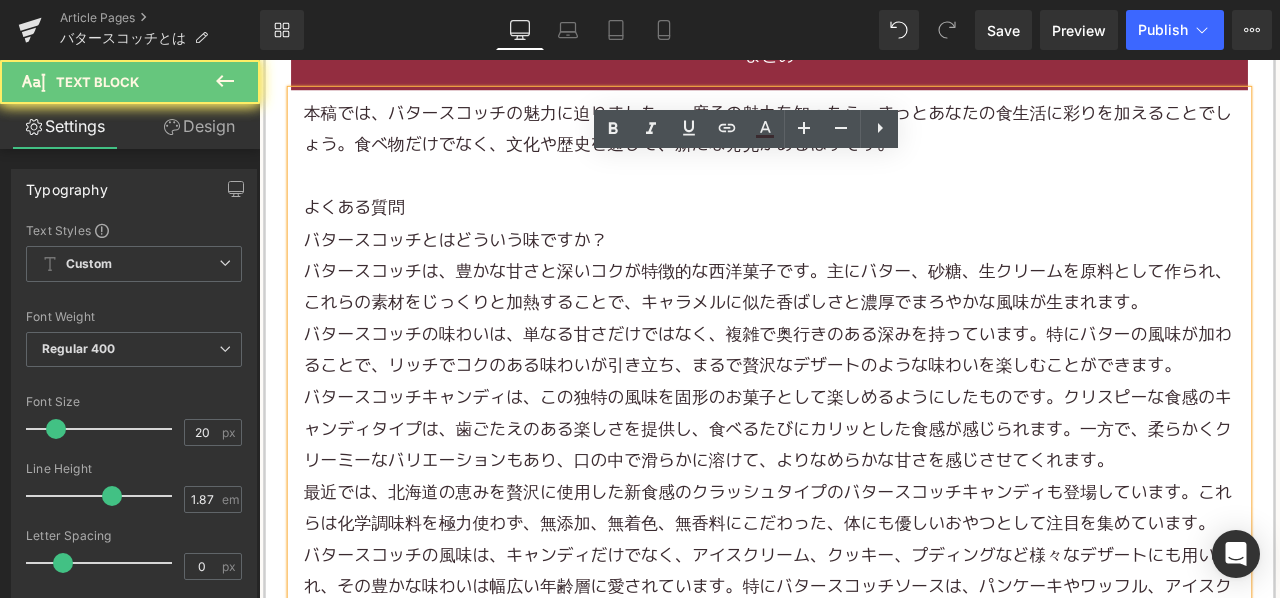 click on "バタースコッチとはどういう味ですか？" at bounding box center [864, 274] 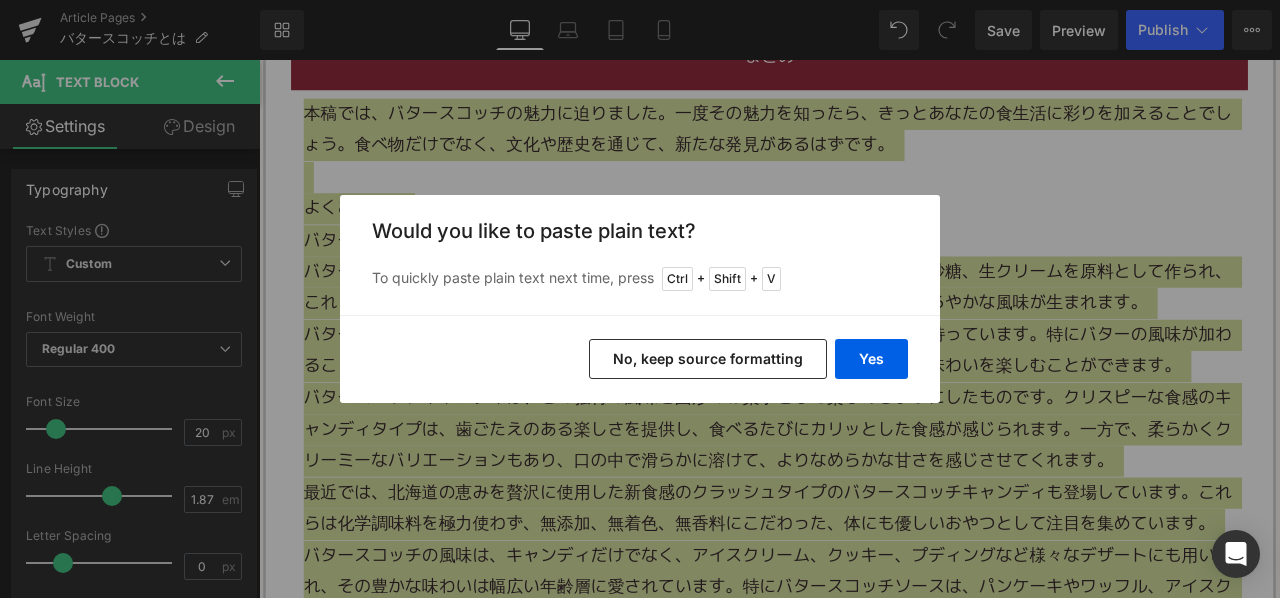 click on "No, keep source formatting" at bounding box center (708, 359) 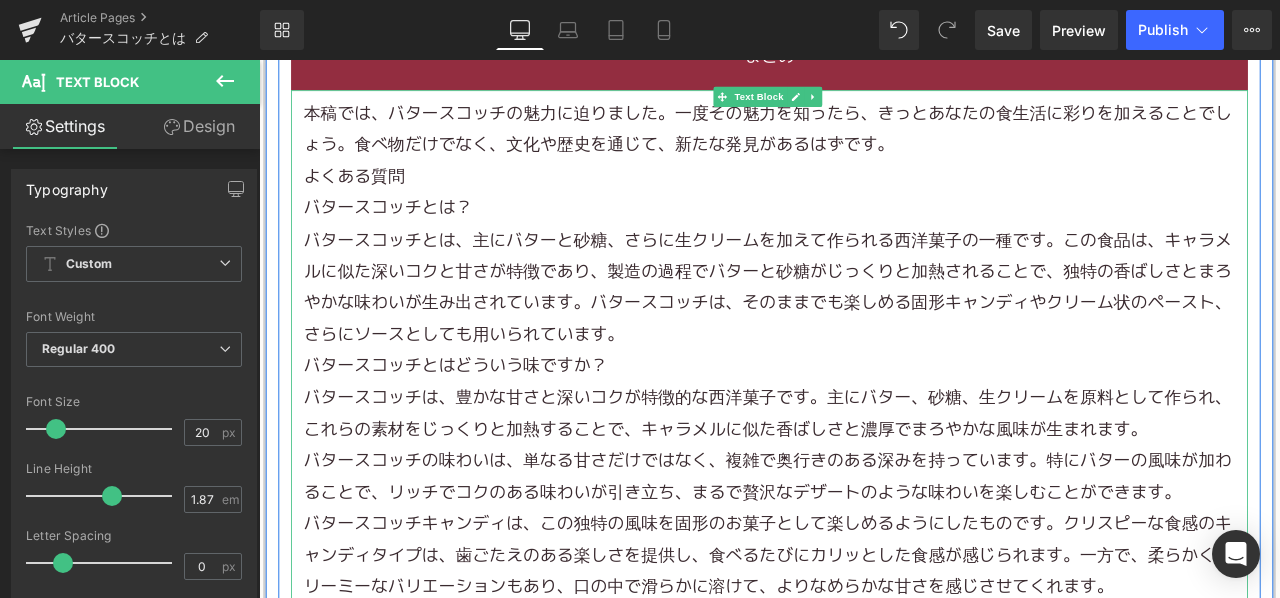 click on "本稿では、バタースコッチの魅力に迫りました。一度その魅力を知ったら、きっとあなたの食生活に彩りを加えることでしょう。食べ物だけでなく、文化や歴史を通じて、新たな発見があるはずです。" at bounding box center (864, 143) 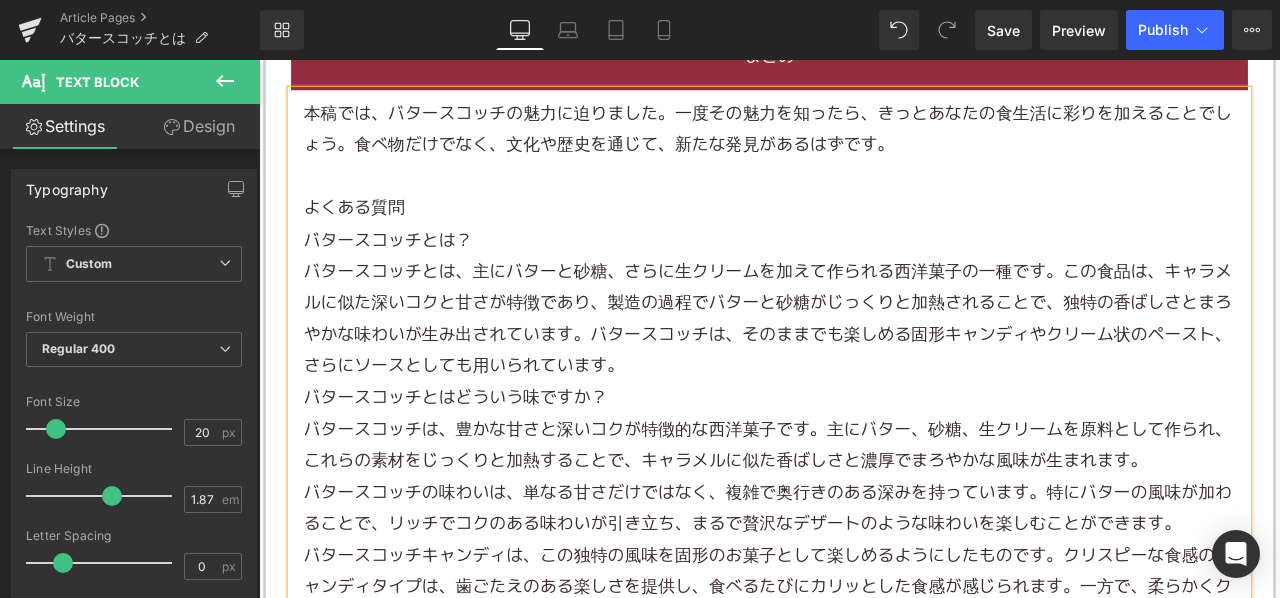 click on "バタースコッチとは、主にバターと 砂糖、さらに生クリーム を加えて作られる西洋菓子の一種です。この食品は、キャラメルに似た深いコクと甘さが特徴であり、製造の過程でバターと砂糖がじっくりと加熱されることで、独特の香ばしさとまろやかな味わいが生み出されています。バタースコッチは、そのままでも楽しめる固形キャンディやクリーム状のペースト、さらにソースとしても用いられています。" at bounding box center (864, 368) 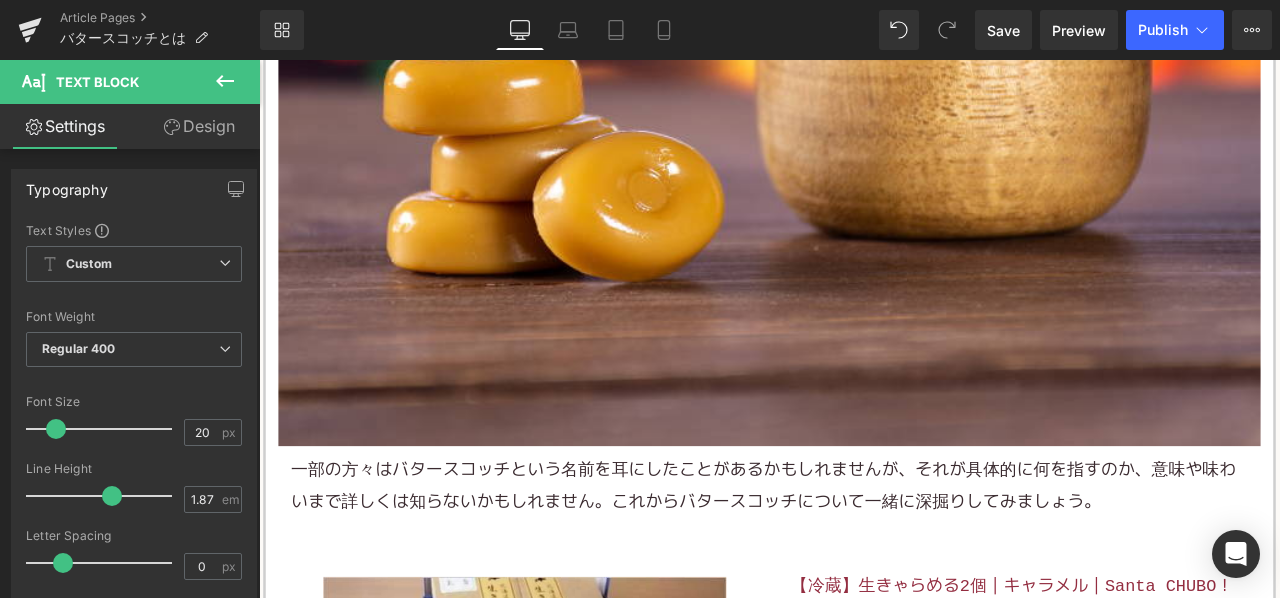 scroll, scrollTop: 800, scrollLeft: 0, axis: vertical 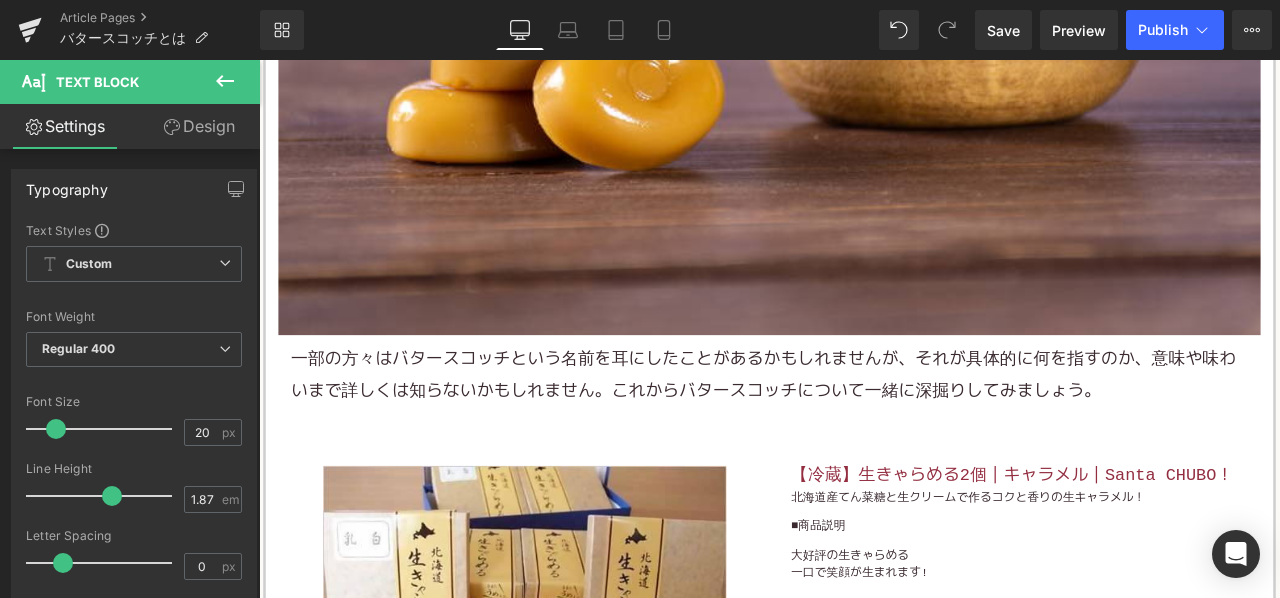 click on "一部の方々は バタースコッチ という名前を耳にしたことがあるかもしれませんが、それが具体的に何を指すのか、意味や味わいまで詳しくは知らないかもしれません。これからバタースコッチについて一緒に深掘りしてみましょう。 Text Block" at bounding box center (864, 433) 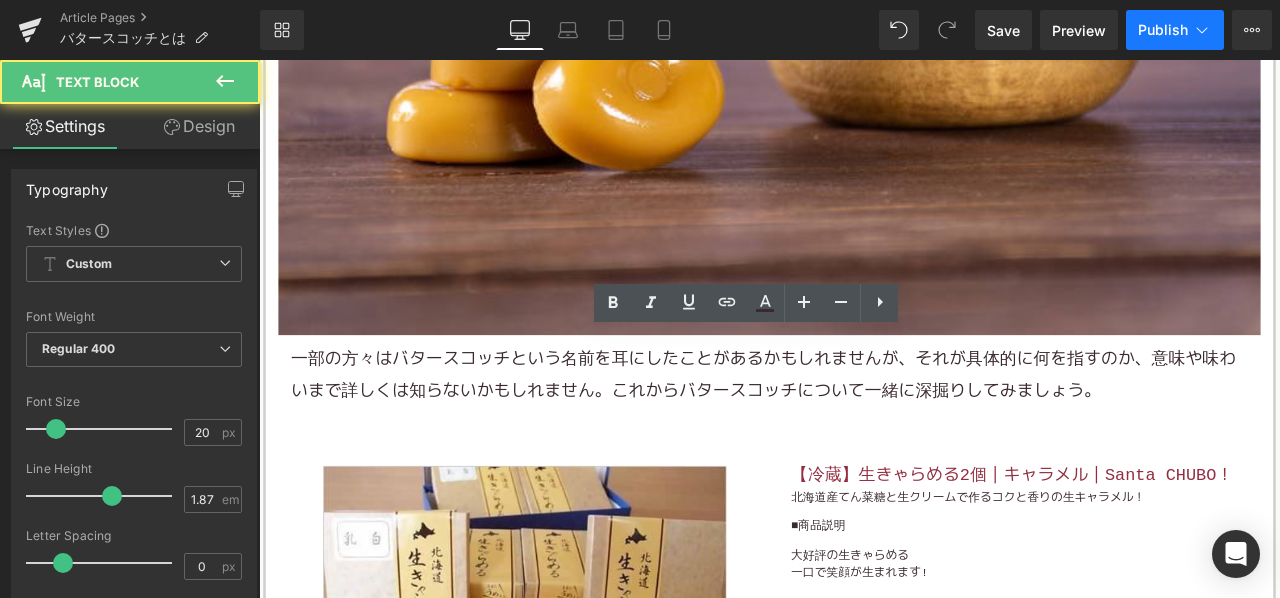 click 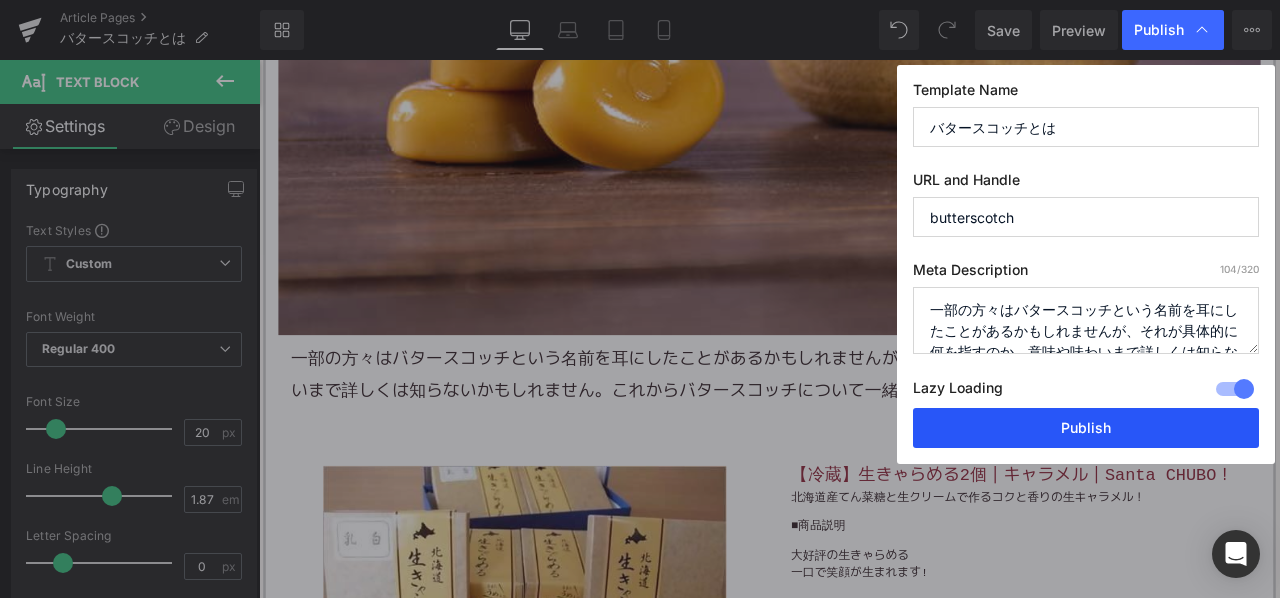 click on "Publish" at bounding box center (1086, 428) 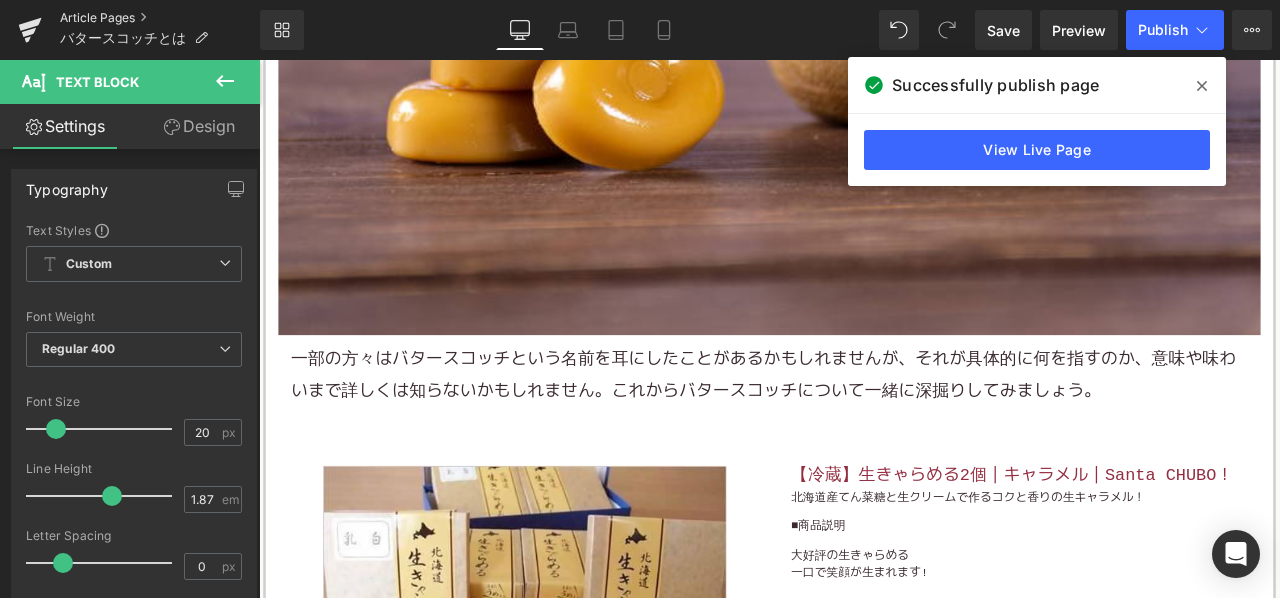 click on "Article Pages" at bounding box center [160, 18] 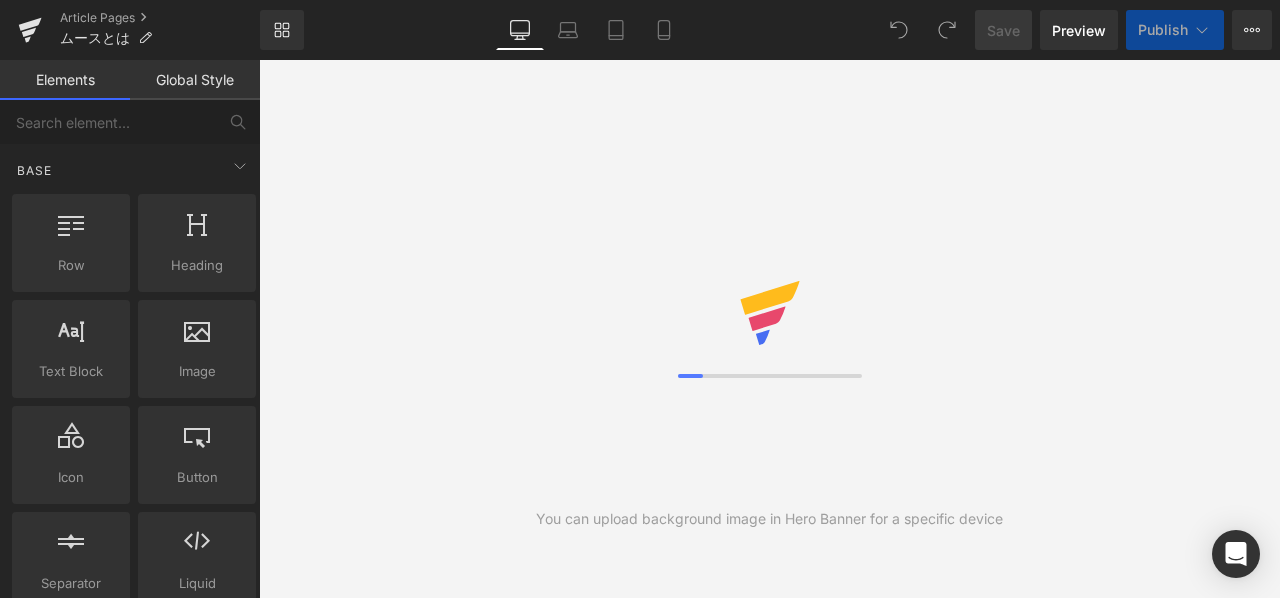 scroll, scrollTop: 0, scrollLeft: 0, axis: both 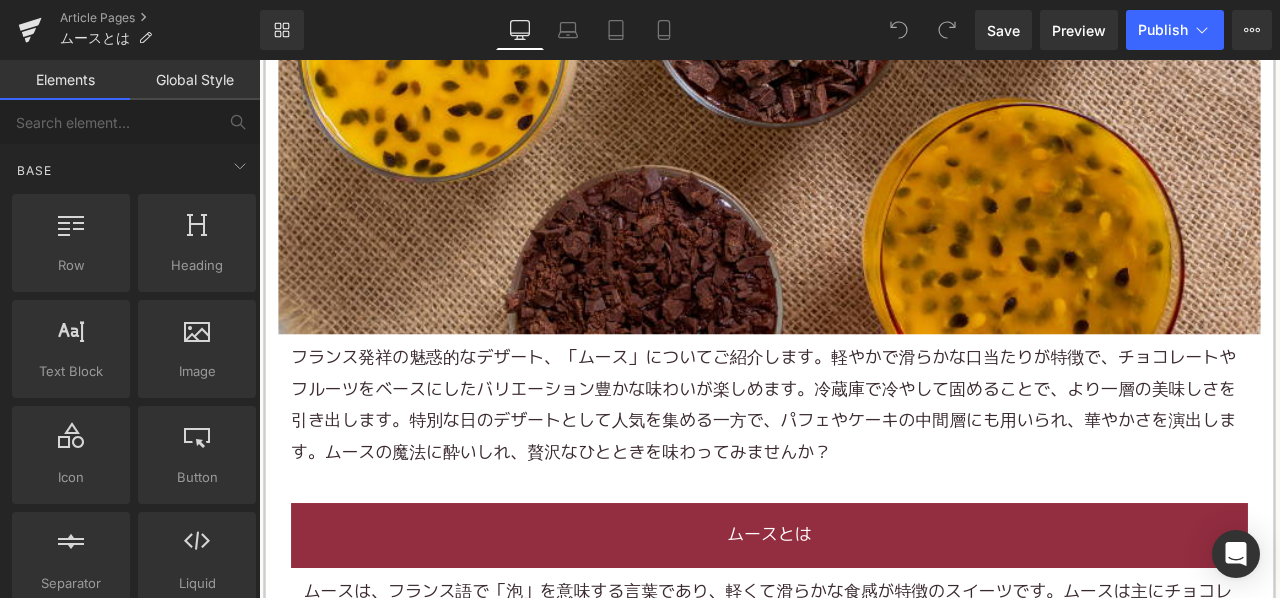 click on "フランス発祥の魅惑的なデザート、「ムース」についてご紹介します。軽やかで滑らかな口当たりが特徴で、チョコレートやフルーツをベースにしたバリエーション豊かな味わいが楽しめます。冷蔵庫で冷やして固めることで、より一層の美味しさを引き出します。特別な日のデザートとして人気を集める一方で、パフェやケーキの中間層にも用いられ、華やかさを演出します。ムースの魔法に酔いしれ、贅沢なひとときを味わってみませんか？" at bounding box center [864, 470] 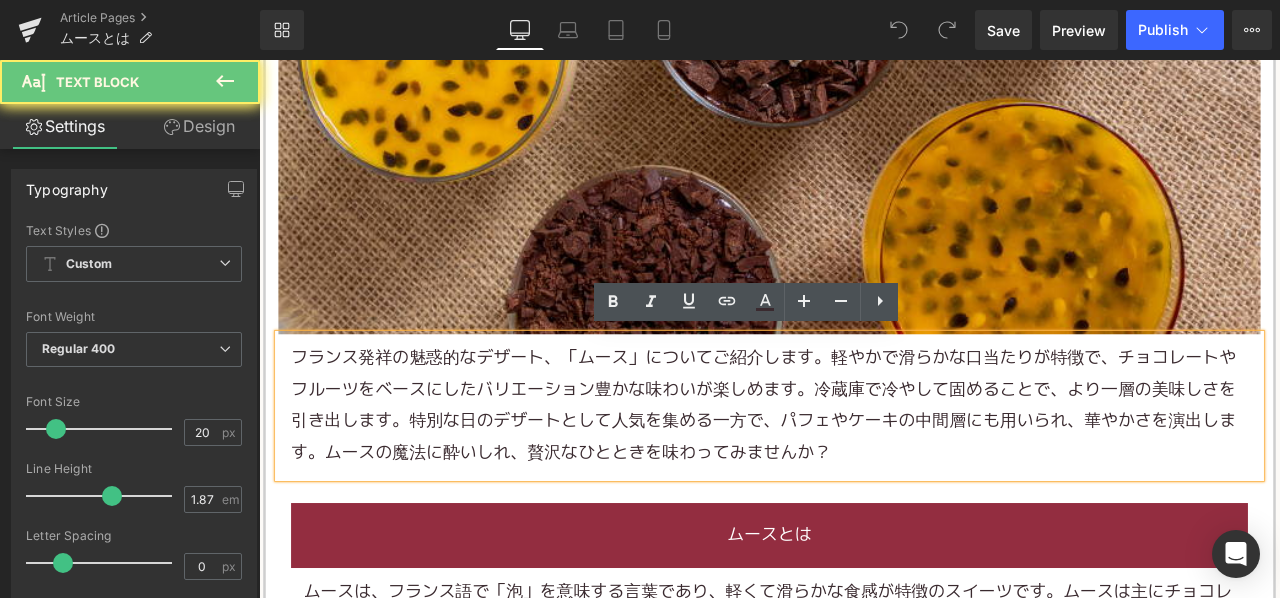 click on "フランス発祥の魅惑的なデザート、「ムース」についてご紹介します。軽やかで滑らかな口当たりが特徴で、チョコレートやフルーツをベースにしたバリエーション豊かな味わいが楽しめます。冷蔵庫で冷やして固めることで、より一層の美味しさを引き出します。特別な日のデザートとして人気を集める一方で、パフェやケーキの中間層にも用いられ、華やかさを演出します。ムースの魔法に酔いしれ、贅沢なひとときを味わってみませんか？" at bounding box center [864, 470] 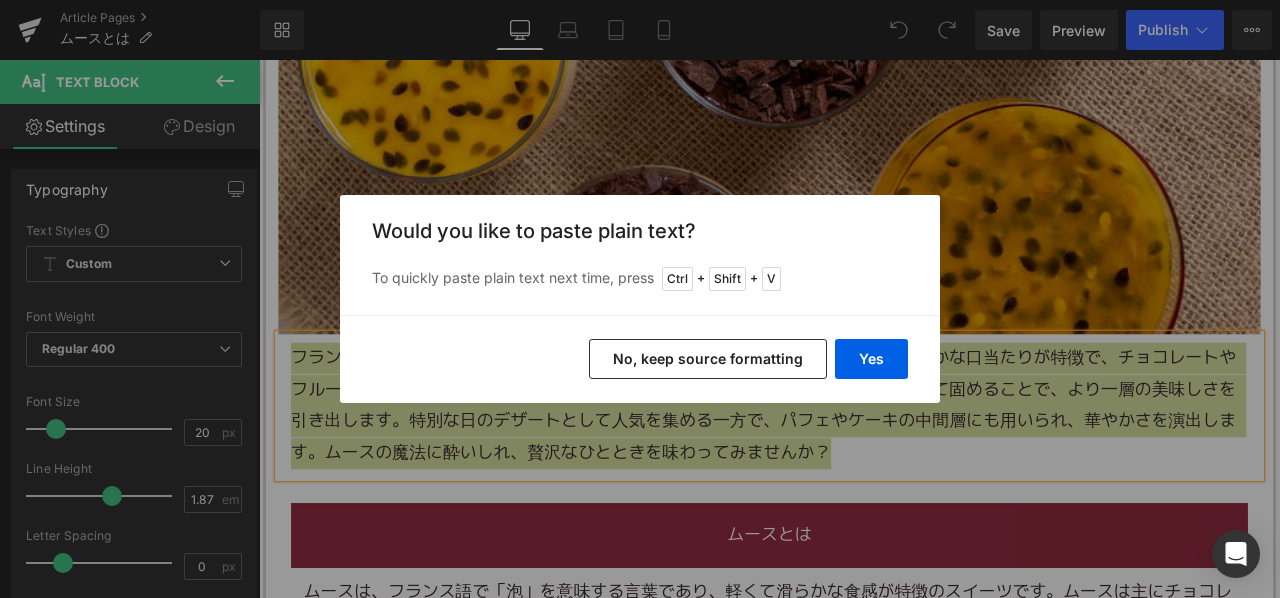 drag, startPoint x: 736, startPoint y: 341, endPoint x: 558, endPoint y: 97, distance: 302.0265 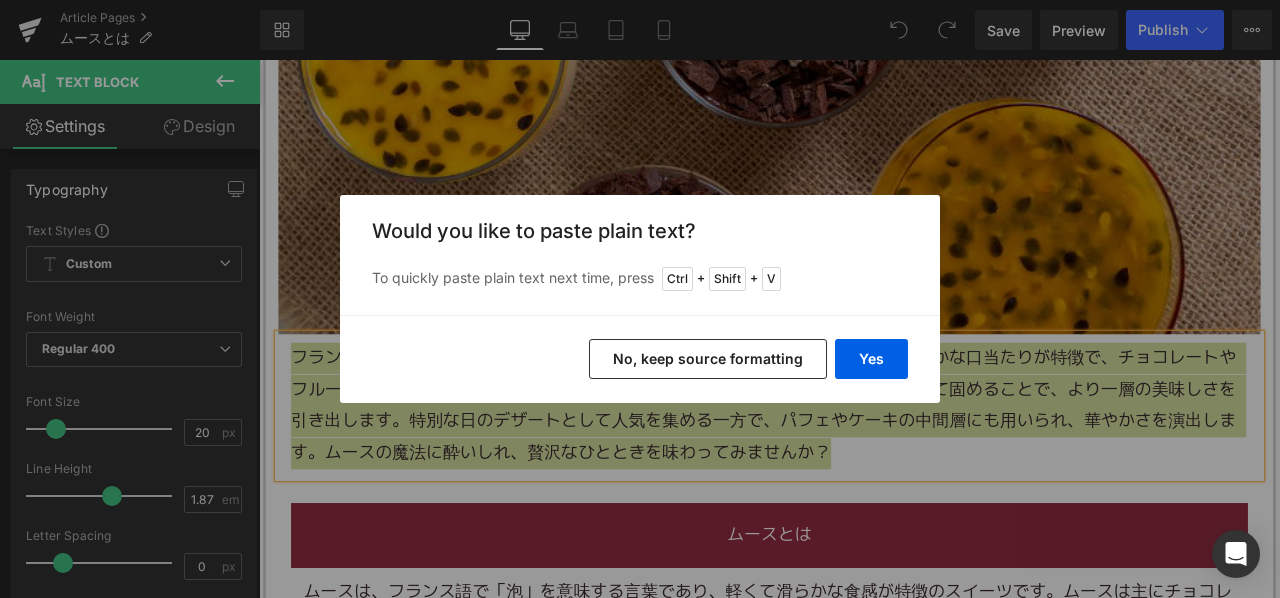 type 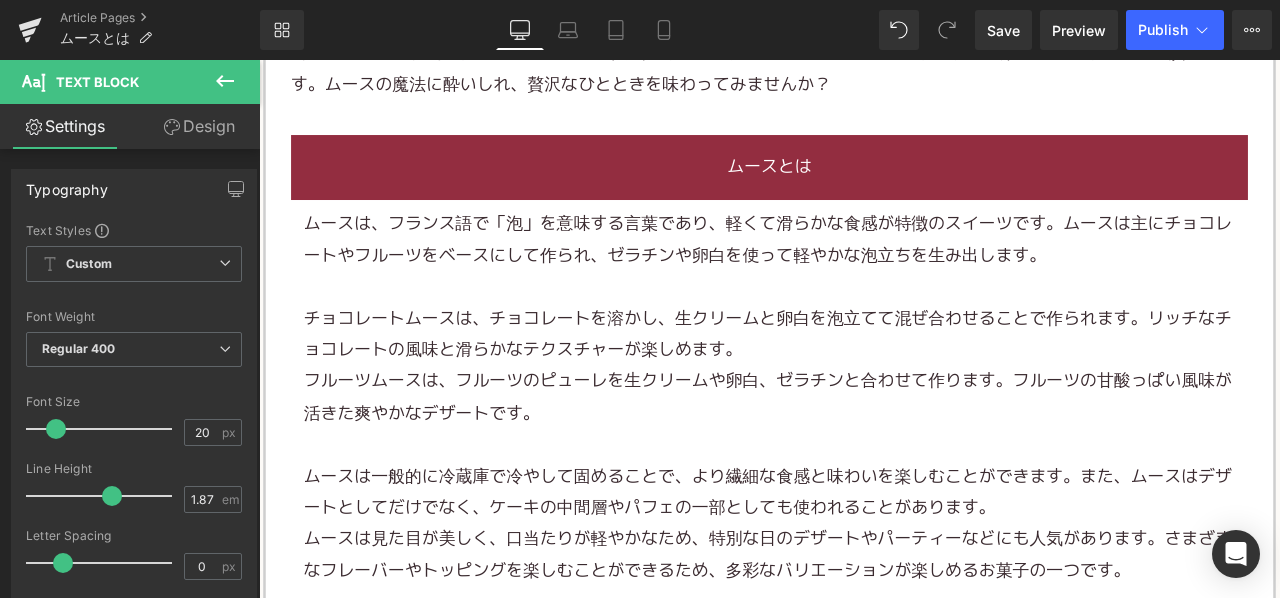 scroll, scrollTop: 1300, scrollLeft: 0, axis: vertical 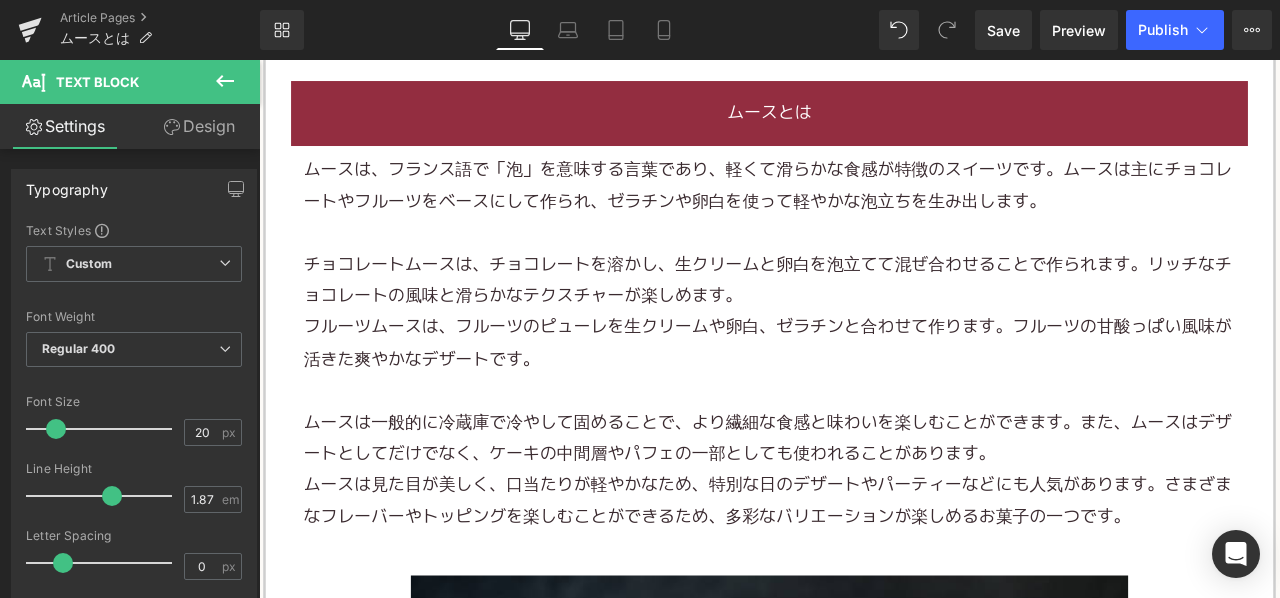 click on "ムースは、フランス語で「泡」を意味する言葉であり、軽くて滑らかな食感が特徴のスイーツです。ムースは主にチョコレートやフルーツをベースにして作られ、ゼラチンや卵白を使って軽やかな泡立ちを生み出します。" at bounding box center (864, 228) 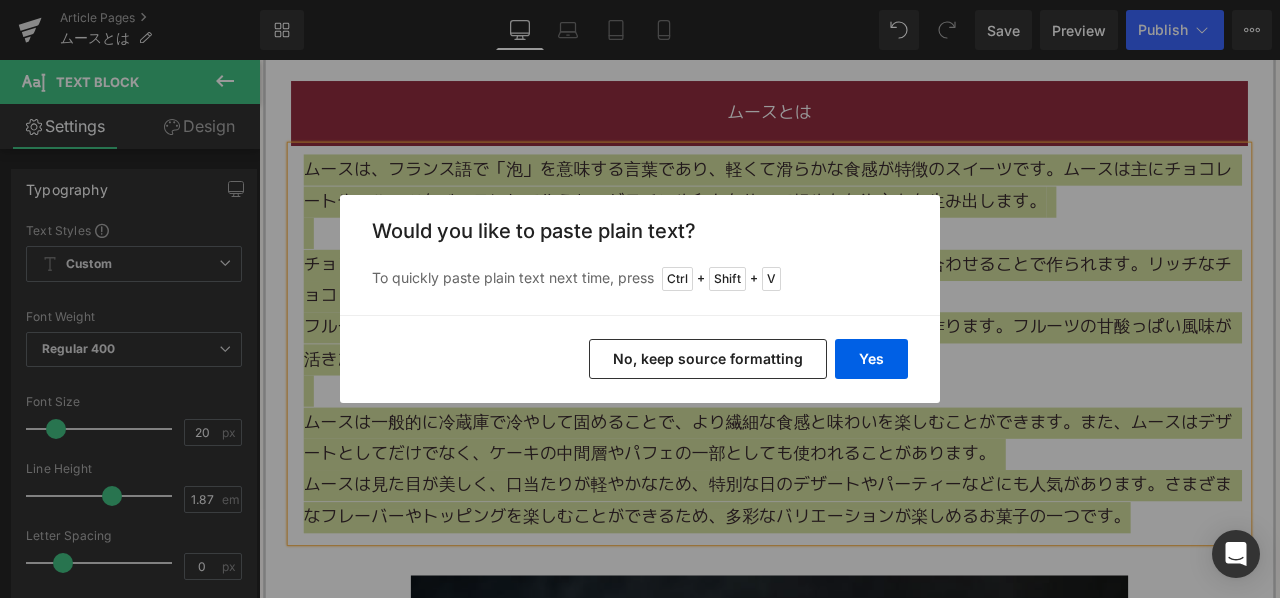 click on "No, keep source formatting" at bounding box center [708, 359] 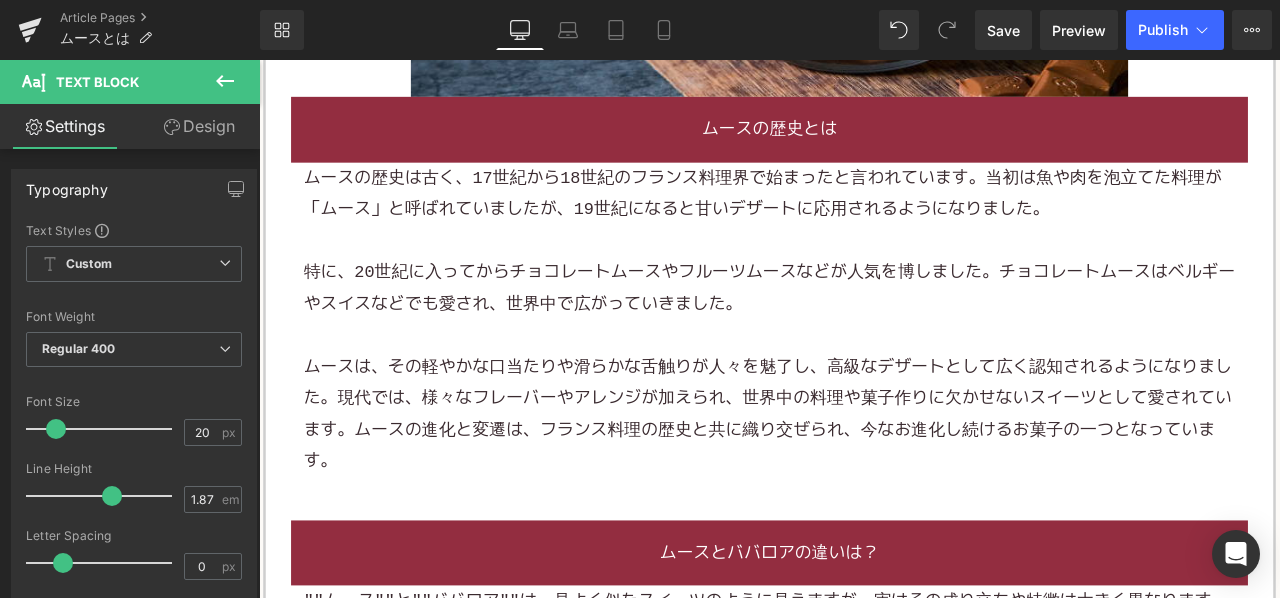 scroll, scrollTop: 2400, scrollLeft: 0, axis: vertical 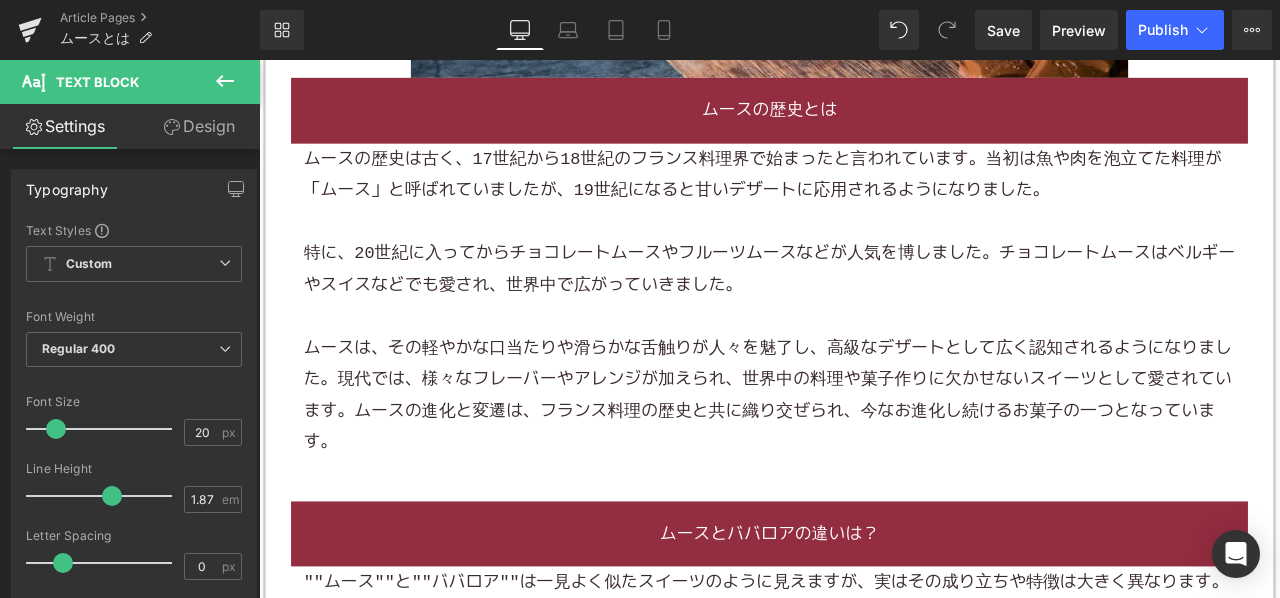 click on "特に、20世紀に入ってからチョコレートムースやフルーツムースなどが人気を博しました。チョコレートムースはベルギーやスイスなどでも愛され、世界中で広がっていきました。" at bounding box center (864, 327) 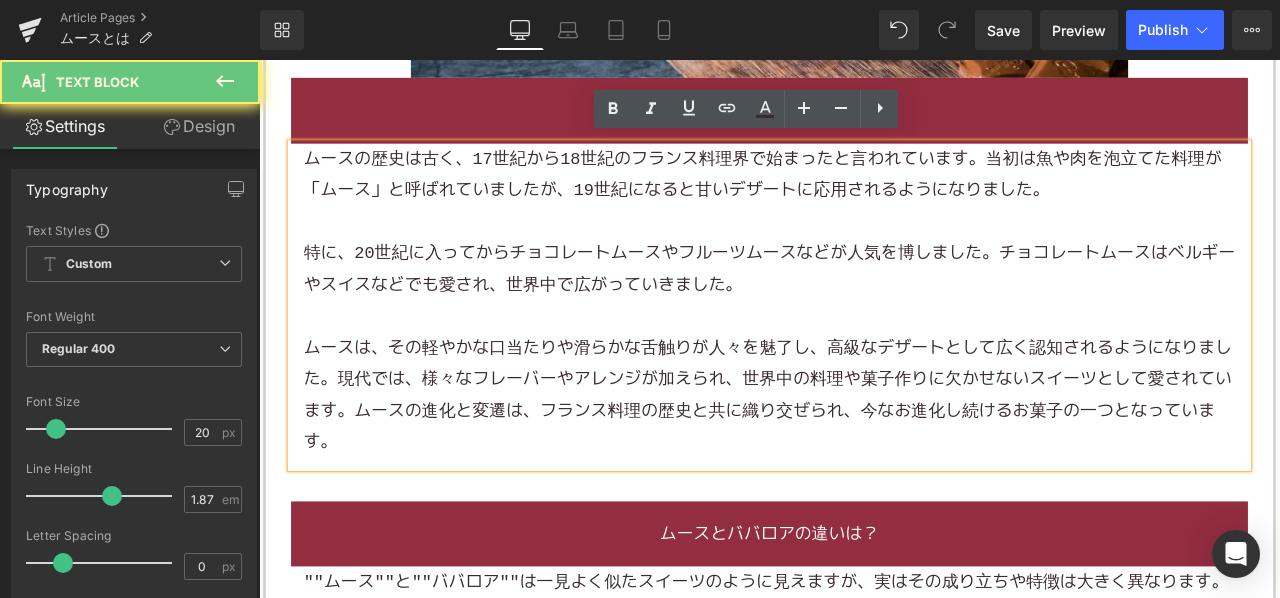 click on "特に、20世紀に入ってからチョコレートムースやフルーツムースなどが人気を博しました。チョコレートムースはベルギーやスイスなどでも愛され、世界中で広がっていきました。" at bounding box center [864, 327] 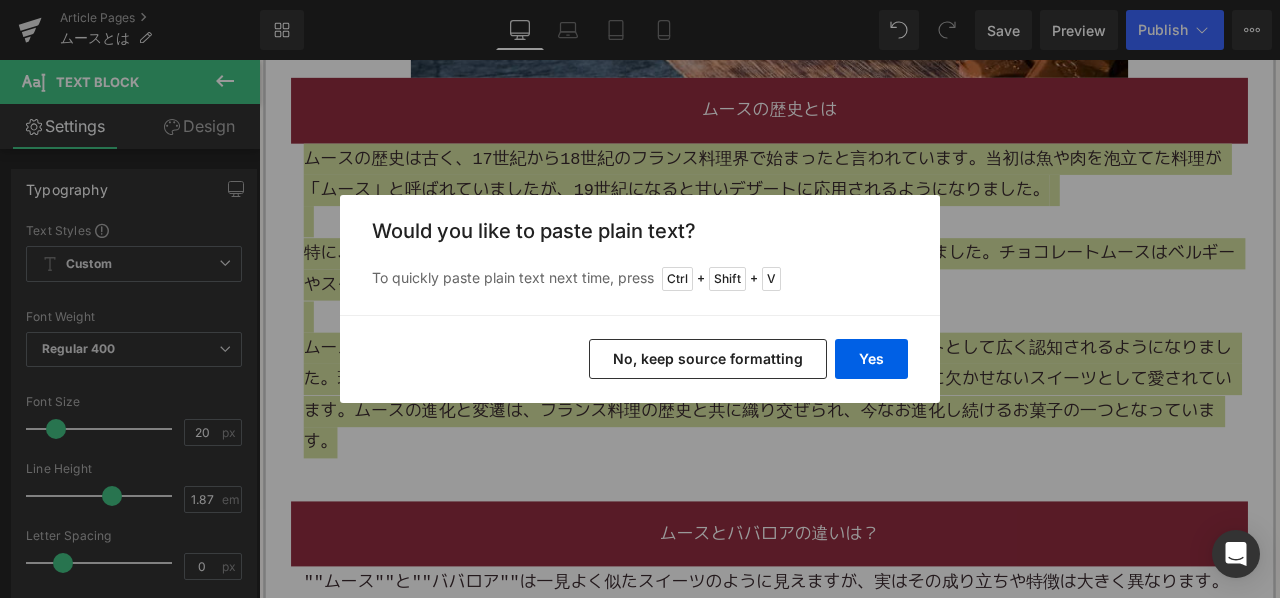 click on "No, keep source formatting" at bounding box center (708, 359) 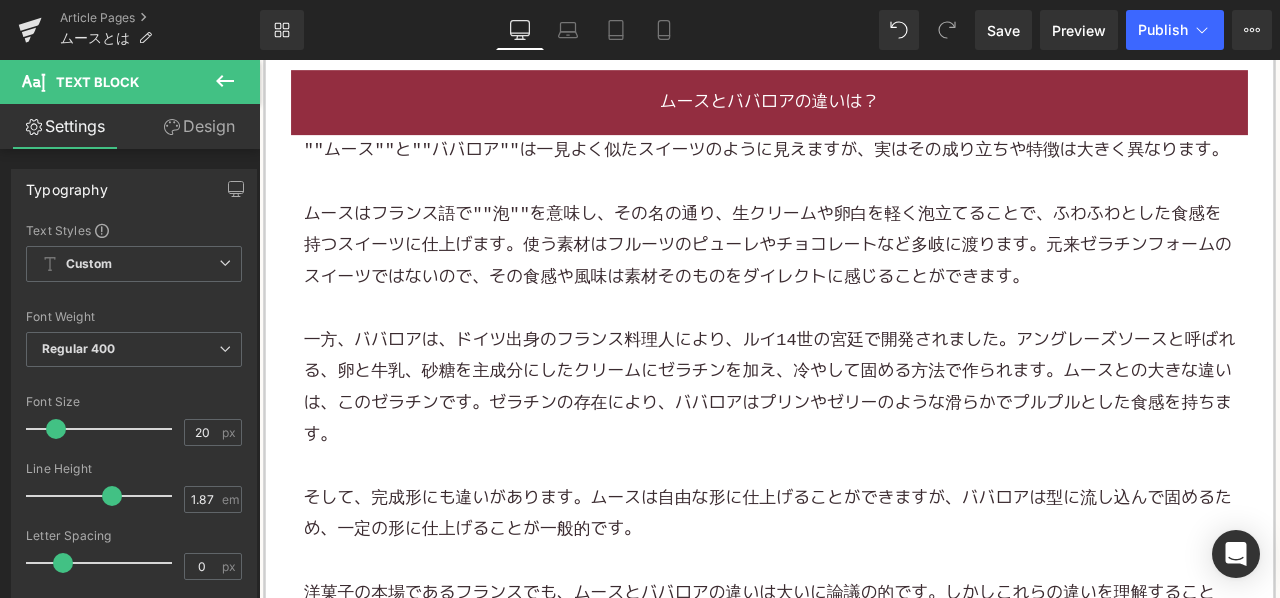 scroll, scrollTop: 2900, scrollLeft: 0, axis: vertical 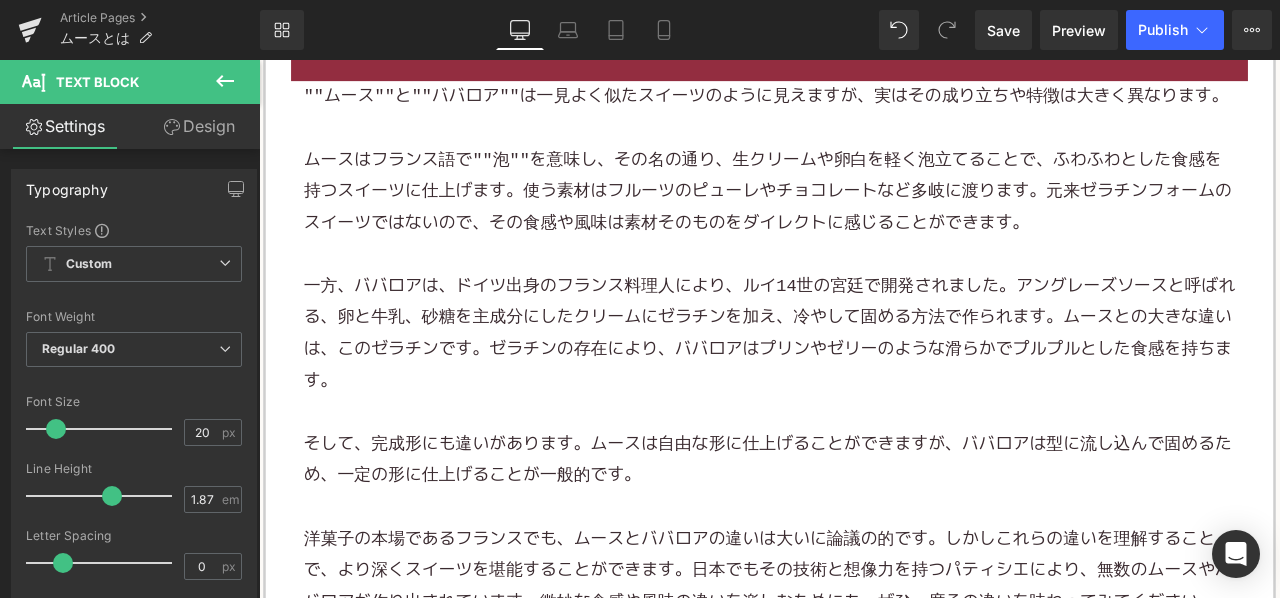 click on "ムースはフランス語で""泡""を意味し、その名の通り、生クリームや卵白を軽く泡立てることで、ふわふわとした食感を持つスイーツに仕上げます。使う素材はフルーツのピューレやチョコレートなど多岐に渡ります。元来ゼラチンフォームのスイーツではないので、その食感や風味は素材そのものをダイレクトに感じることができます。" at bounding box center [864, 216] 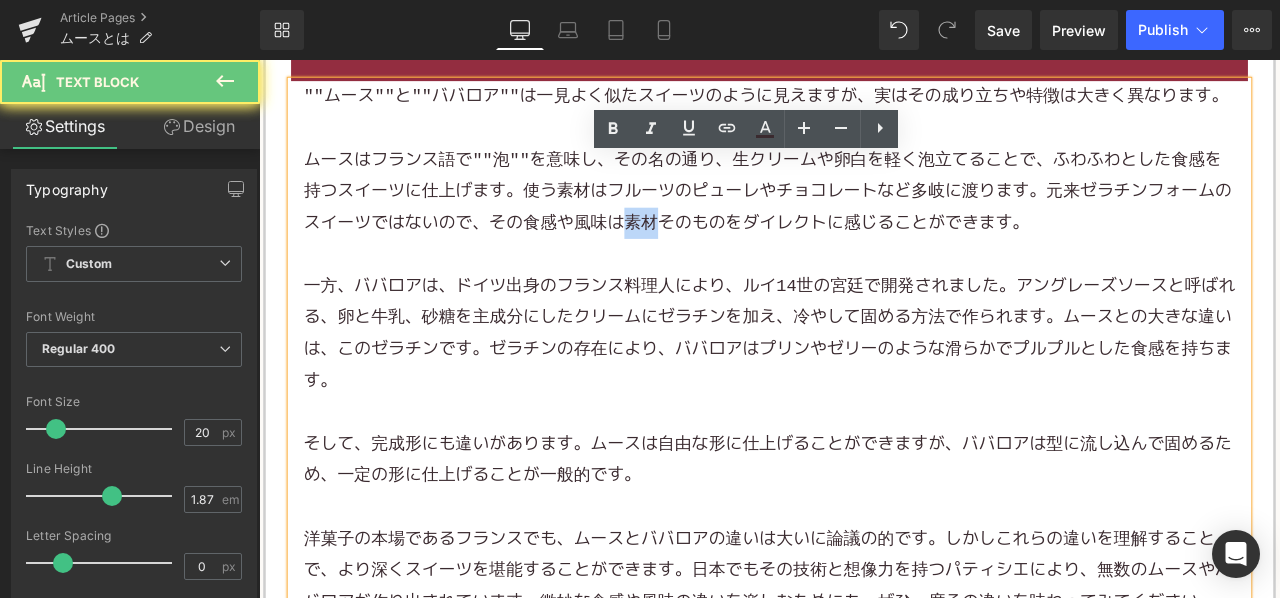 click on "ムースはフランス語で""泡""を意味し、その名の通り、生クリームや卵白を軽く泡立てることで、ふわふわとした食感を持つスイーツに仕上げます。使う素材はフルーツのピューレやチョコレートなど多岐に渡ります。元来ゼラチンフォームのスイーツではないので、その食感や風味は素材そのものをダイレクトに感じることができます。" at bounding box center [864, 216] 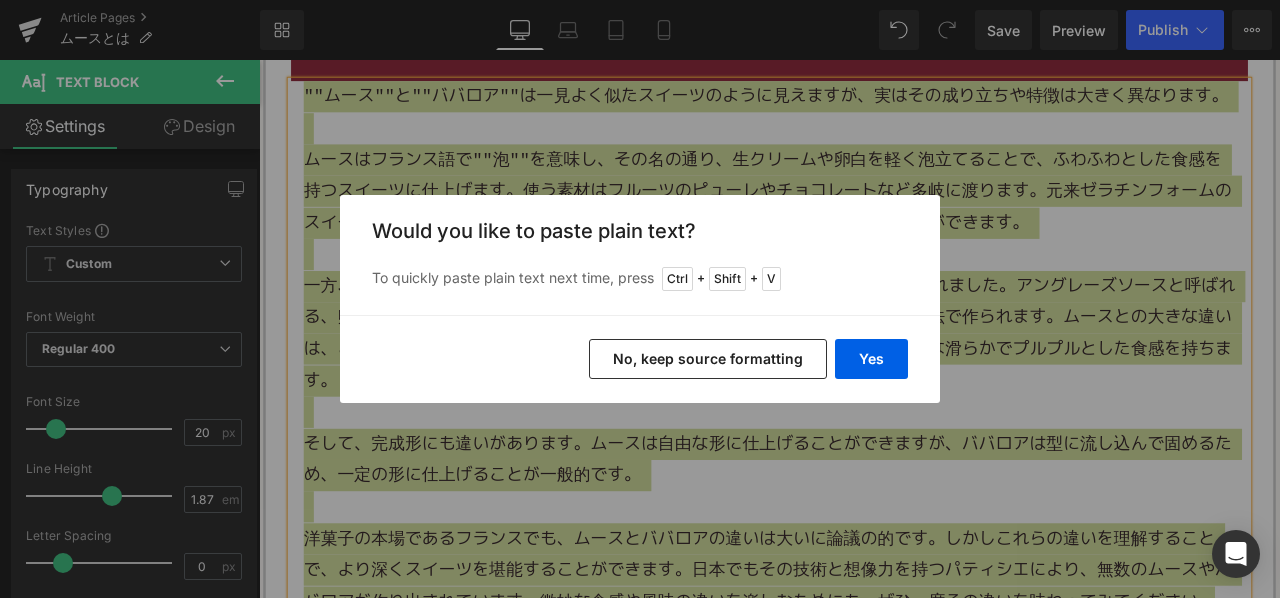 click on "No, keep source formatting" at bounding box center [708, 359] 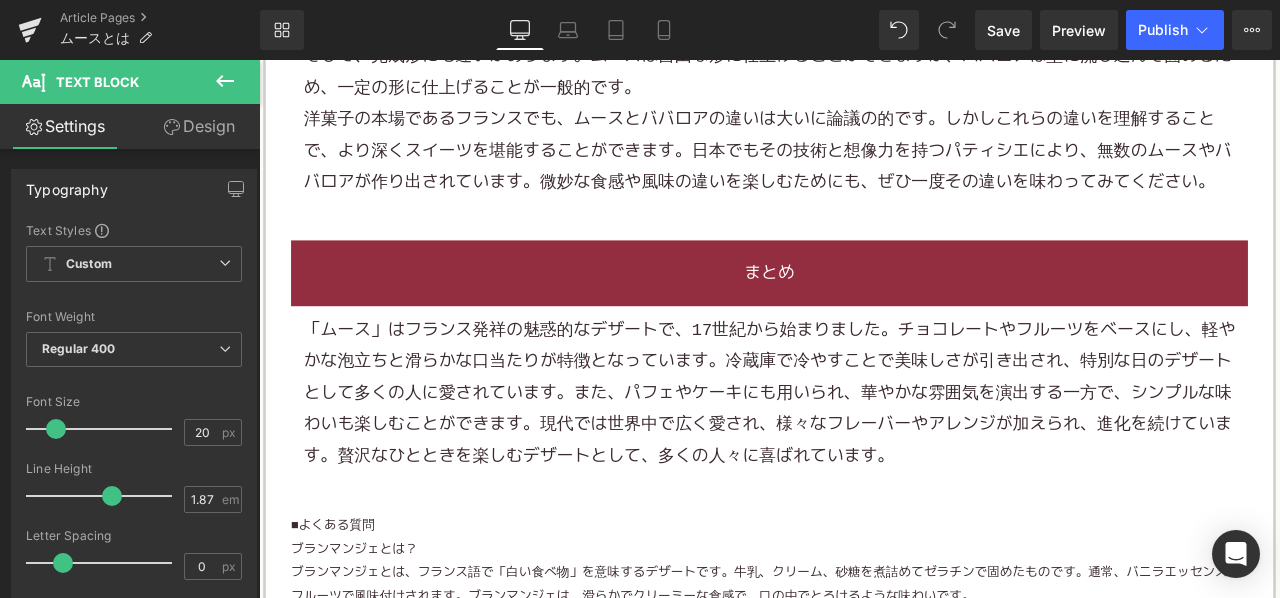 scroll, scrollTop: 3400, scrollLeft: 0, axis: vertical 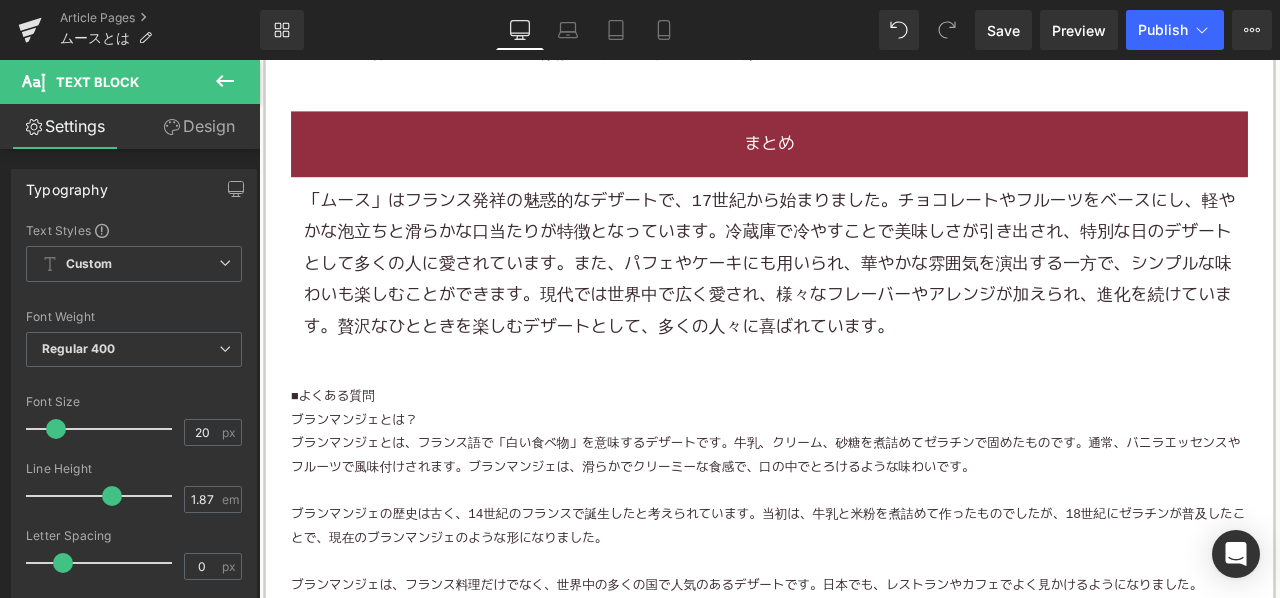 click on "「ムース」はフランス発祥の魅惑的なデザートで、17世紀から始まりました。チョコレートやフルーツをベースにし、軽やかな泡立ちと滑らかな口当たりが特徴となっています。冷蔵庫で冷やすことで美味しさが引き出され、特別な日のデザートとして多くの人に愛されています。また、パフェやケーキにも用いられ、華やかな雰囲気を演出する一方で、シンプルな味わいも楽しむことができます。現代では世界中で広く愛され、様々なフレーバーやアレンジが加えられ、進化を続けています。贅沢なひとときを楽しむデザートとして、多くの人々に喜ばれています。" at bounding box center (864, 302) 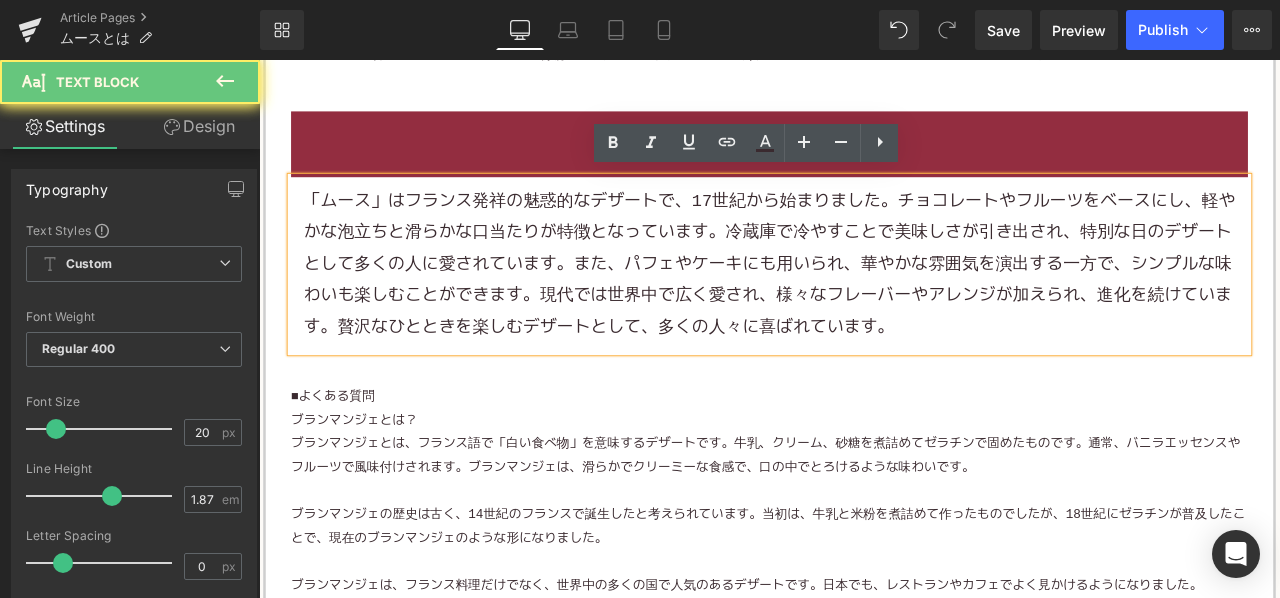 click on "「ムース」はフランス発祥の魅惑的なデザートで、17世紀から始まりました。チョコレートやフルーツをベースにし、軽やかな泡立ちと滑らかな口当たりが特徴となっています。冷蔵庫で冷やすことで美味しさが引き出され、特別な日のデザートとして多くの人に愛されています。また、パフェやケーキにも用いられ、華やかな雰囲気を演出する一方で、シンプルな味わいも楽しむことができます。現代では世界中で広く愛され、様々なフレーバーやアレンジが加えられ、進化を続けています。贅沢なひとときを楽しむデザートとして、多くの人々に喜ばれています。" at bounding box center (864, 302) 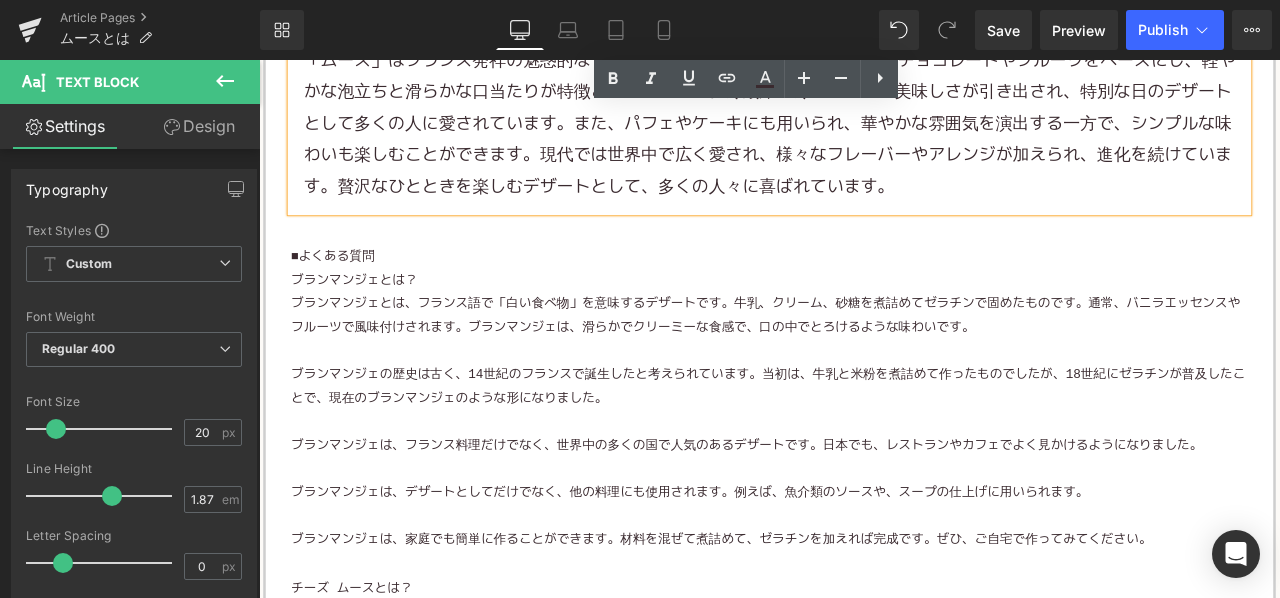 scroll, scrollTop: 3400, scrollLeft: 0, axis: vertical 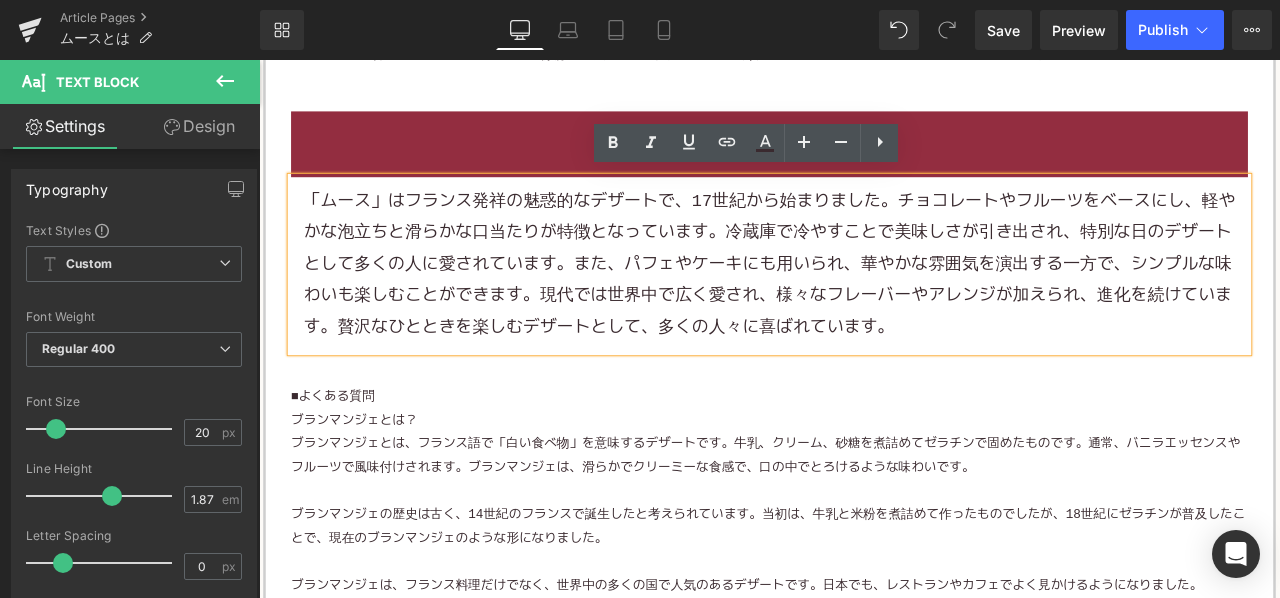 click on "「ムース」はフランス発祥の魅惑的なデザートで、17世紀から始まりました。チョコレートやフルーツをベースにし、軽やかな泡立ちと滑らかな口当たりが特徴となっています。冷蔵庫で冷やすことで美味しさが引き出され、特別な日のデザートとして多くの人に愛されています。また、パフェやケーキにも用いられ、華やかな雰囲気を演出する一方で、シンプルな味わいも楽しむことができます。現代では世界中で広く愛され、様々なフレーバーやアレンジが加えられ、進化を続けています。贅沢なひとときを楽しむデザートとして、多くの人々に喜ばれています。" at bounding box center (864, 302) 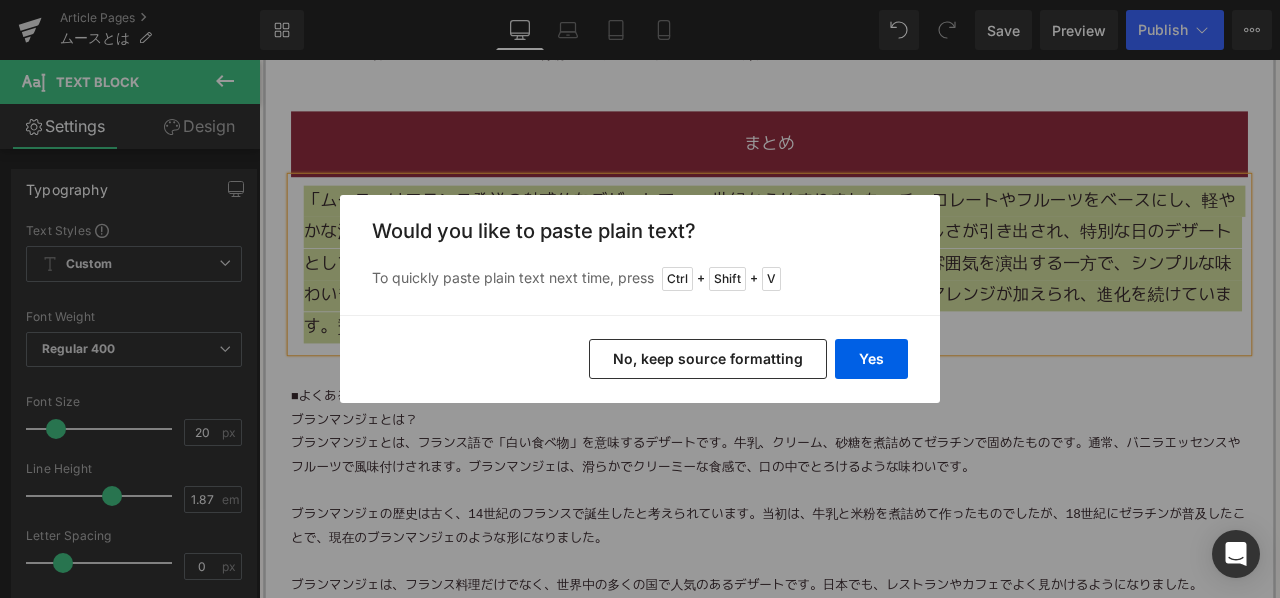 click on "No, keep source formatting" at bounding box center [708, 359] 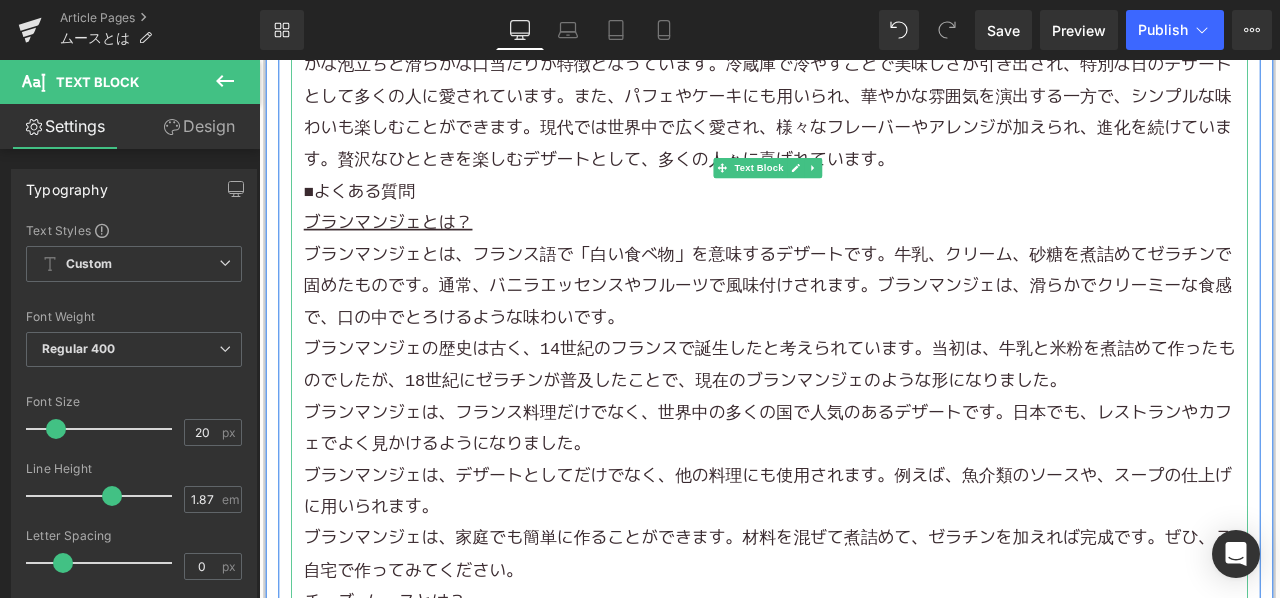 scroll, scrollTop: 3500, scrollLeft: 0, axis: vertical 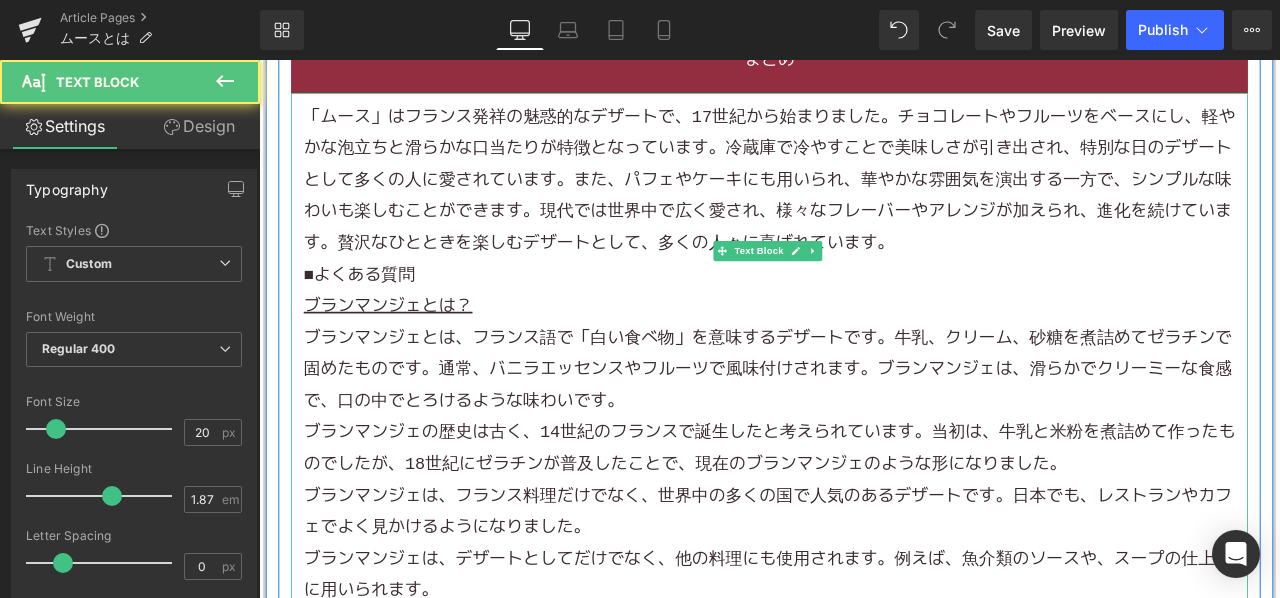 click on "「ムース」はフランス発祥の魅惑的なデザートで、17世紀から始まりました。チョコレートやフルーツをベースにし、軽やかな泡立ちと滑らかな口当たりが特徴となっています。冷蔵庫で冷やすことで美味しさが引き出され、特別な日のデザートとして多くの人に愛されています。また、パフェや ケーキ にも用いられ、華やかな雰囲気を演出する一方で、シンプルな味わいも楽しむことができます。現代では世界中で広く愛され、様々なフレーバーやアレンジが加えられ、進化を続けています。贅沢なひとときを楽しむデザートとして、多くの人々に喜ばれています。" at bounding box center [864, 202] 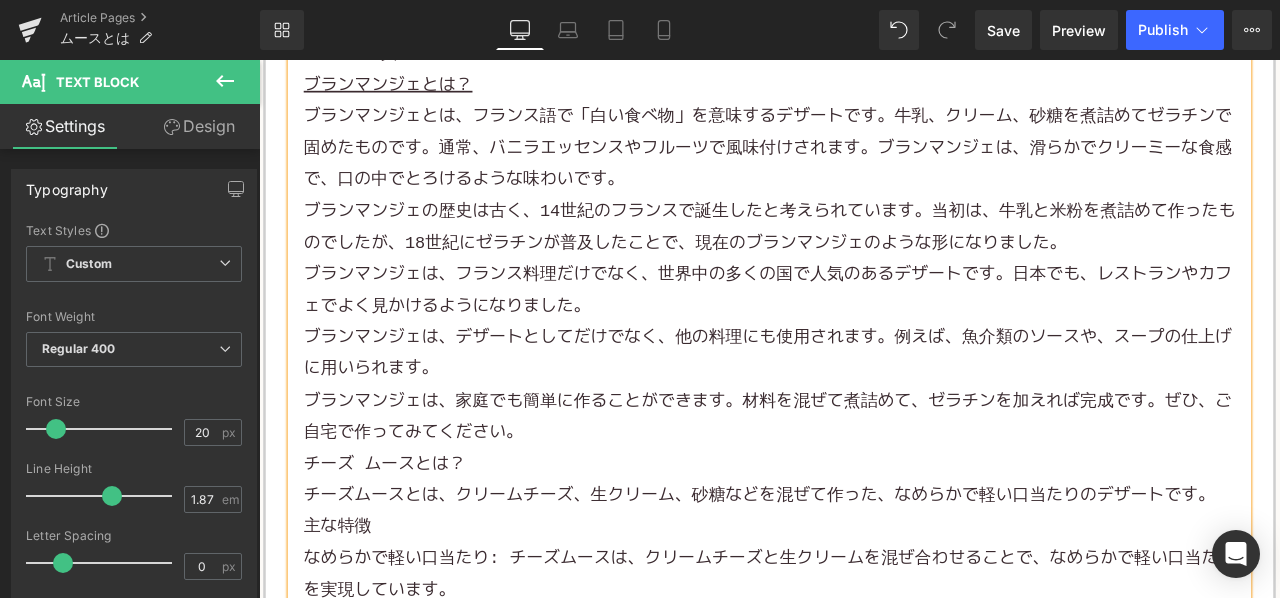 scroll, scrollTop: 3900, scrollLeft: 0, axis: vertical 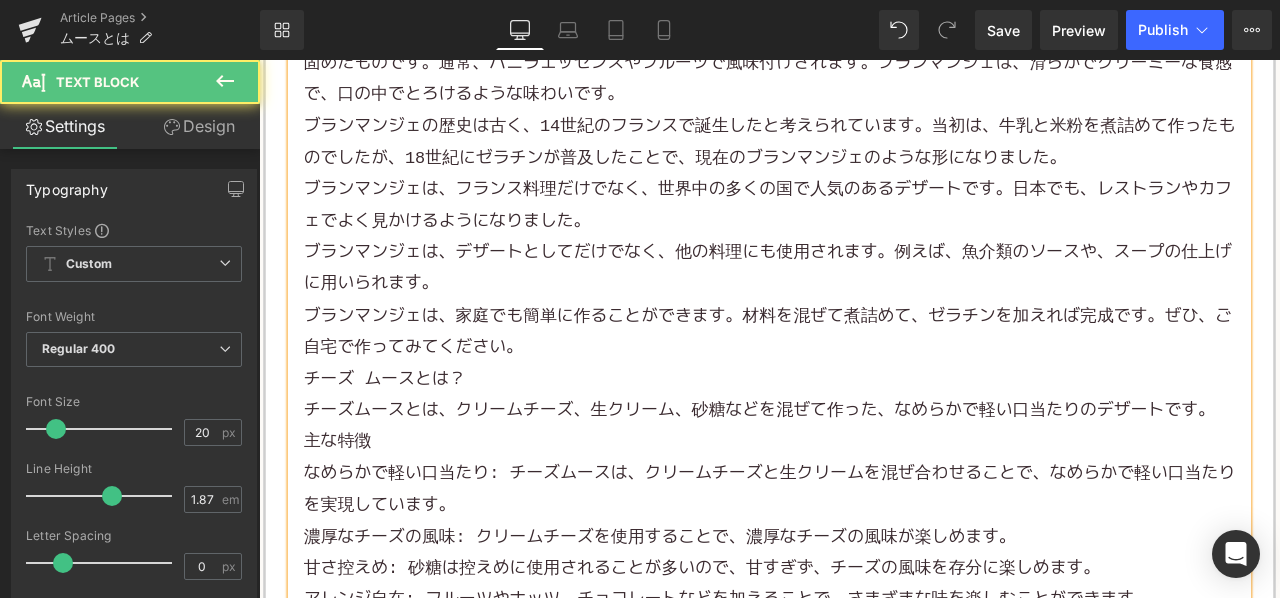 click on "ブランマンジェは、家庭でも簡単に作ることができます。材料を混ぜて煮詰めて、ゼラチンを加えれば完成です。ぜひ、ご自宅で作ってみてください。" at bounding box center (864, 382) 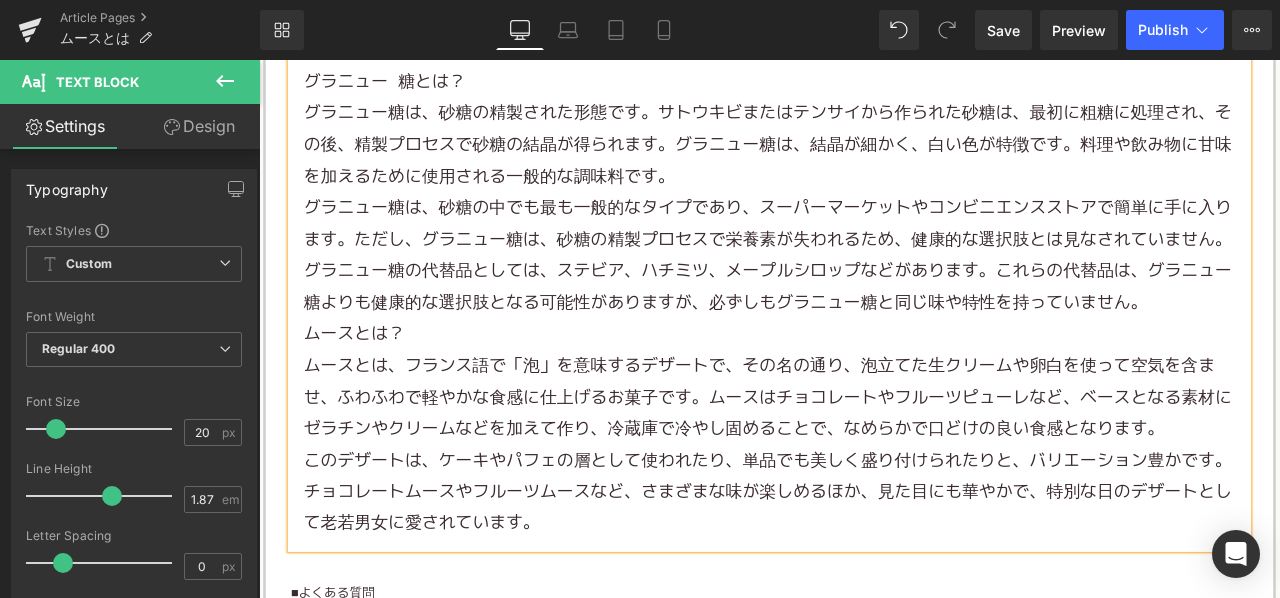 scroll, scrollTop: 4900, scrollLeft: 0, axis: vertical 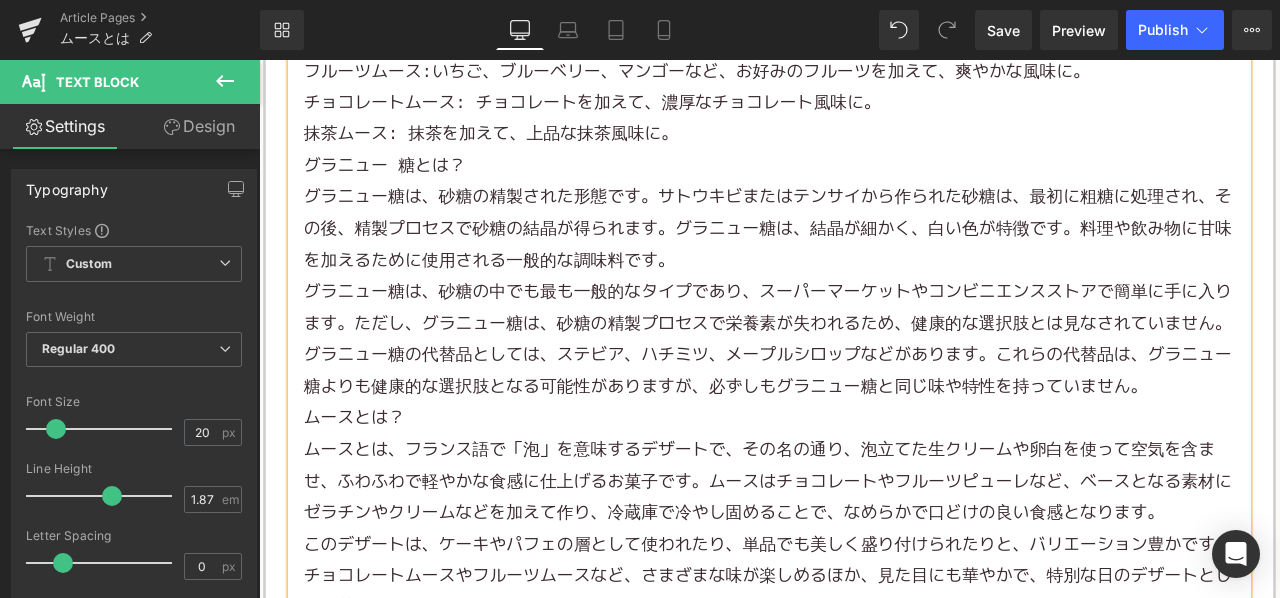 click on "抹茶ムース: 抹茶を加えて、上品な抹茶風味に。" at bounding box center [864, 148] 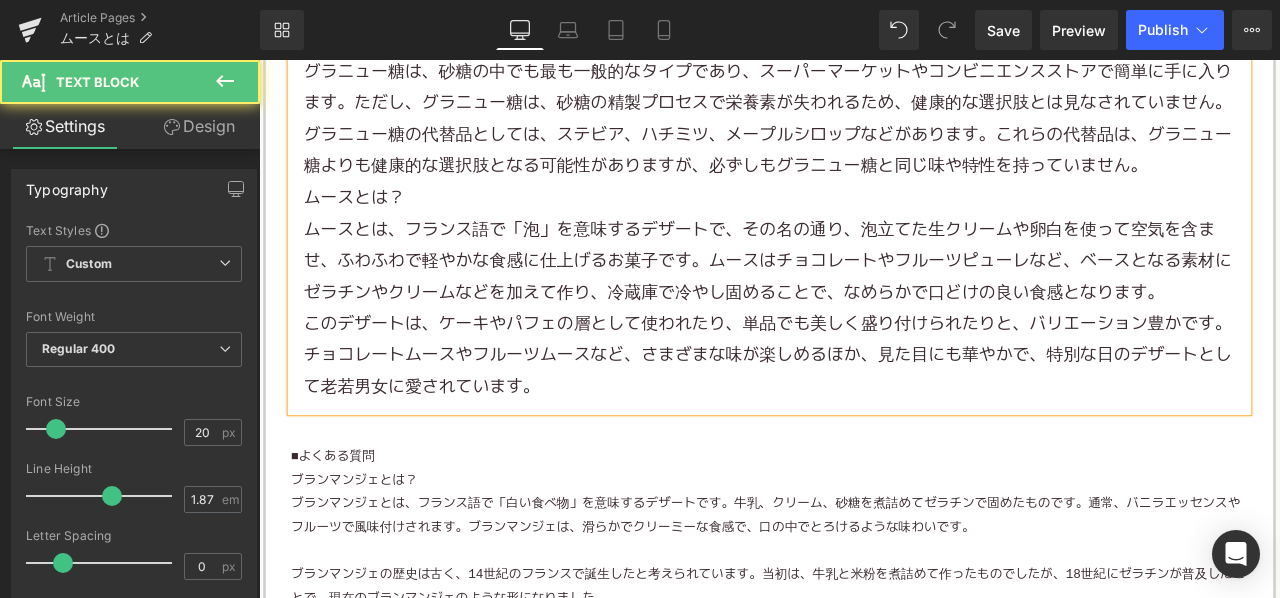 scroll, scrollTop: 5200, scrollLeft: 0, axis: vertical 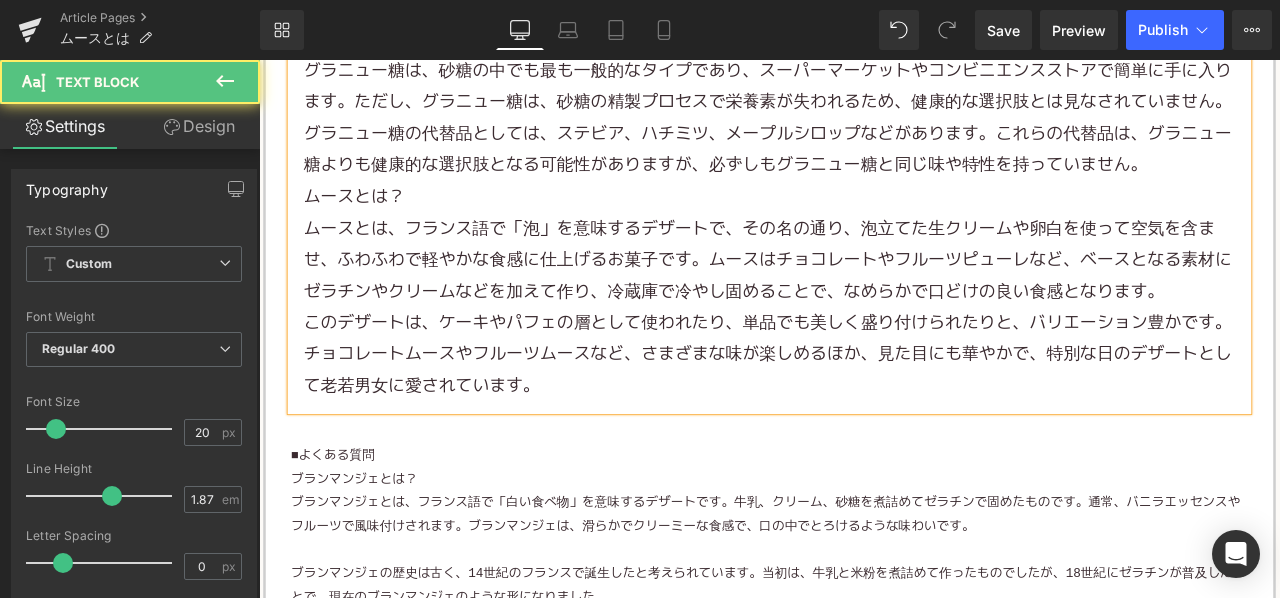 click on "グラニュー糖の代替品としては、ステビア、ハチミツ、 メープルシロップ などがあります。これらの代替品は、グラニュー糖よりも健康的な選択肢となる可能性がありますが、必ずしもグラニュー糖と同じ味や特性を持っていません。" at bounding box center [864, 167] 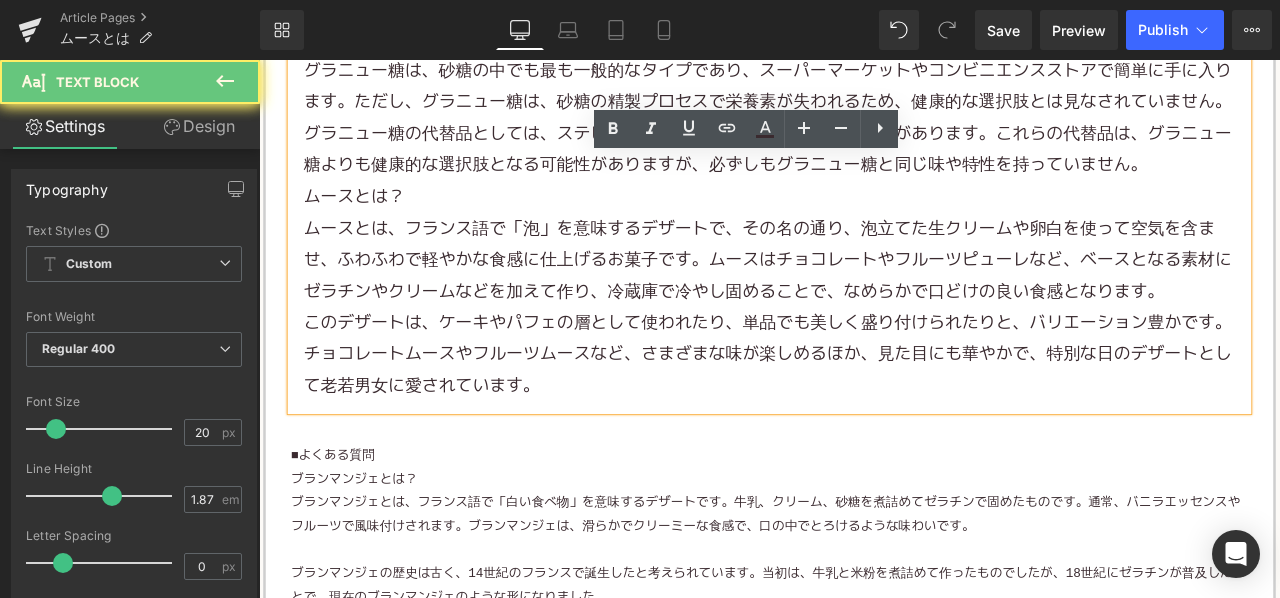 click on "グラニュー糖の代替品としては、ステビア、ハチミツ、 メープルシロップ などがあります。これらの代替品は、グラニュー糖よりも健康的な選択肢となる可能性がありますが、必ずしもグラニュー糖と同じ味や特性を持っていません。" at bounding box center [864, 167] 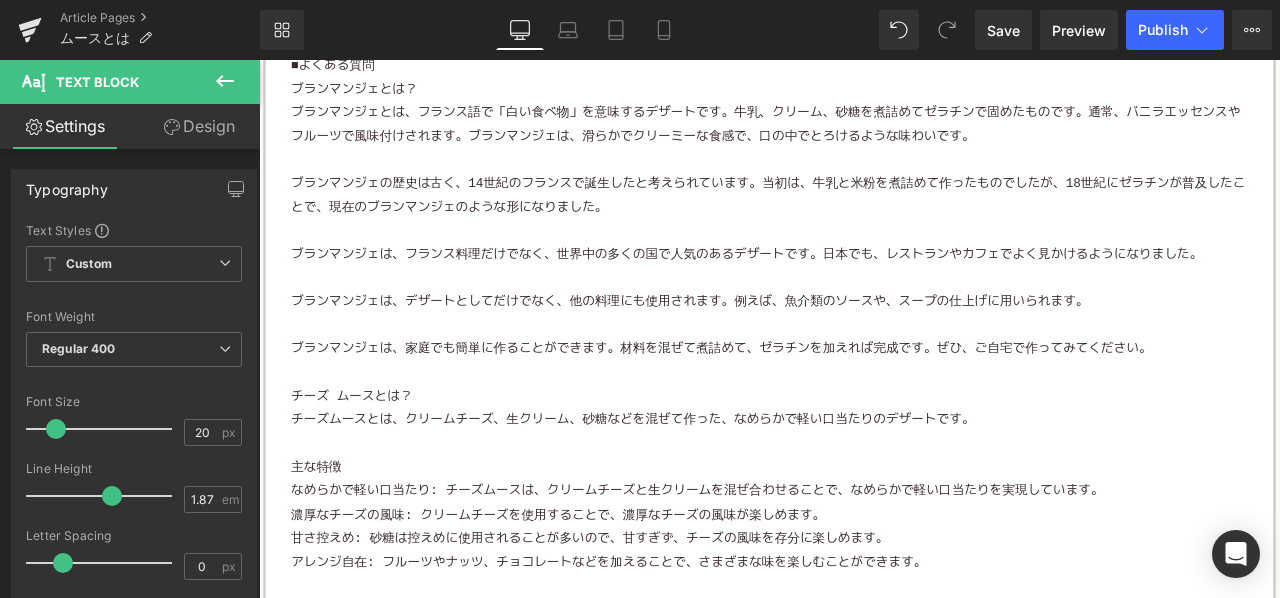 click on "ブランマンジェの歴史は古く、14世紀のフランスで誕生したと考えられています。当初は、牛乳と米粉を煮詰めて作ったものでしたが、18世紀にゼラチンが普及したことで、現在のブランマンジェのような形になりました。" at bounding box center (864, 222) 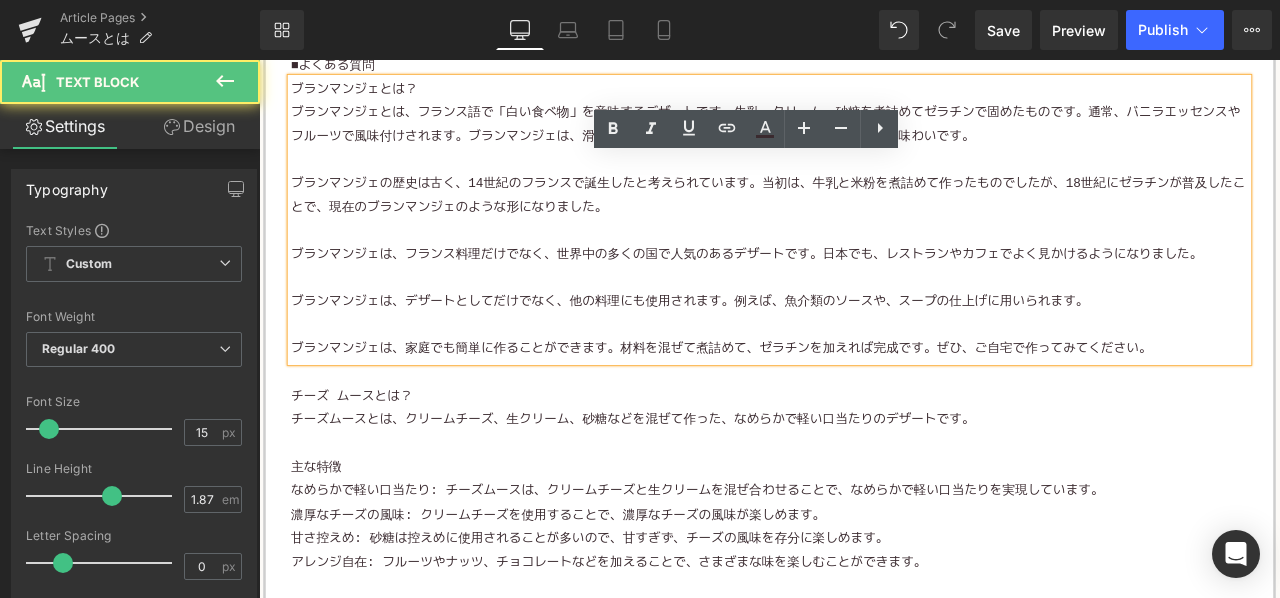 scroll, scrollTop: 5600, scrollLeft: 0, axis: vertical 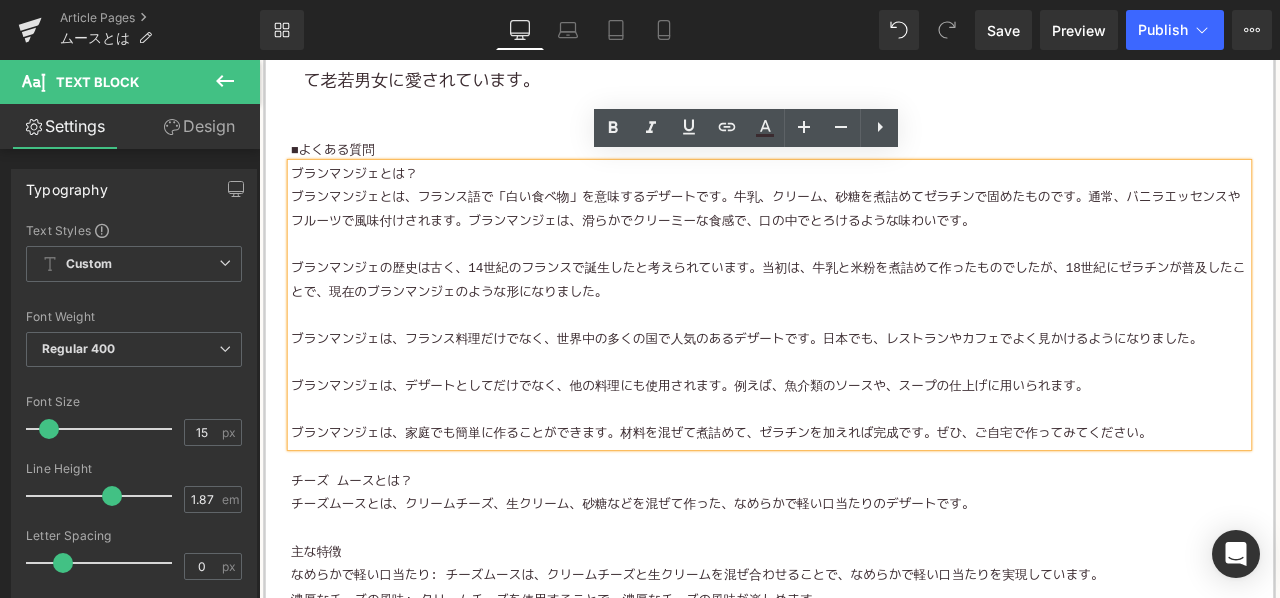 click on "■よくある質問" at bounding box center [864, 168] 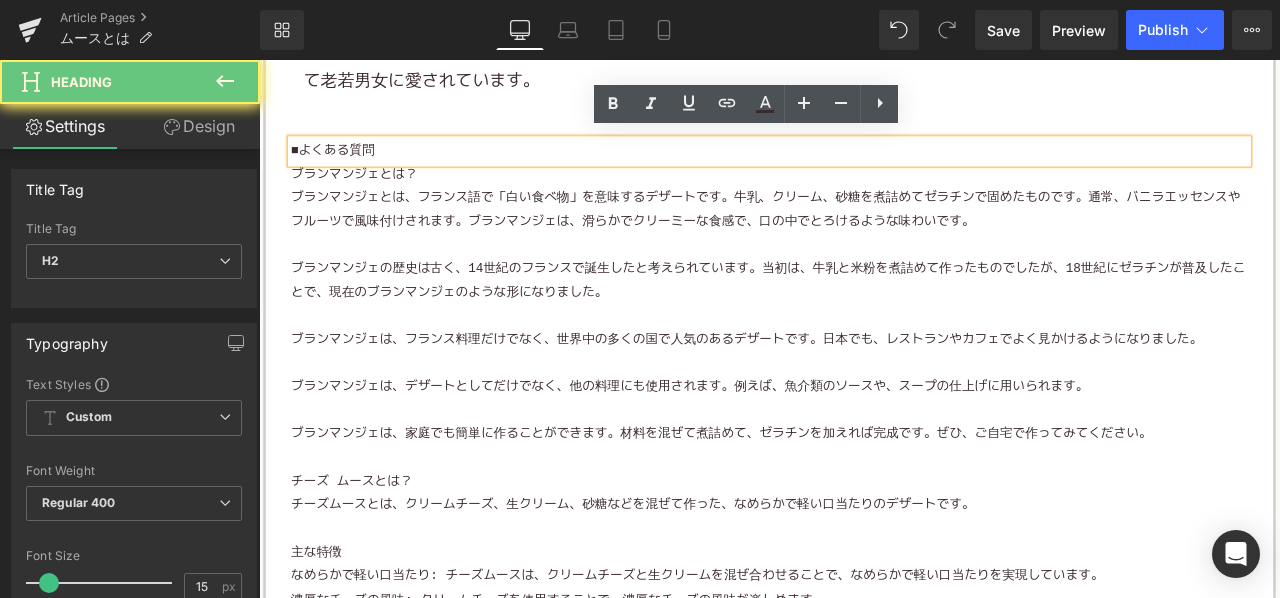 click on "■よくある質問" at bounding box center [864, 168] 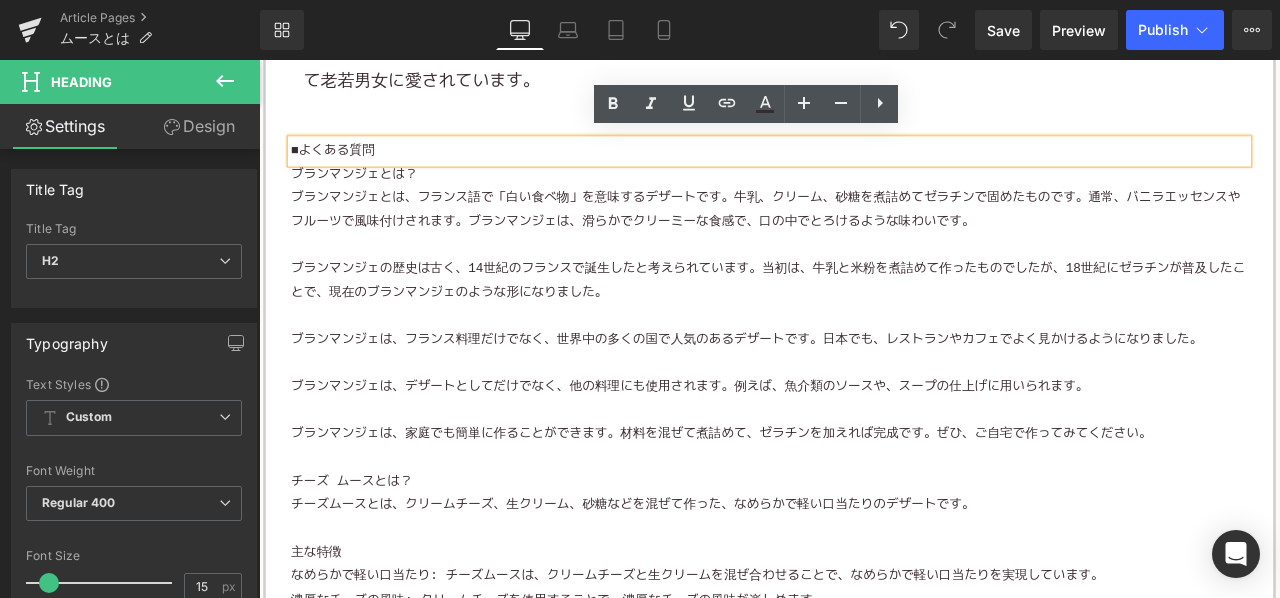click on "■よくある質問" at bounding box center (864, 168) 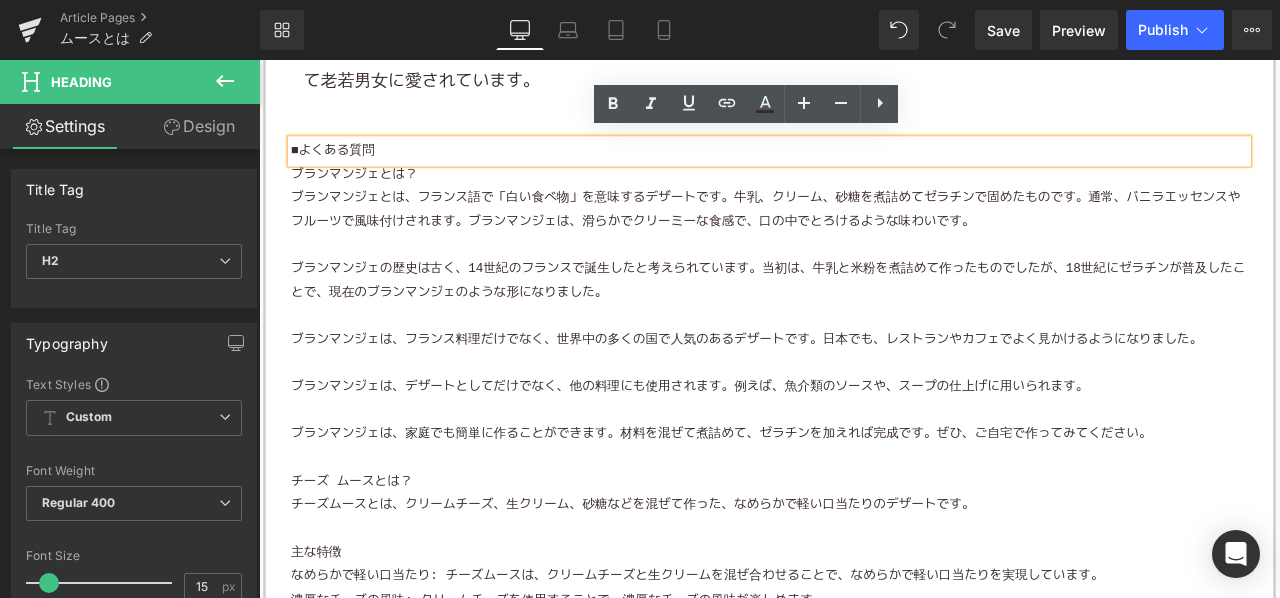 click on "■よくある質問 Heading         ブランマンジェとは？ ブランマンジェとは、フランス語で「白い食べ物」を意味するデザートです。牛乳、クリーム、砂糖を煮詰めてゼラチンで固めたものです。通常、バニラエッセンスやフルーツで風味付けされます。ブランマンジェは、滑らかでクリーミーな食感で、口の中でとろけるような味わいです。 ブランマンジェの歴史は古く、14世紀のフランスで誕生したと考えられています。当初は、牛乳と米粉を煮詰めて作ったものでしたが、18世紀にゼラチンが普及したことで、現在のブランマンジェのような形になりました。 ブランマンジェは、フランス料理だけでなく、世界中の多くの国で人気のあるデザートです。日本でも、レストランやカフェでよく見かけるようになりました。 Text Block         チーズ ムースとは？" at bounding box center [864, 775] 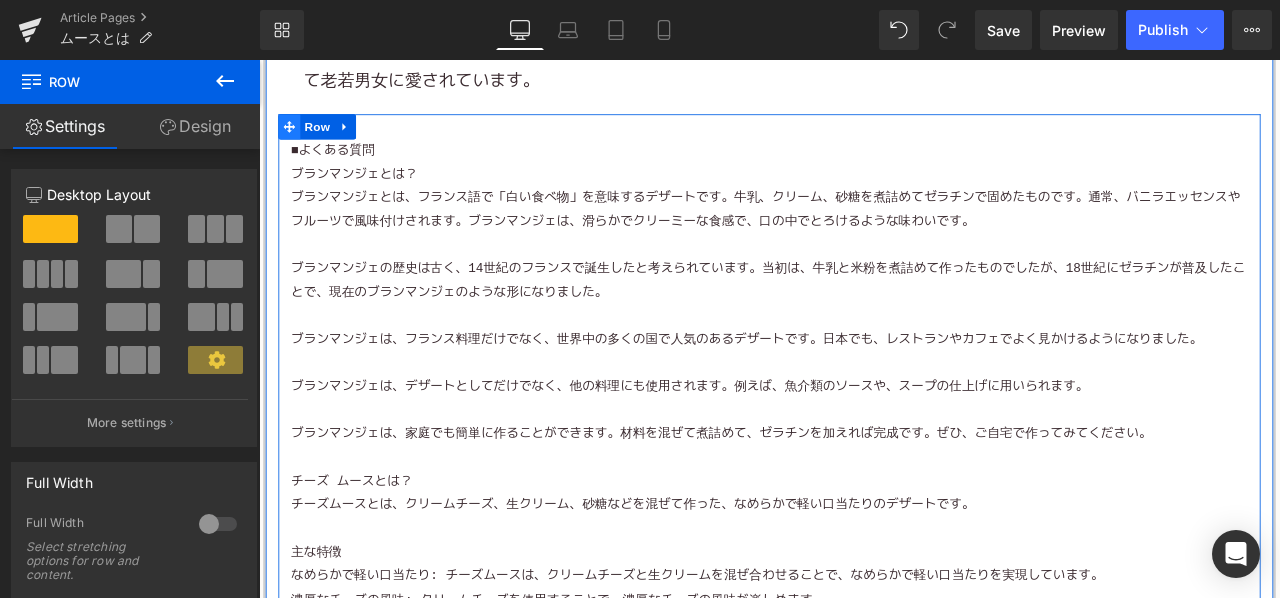 drag, startPoint x: 297, startPoint y: 120, endPoint x: 290, endPoint y: 129, distance: 11.401754 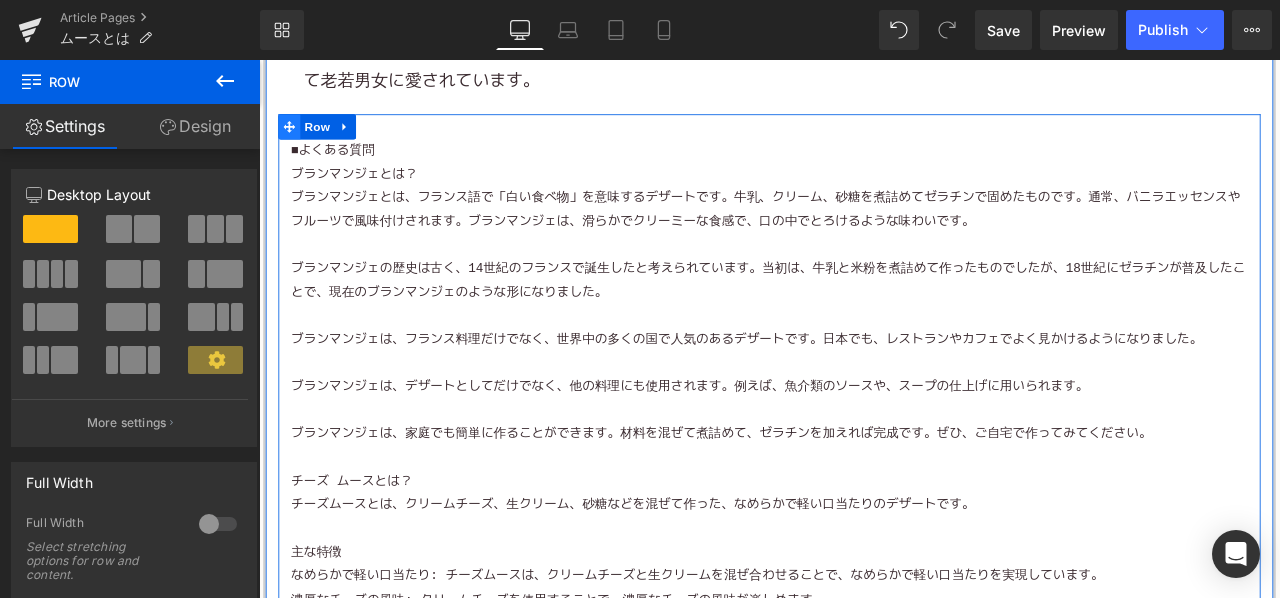click on "■よくある質問 Heading         ブランマンジェとは？ ブランマンジェとは、フランス語で「白い食べ物」を意味するデザートです。牛乳、クリーム、砂糖を煮詰めてゼラチンで固めたものです。通常、バニラエッセンスやフルーツで風味付けされます。ブランマンジェは、滑らかでクリーミーな食感で、口の中でとろけるような味わいです。 ブランマンジェの歴史は古く、14世紀のフランスで誕生したと考えられています。当初は、牛乳と米粉を煮詰めて作ったものでしたが、18世紀にゼラチンが普及したことで、現在のブランマンジェのような形になりました。 ブランマンジェは、フランス料理だけでなく、世界中の多くの国で人気のあるデザートです。日本でも、レストランやカフェでよく見かけるようになりました。 Text Block         チーズ ムースとは？" at bounding box center (864, 775) 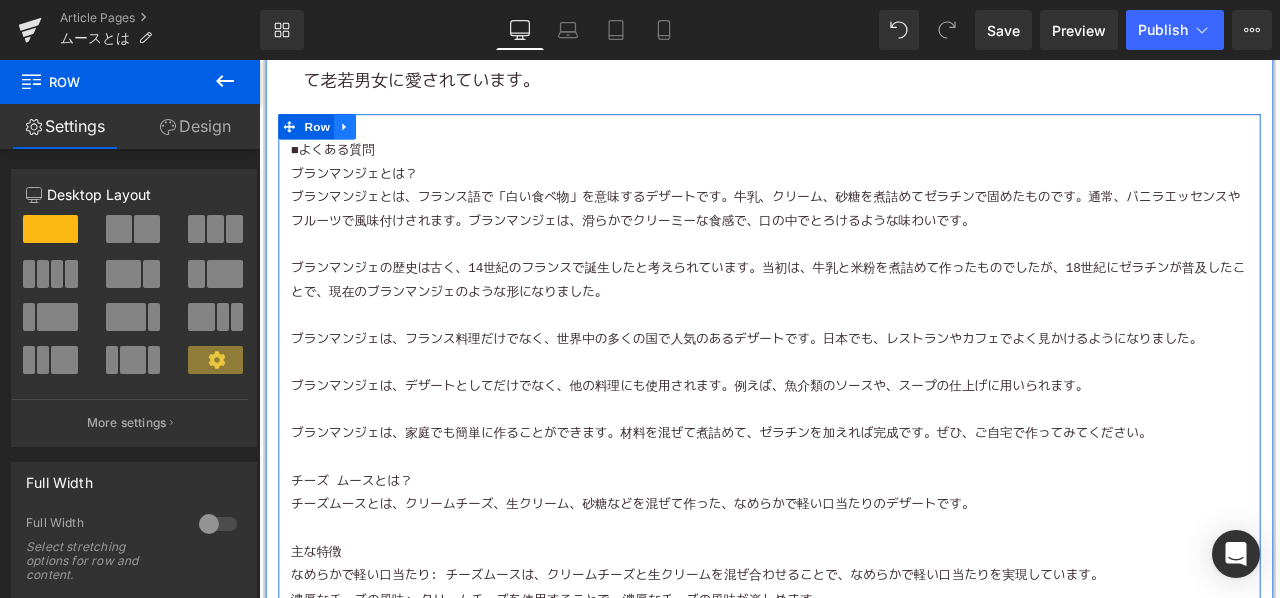 click 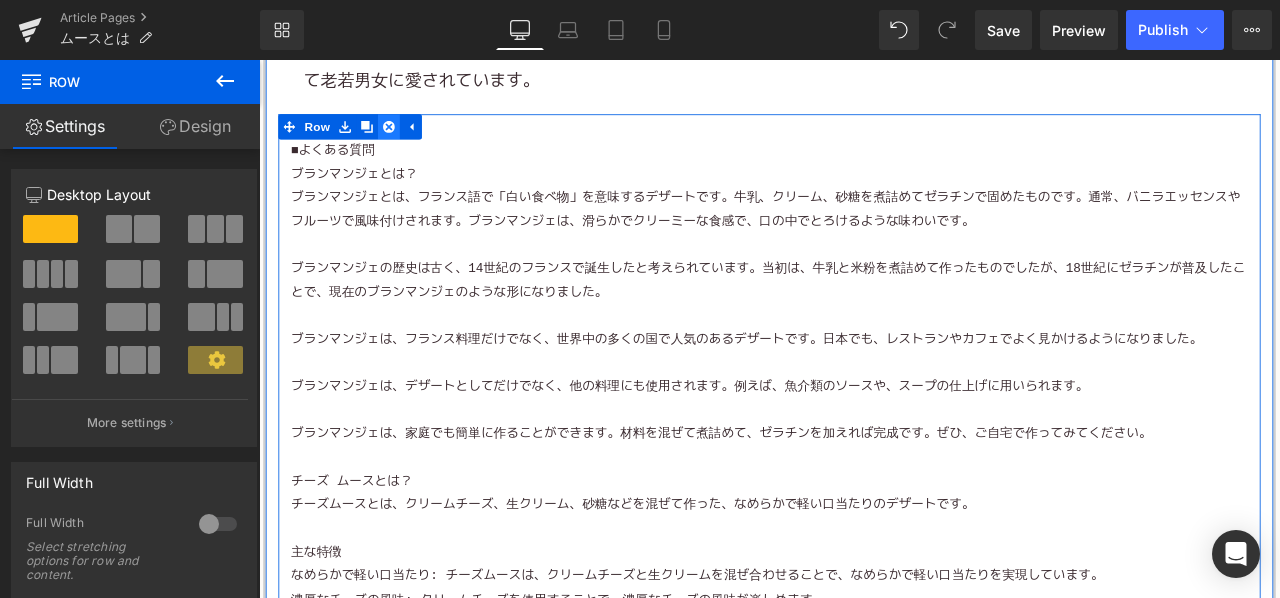 click 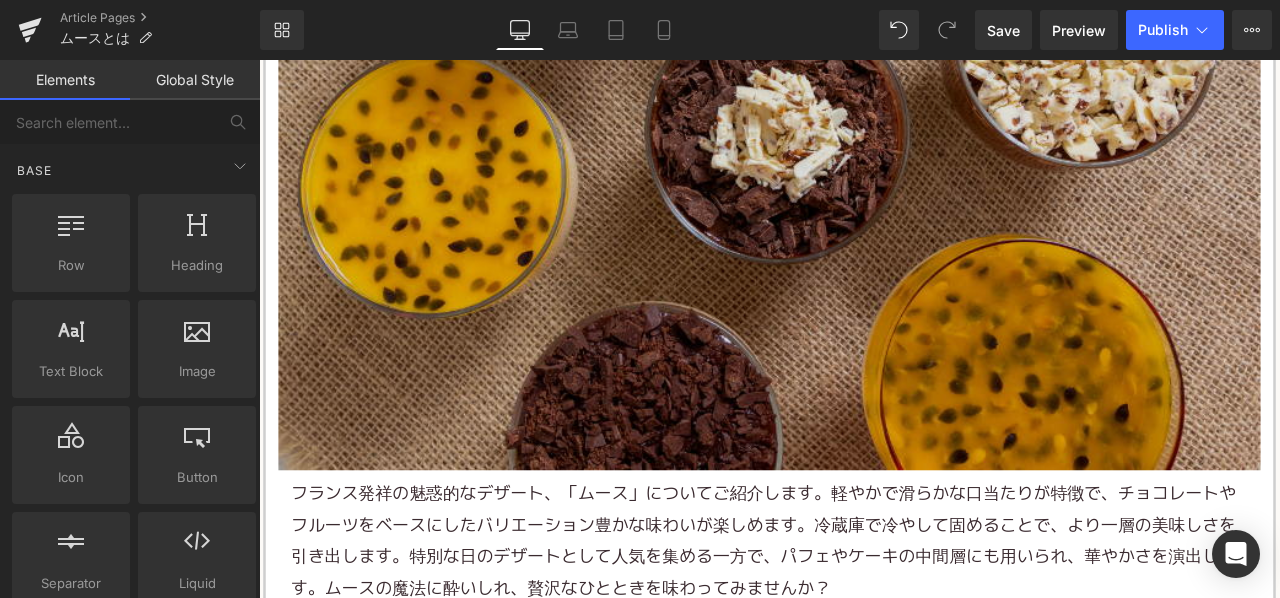 scroll, scrollTop: 700, scrollLeft: 0, axis: vertical 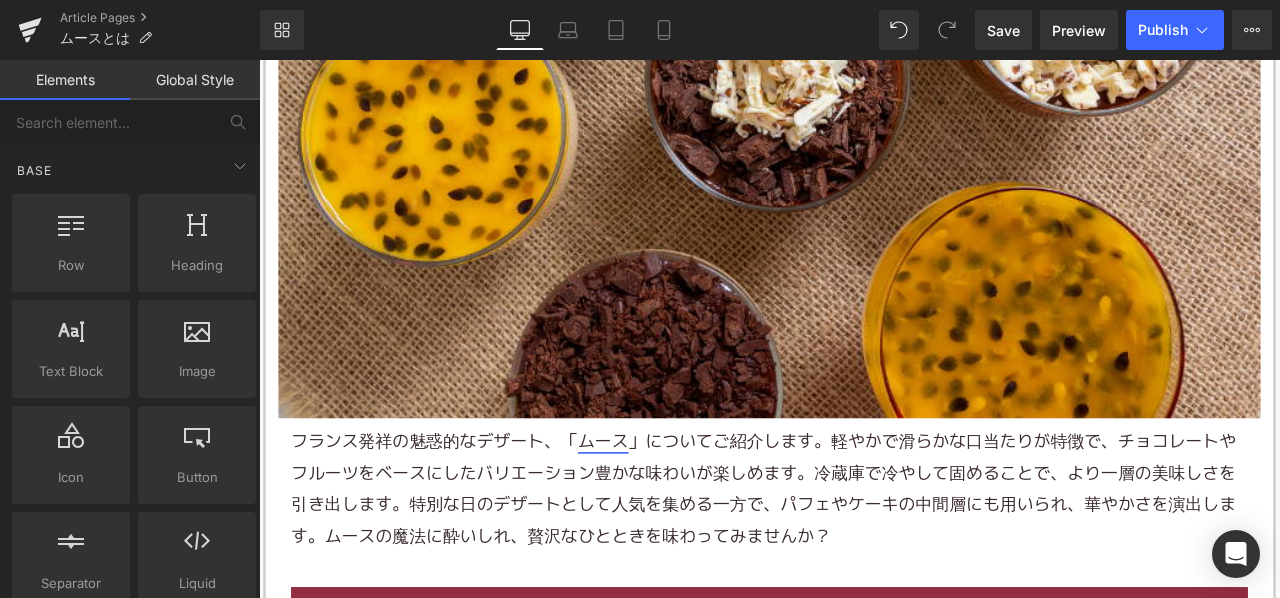 click on "フランス発祥の魅惑的なデザート、「 ムース 」についてご紹介します。軽やかで滑らかな口当たりが特徴で、 チョコレート や フルーツ をベースにしたバリエーション豊かな味わいが楽しめます。冷蔵庫で冷やして固めることで、より一層の美味しさを引き出します。特別な日のデザートとして人気を集める一方で、パフェや ケーキ の中間層にも用いられ、華やかさを演出します。ムースの魔法に酔いしれ、贅沢なひとときを味わってみませんか？" at bounding box center [864, 570] 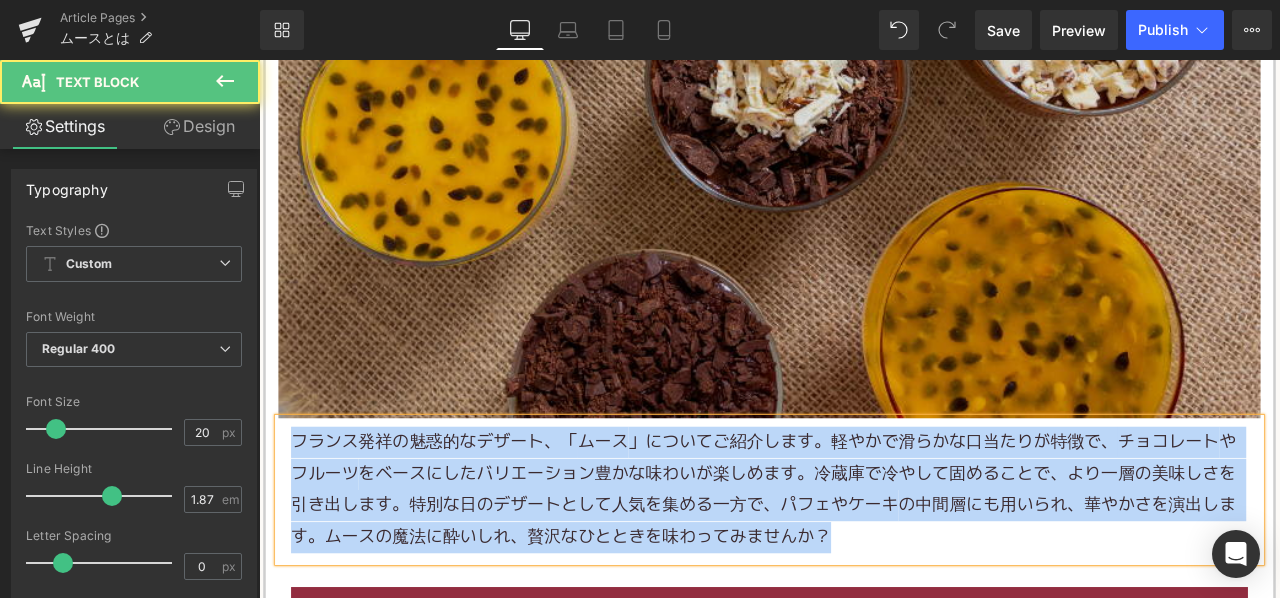 copy on "フランス発祥の魅惑的なデザート、「 ムース 」についてご紹介します。軽やかで滑らかな口当たりが特徴で、 チョコレート や フルーツ をベースにしたバリエーション豊かな味わいが楽しめます。冷蔵庫で冷やして固めることで、より一層の美味しさを引き出します。特別な日のデザートとして人気を集める一方で、パフェや ケーキ の中間層にも用いられ、華やかさを演出します。ムースの魔法に酔いしれ、贅沢なひとときを味わってみませんか？" 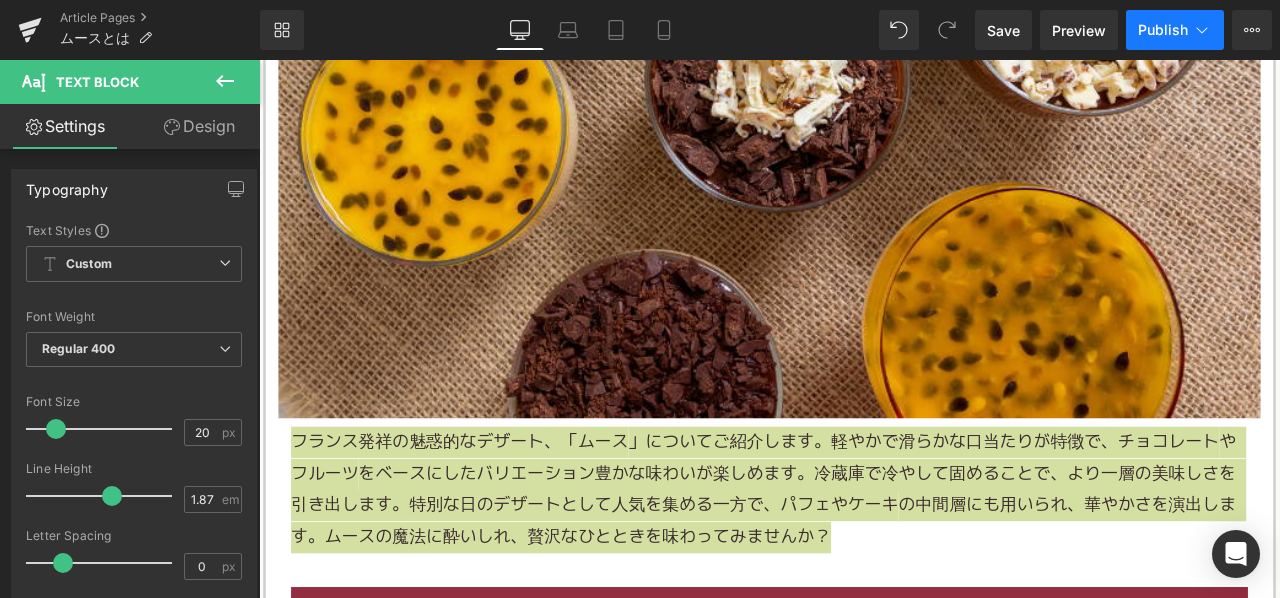 click on "Publish" at bounding box center (1163, 30) 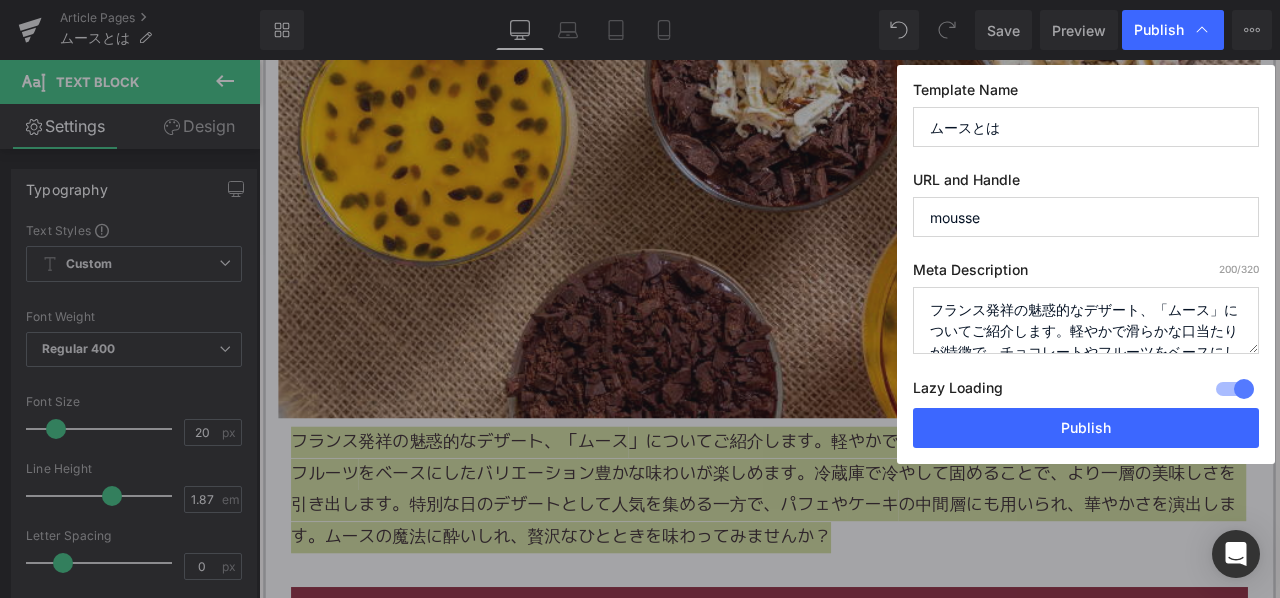 click on "フランス発祥の魅惑的なデザート、「ムース」についてご紹介します。軽やかで滑らかな口当たりが特徴で、チョコレートやフルーツをベースにしたバリエーション豊かな味わいが楽しめます。冷蔵庫で冷やして固めることで、より一層の美味しさを引き出します。特別な日のデザートとして人気を集める一方で、パフェやケーキの中間層にも用いられ、華やかさを演出します。ムースの魔法に酔いしれ、贅沢なひとときを味わってみませんか？" at bounding box center (1086, 320) 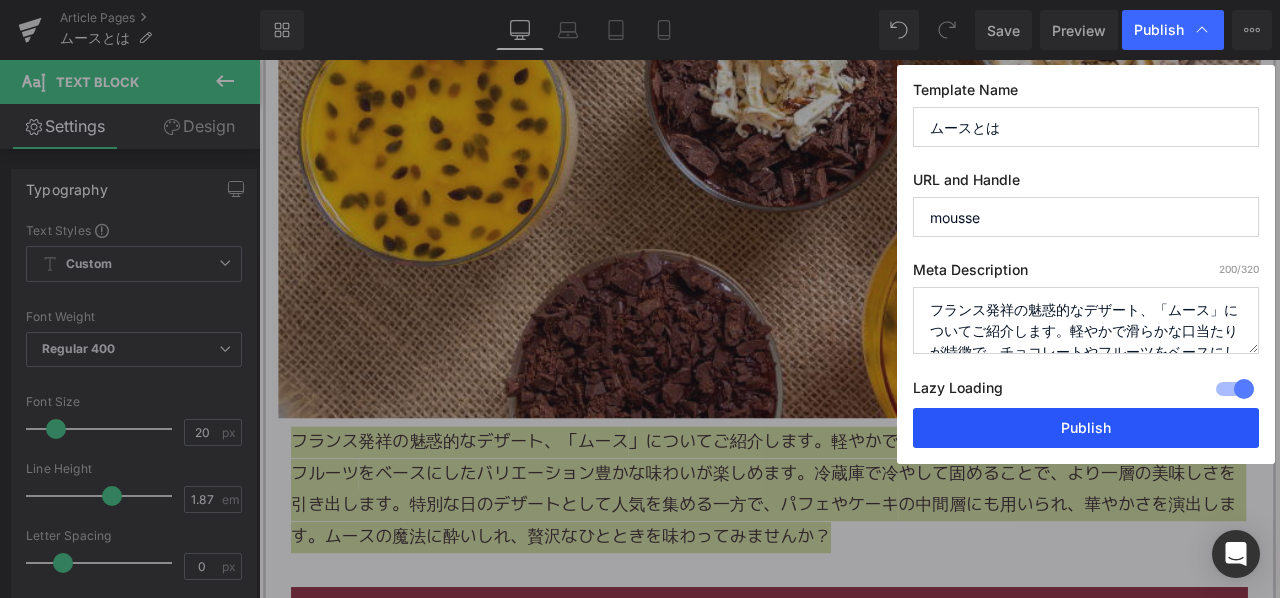 scroll, scrollTop: 154, scrollLeft: 0, axis: vertical 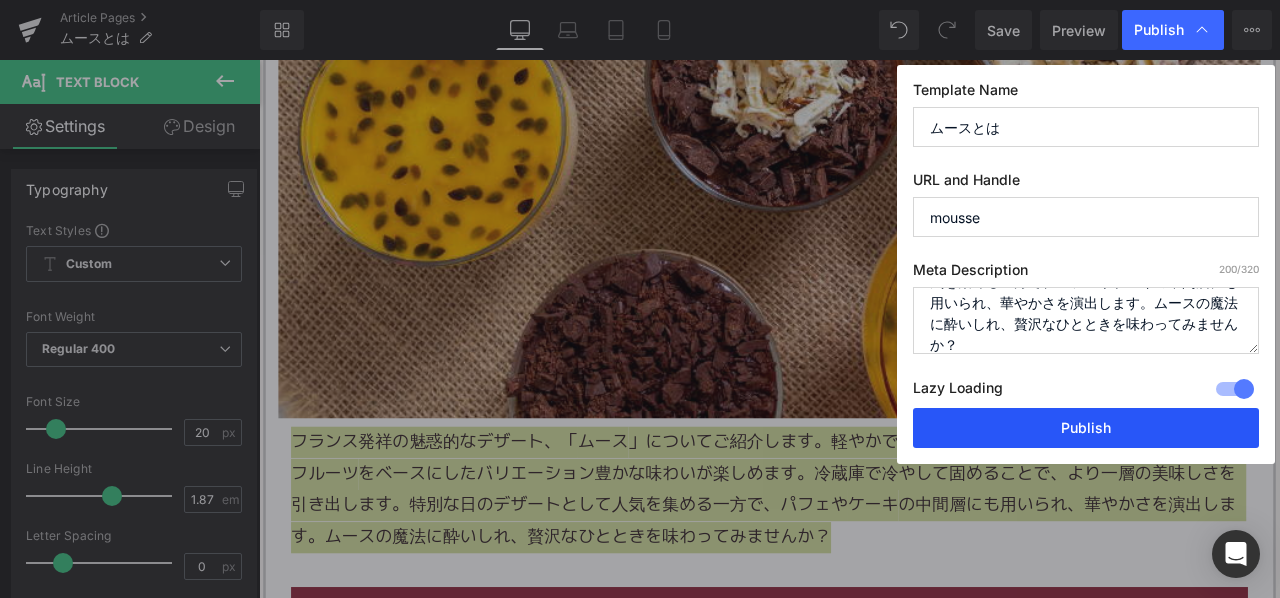 click on "Publish" at bounding box center (1086, 428) 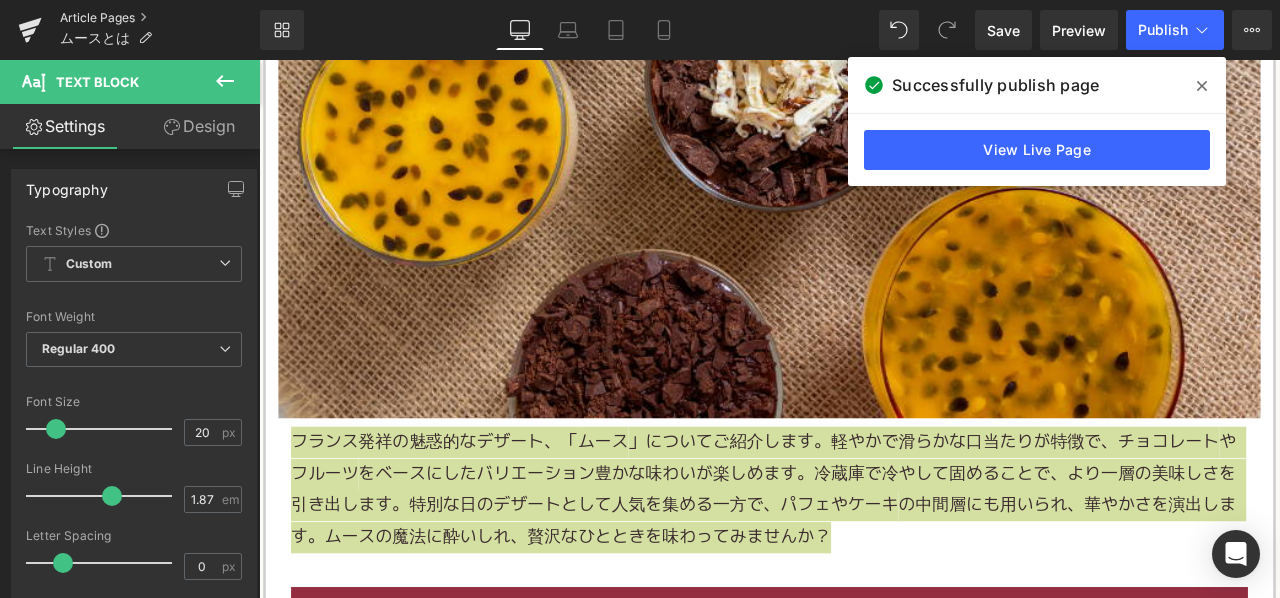 click on "Article Pages" at bounding box center [160, 18] 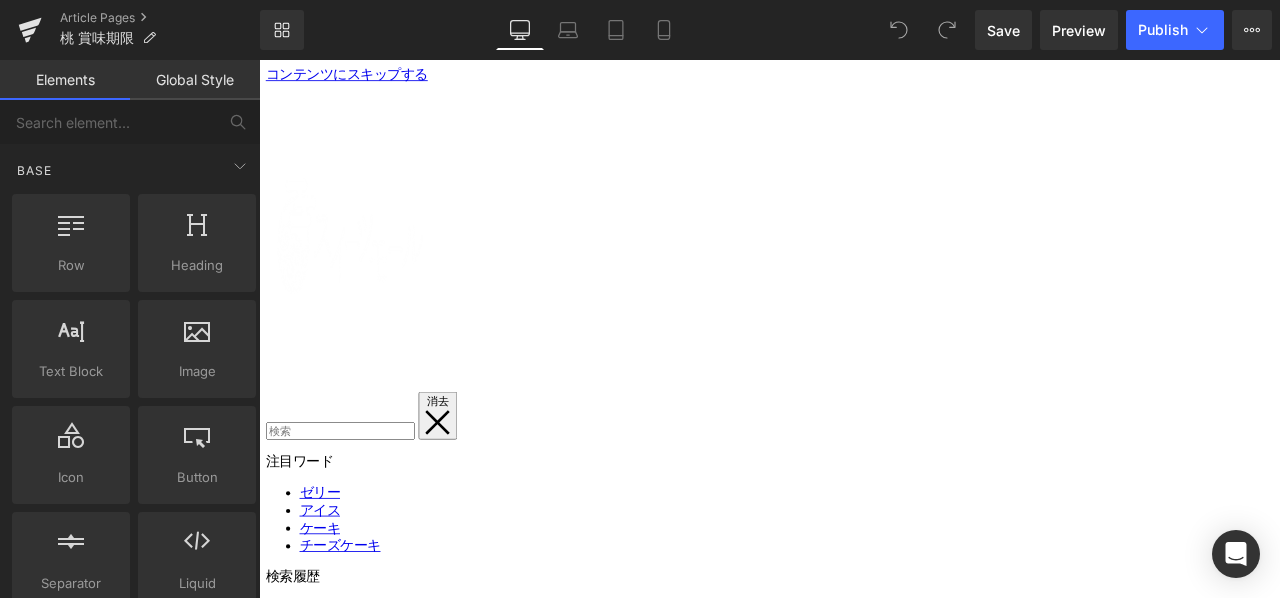 scroll, scrollTop: 0, scrollLeft: 0, axis: both 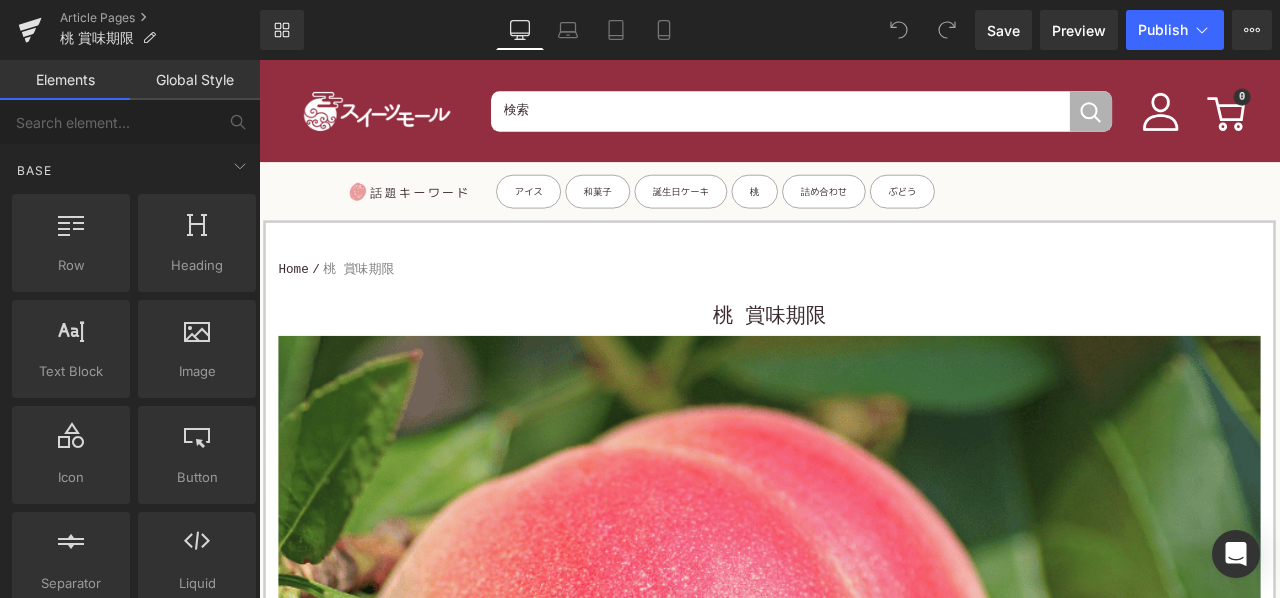 click on "桃 賞味期限" at bounding box center [864, 362] 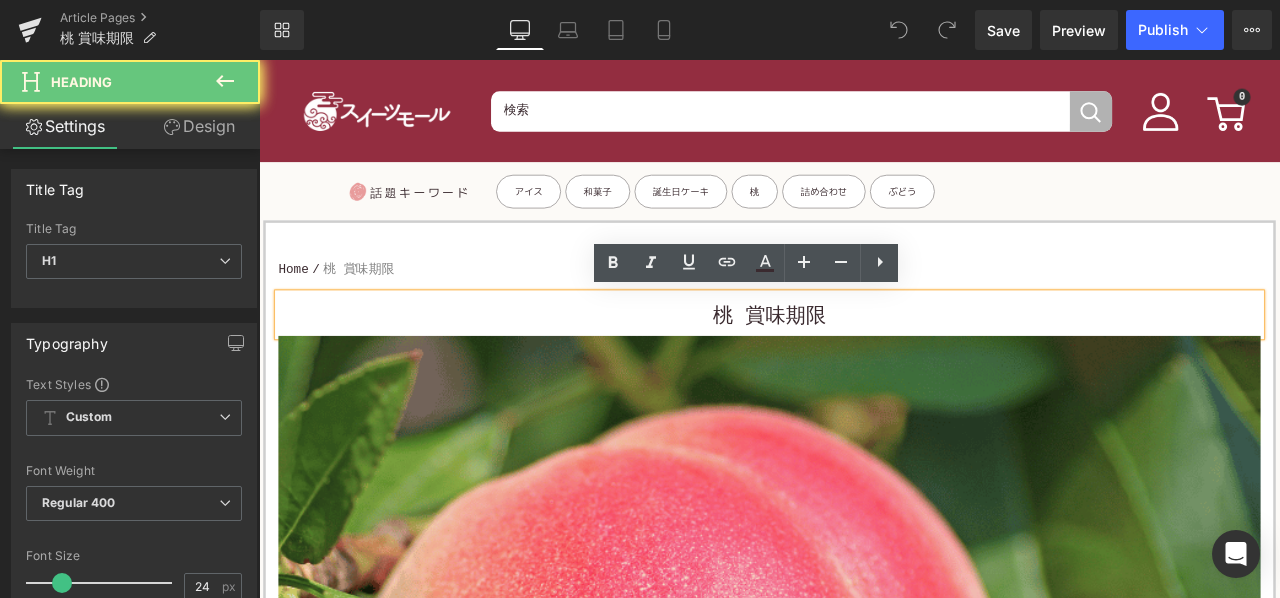 click on "桃 賞味期限" at bounding box center [864, 364] 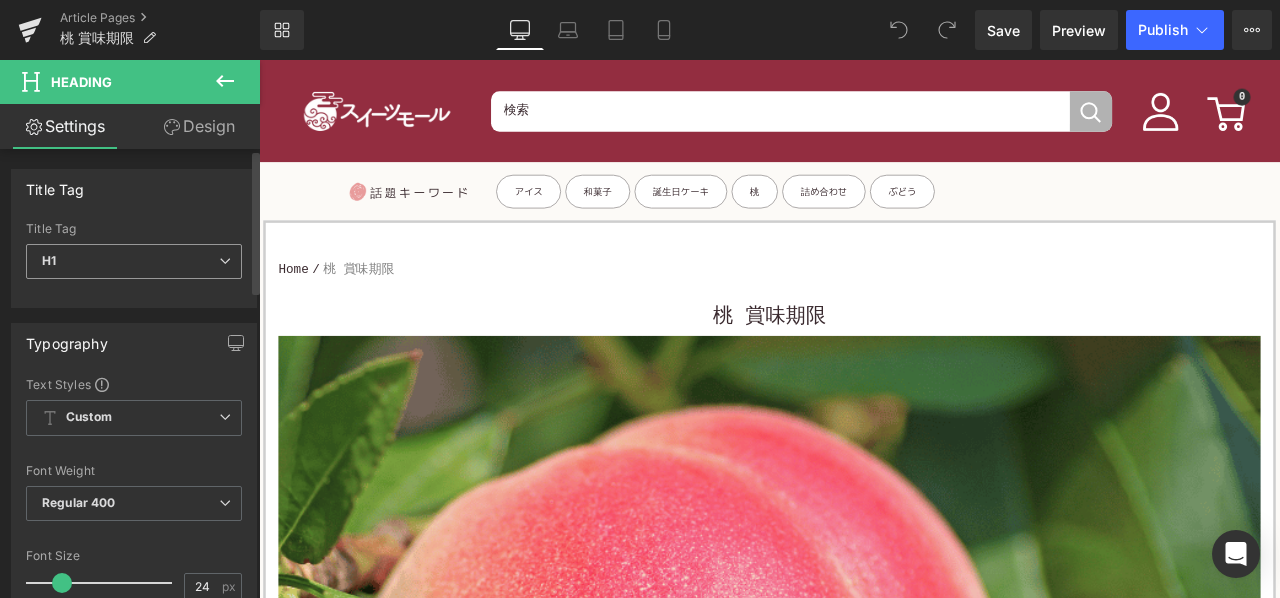 click on "H1" at bounding box center (134, 261) 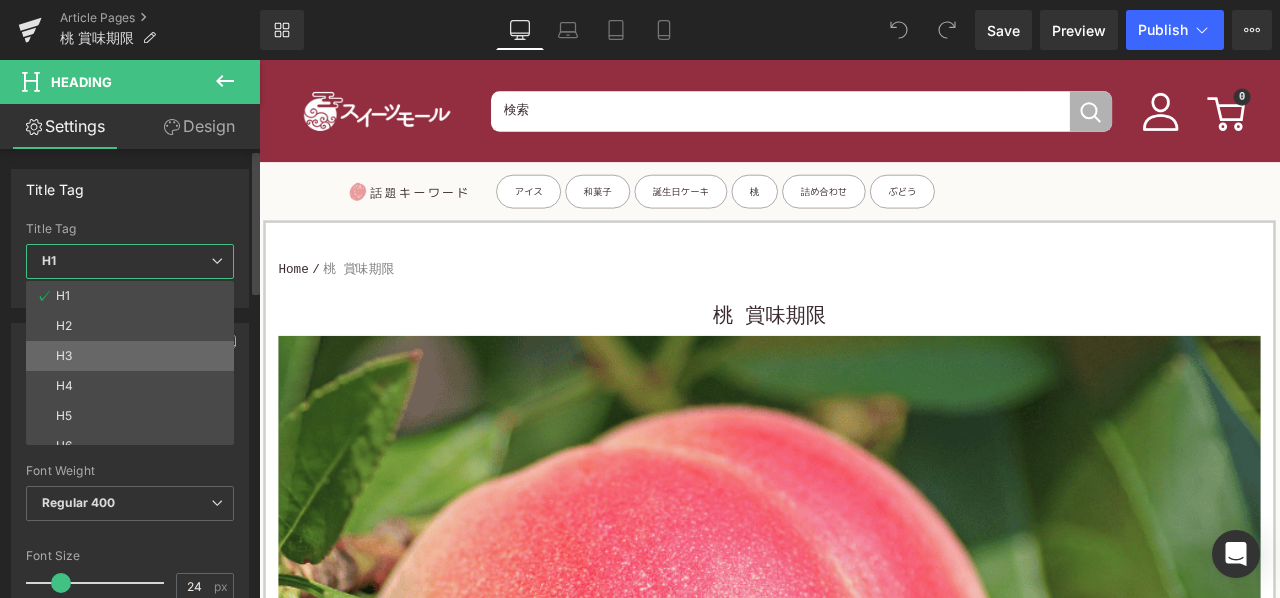 click on "H3" at bounding box center (134, 356) 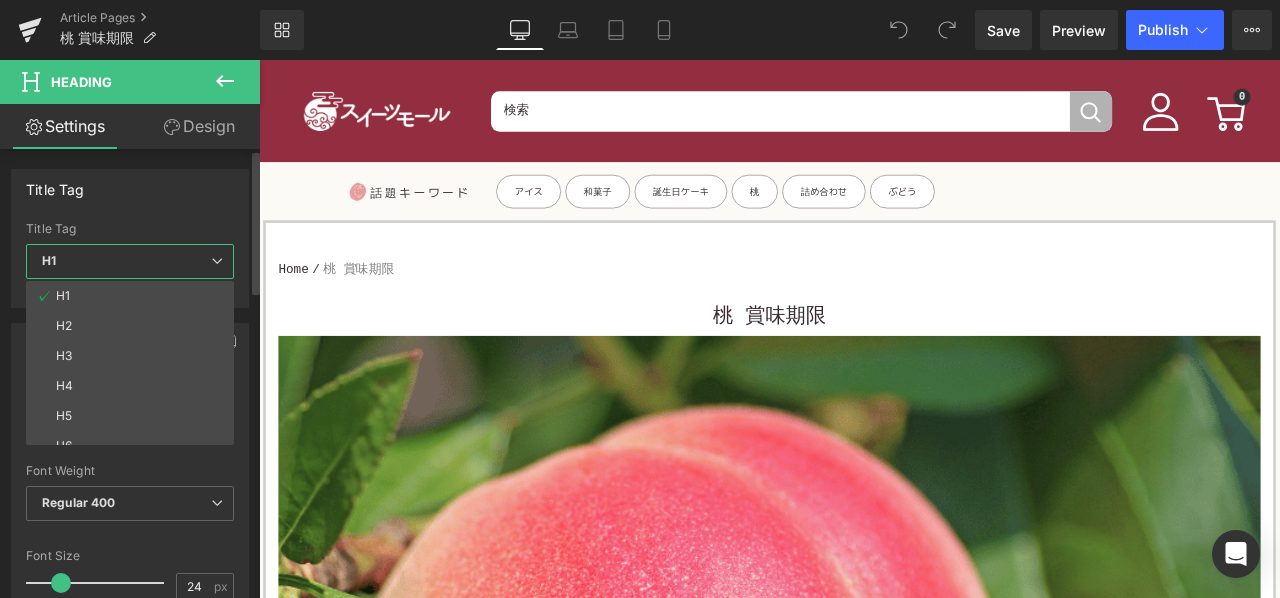 type on "15" 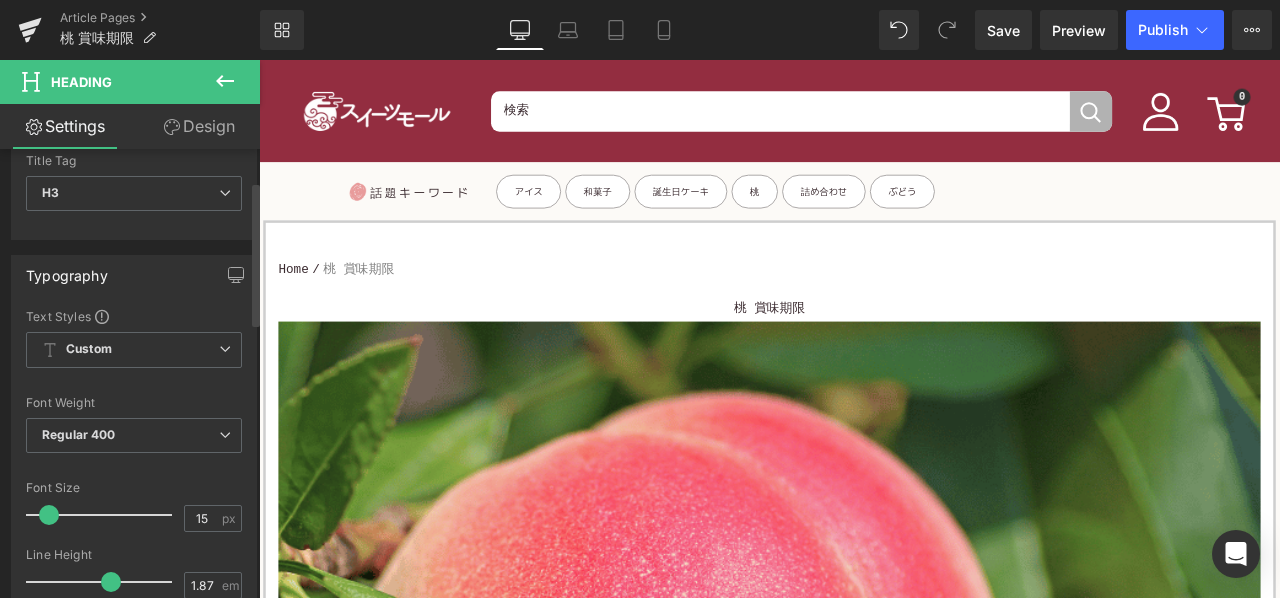 scroll, scrollTop: 100, scrollLeft: 0, axis: vertical 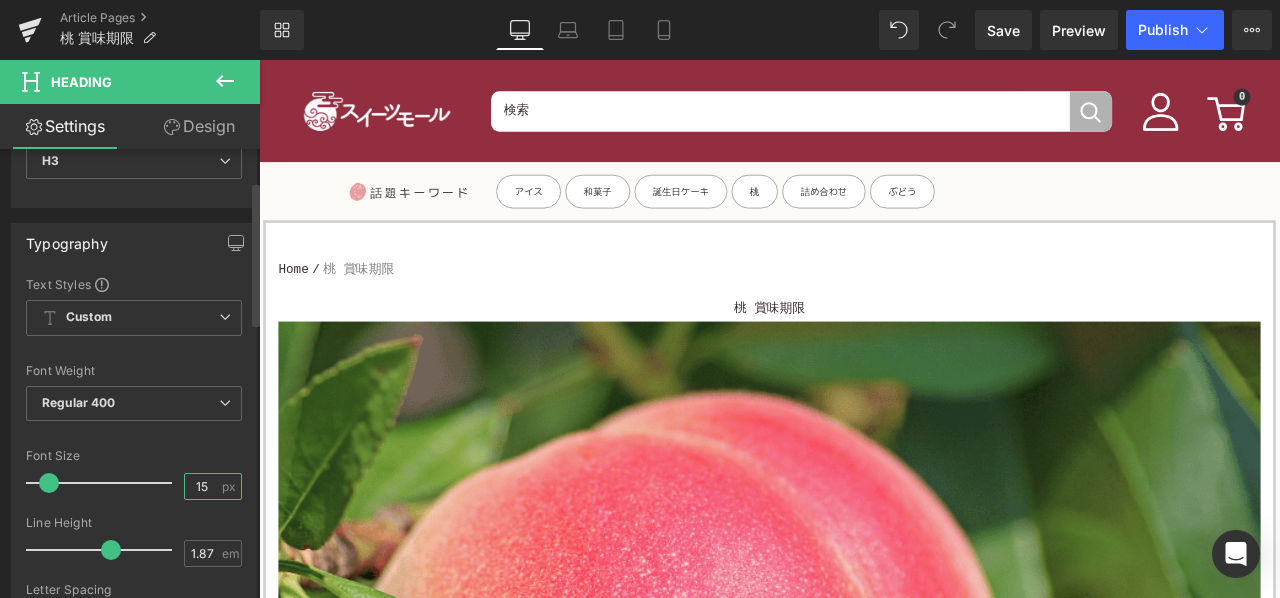 drag, startPoint x: 207, startPoint y: 485, endPoint x: 175, endPoint y: 479, distance: 32.55764 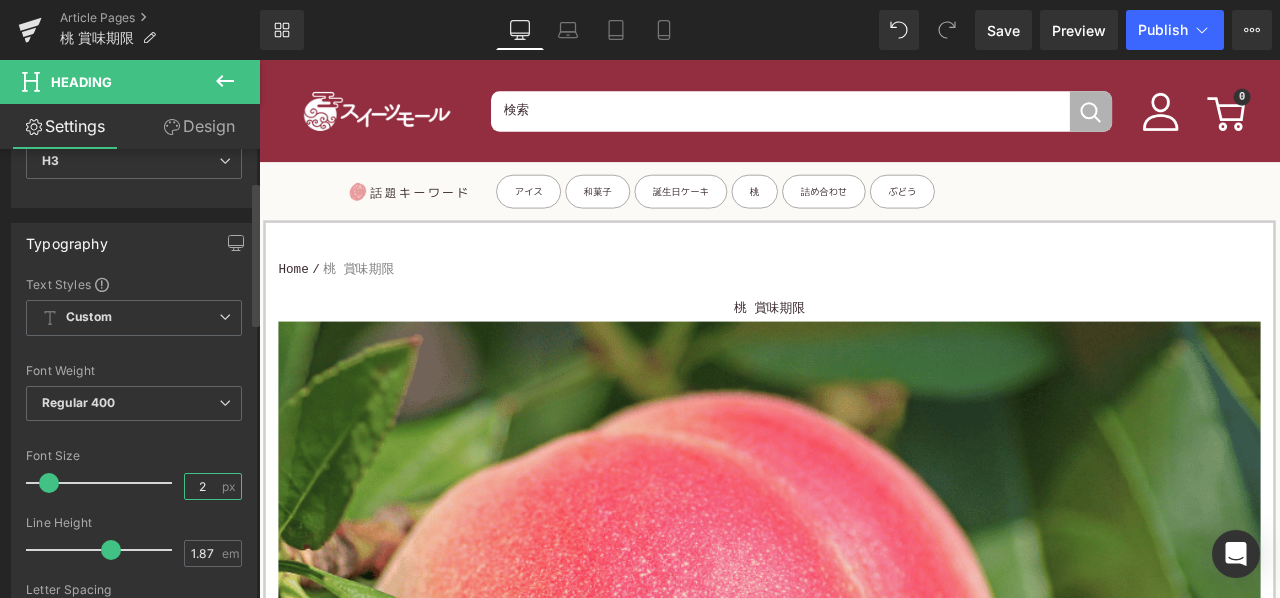 type on "24" 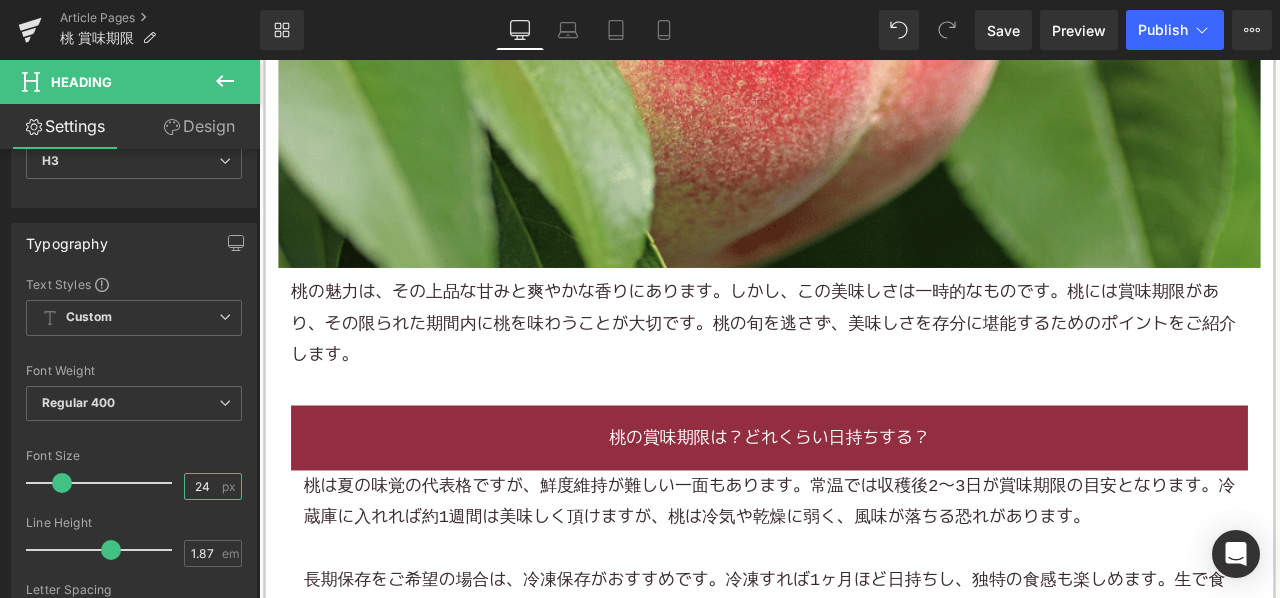 scroll, scrollTop: 900, scrollLeft: 0, axis: vertical 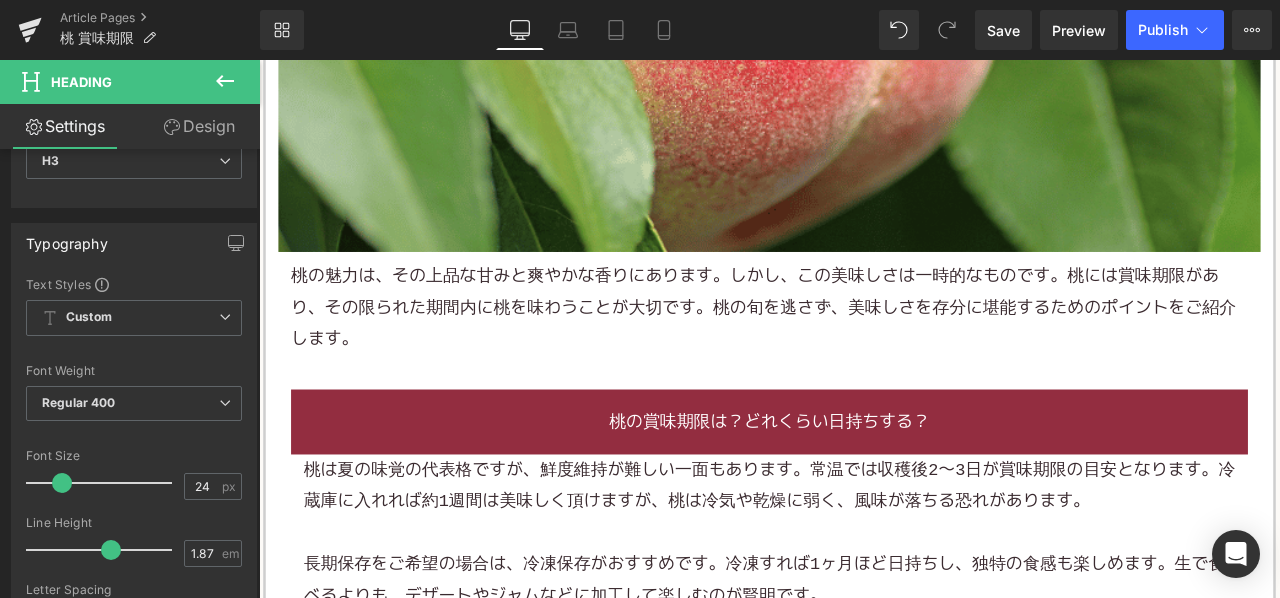click on "桃の魅力は、その上品な甘みと爽やかな香りにあります。しかし、この美味しさは一時的なものです。桃には賞味期限があり、その限られた期間内に桃を味わうことが大切です。桃の旬を逃さず、美味しさを存分に堪能するためのポイントをご紹介します。" at bounding box center (864, 353) 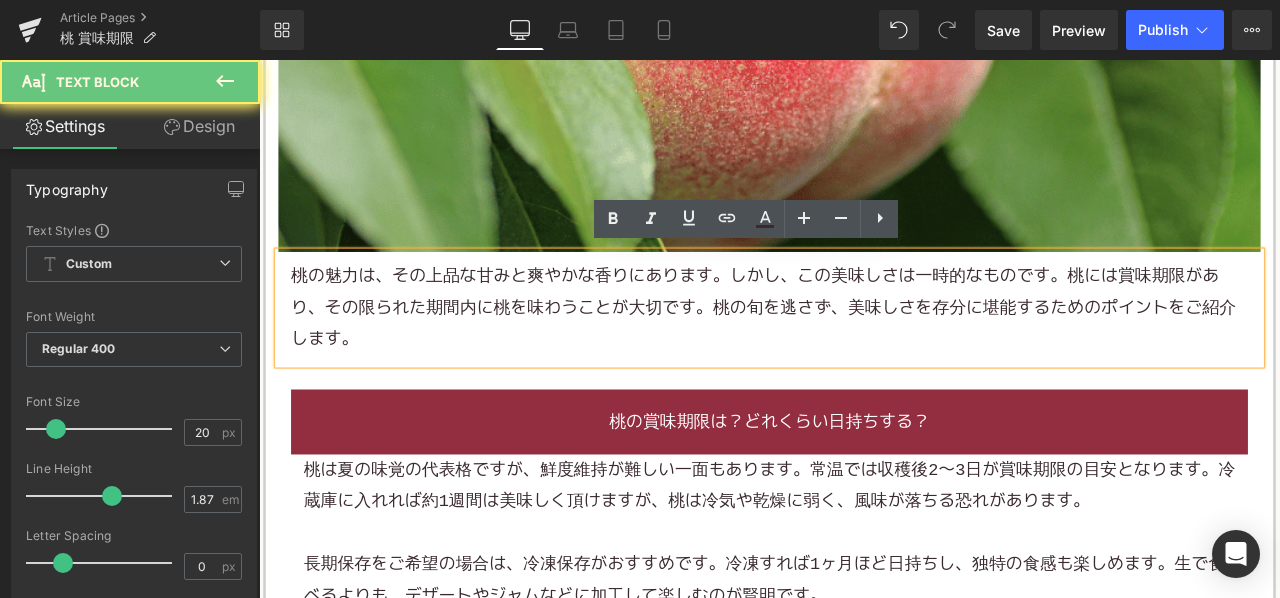 click on "桃の魅力は、その上品な甘みと爽やかな香りにあります。しかし、この美味しさは一時的なものです。桃には賞味期限があり、その限られた期間内に桃を味わうことが大切です。桃の旬を逃さず、美味しさを存分に堪能するためのポイントをご紹介します。" at bounding box center (864, 353) 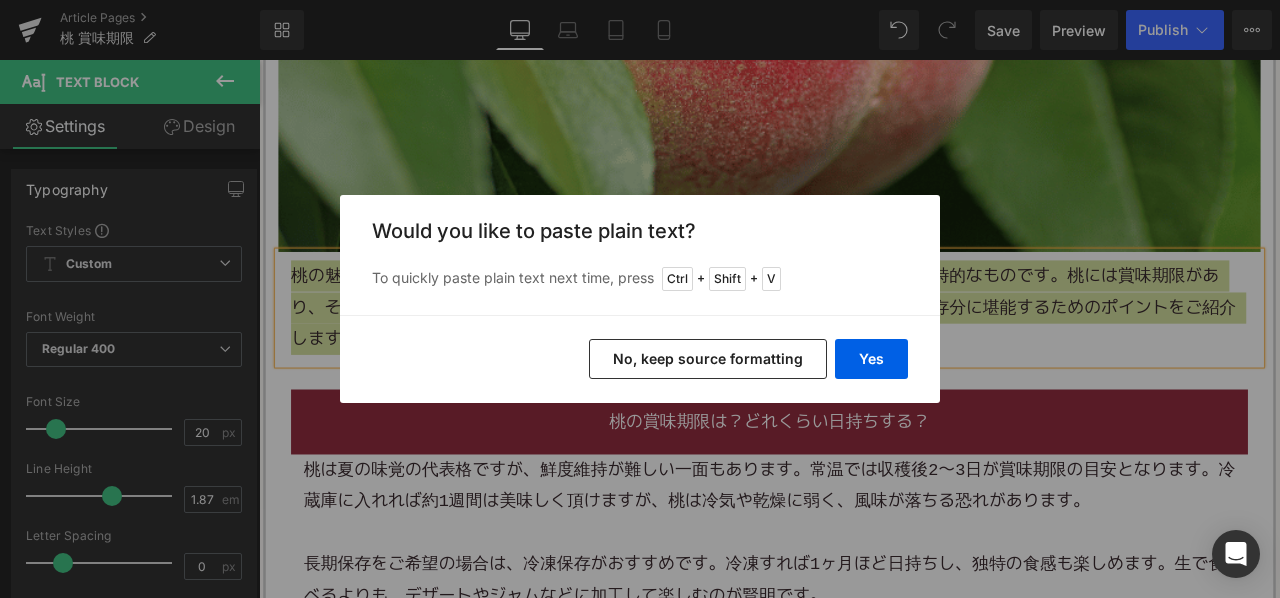 click on "No, keep source formatting" at bounding box center (708, 359) 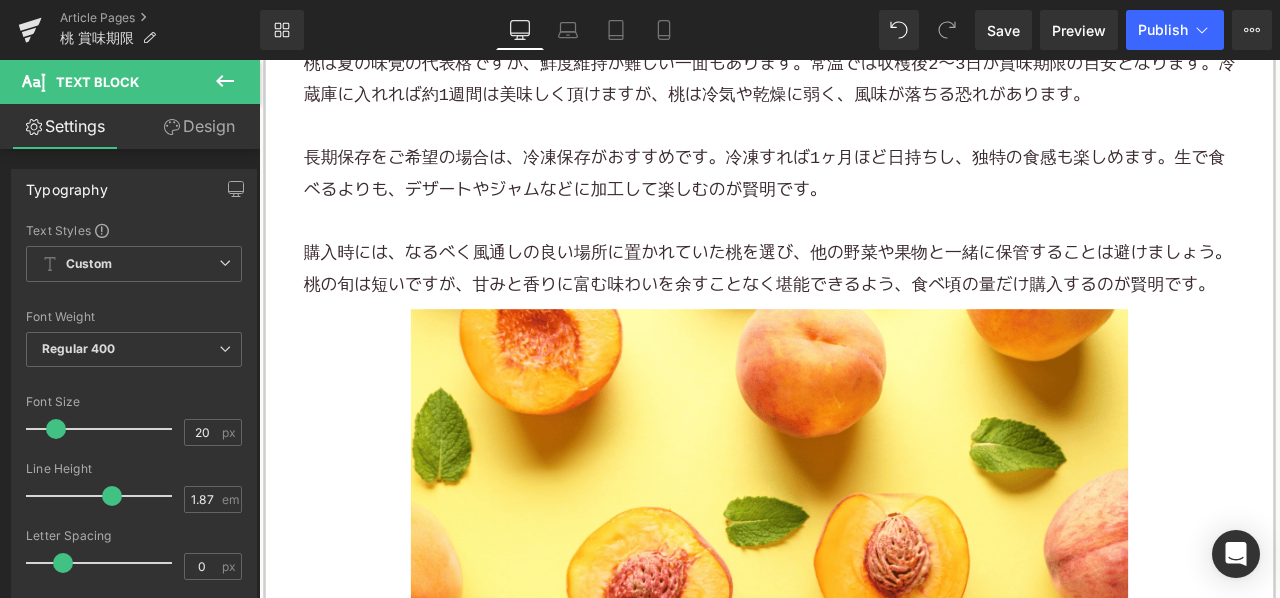 scroll, scrollTop: 1400, scrollLeft: 0, axis: vertical 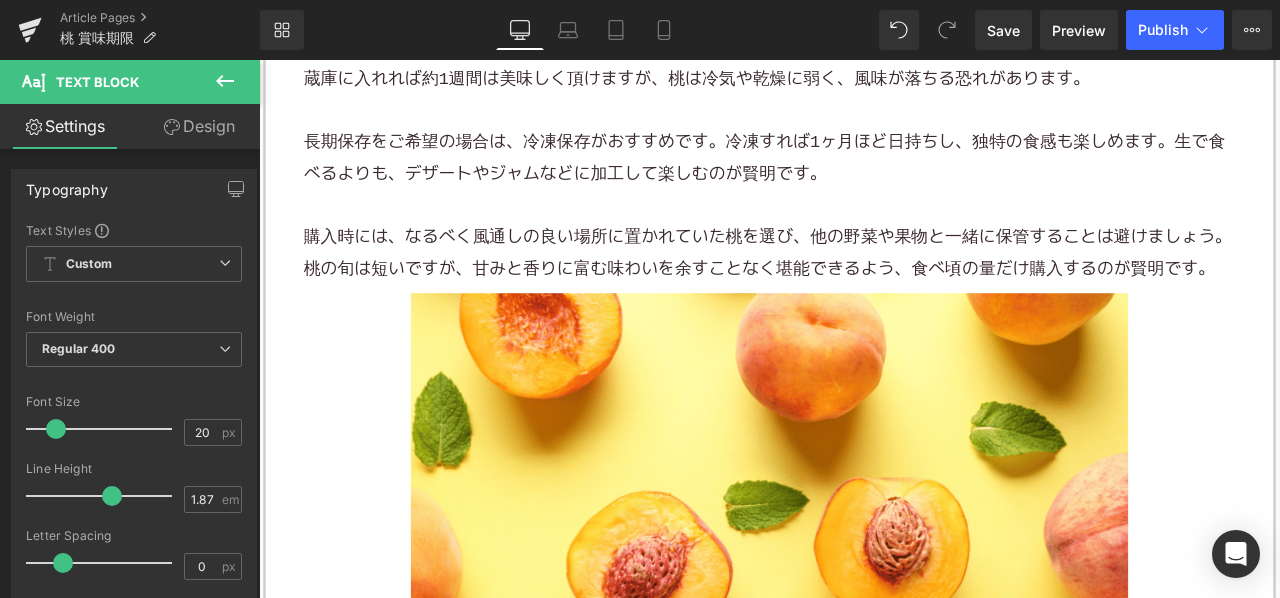 click at bounding box center [864, 232] 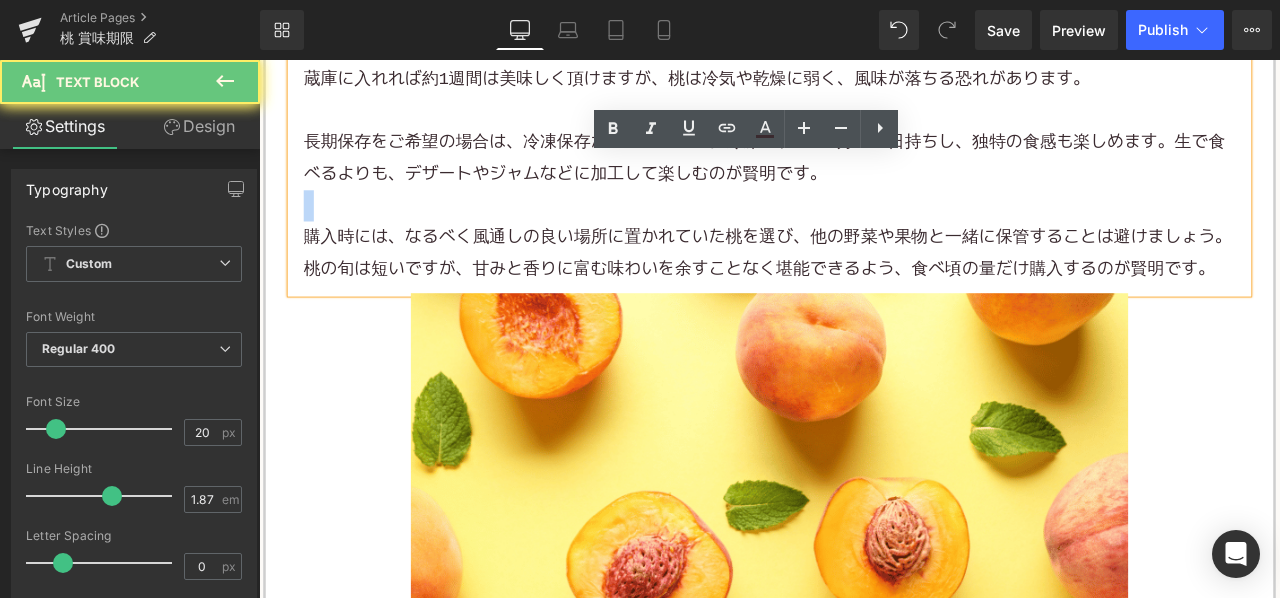 click at bounding box center (864, 232) 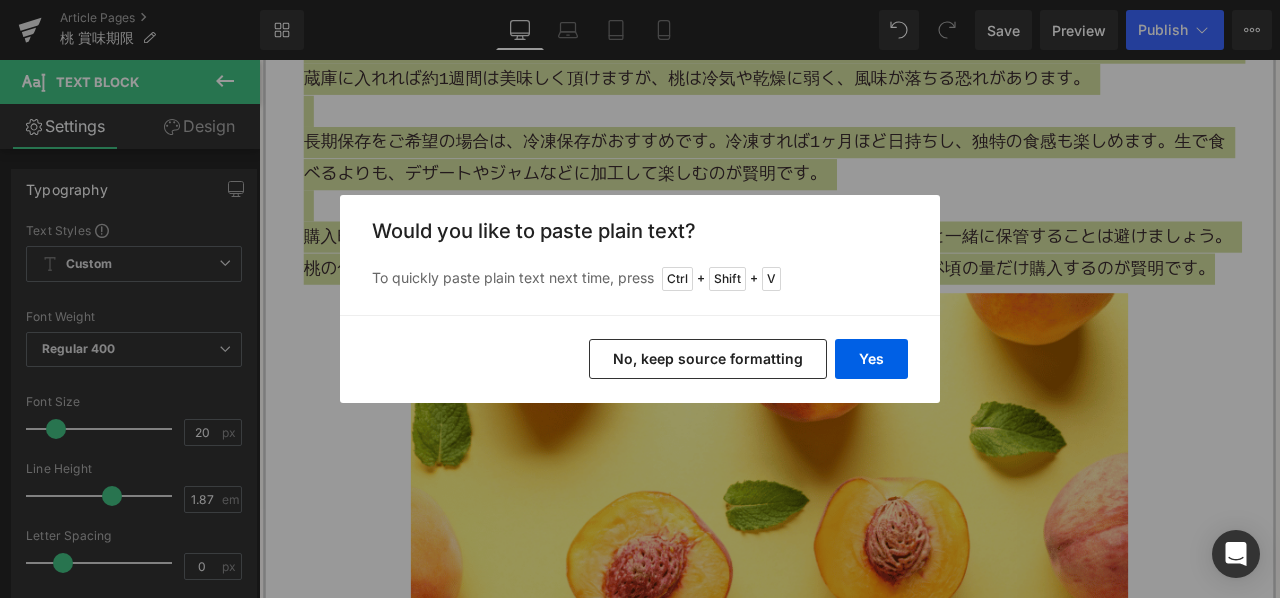 click on "No, keep source formatting" at bounding box center [708, 359] 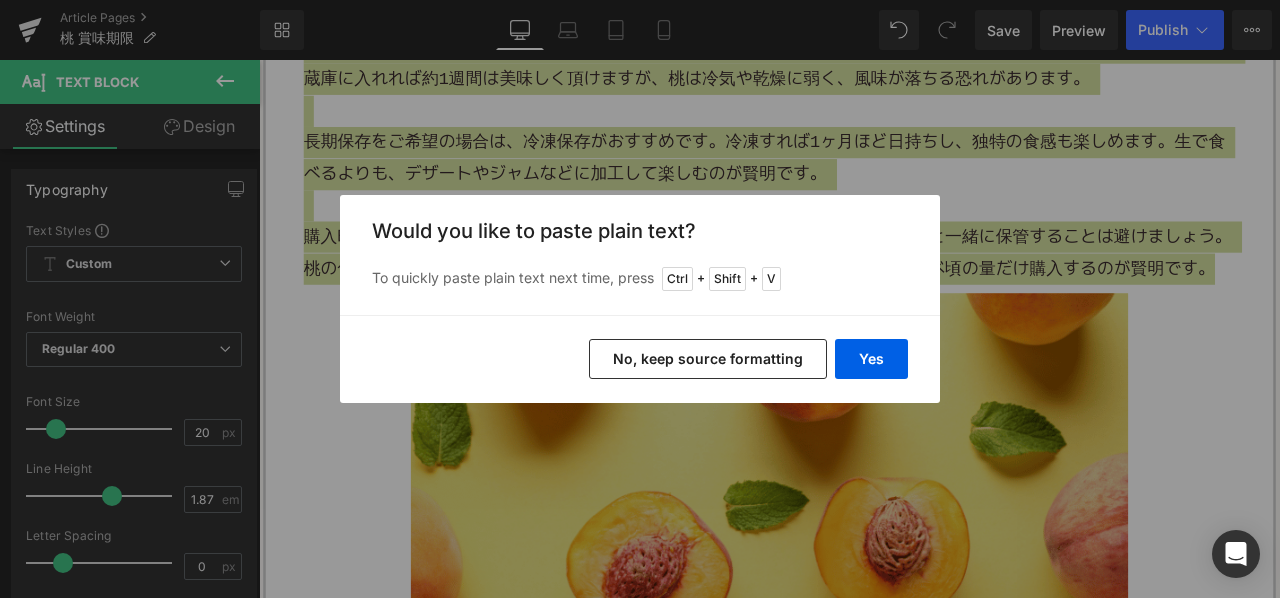 type 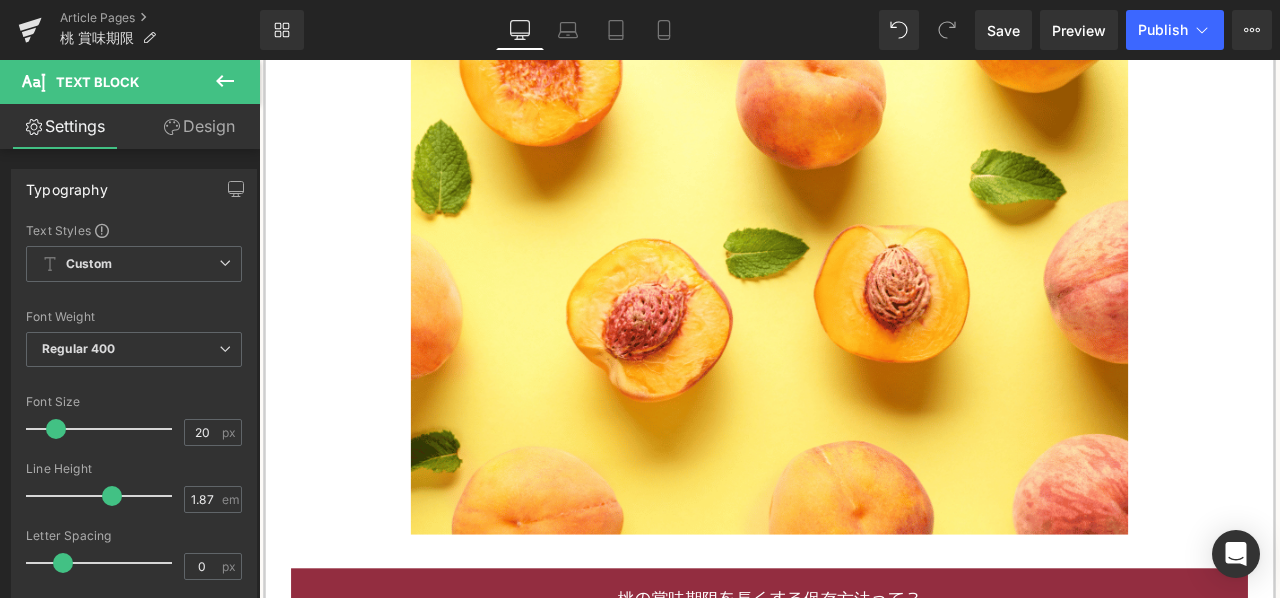 scroll, scrollTop: 2324, scrollLeft: 0, axis: vertical 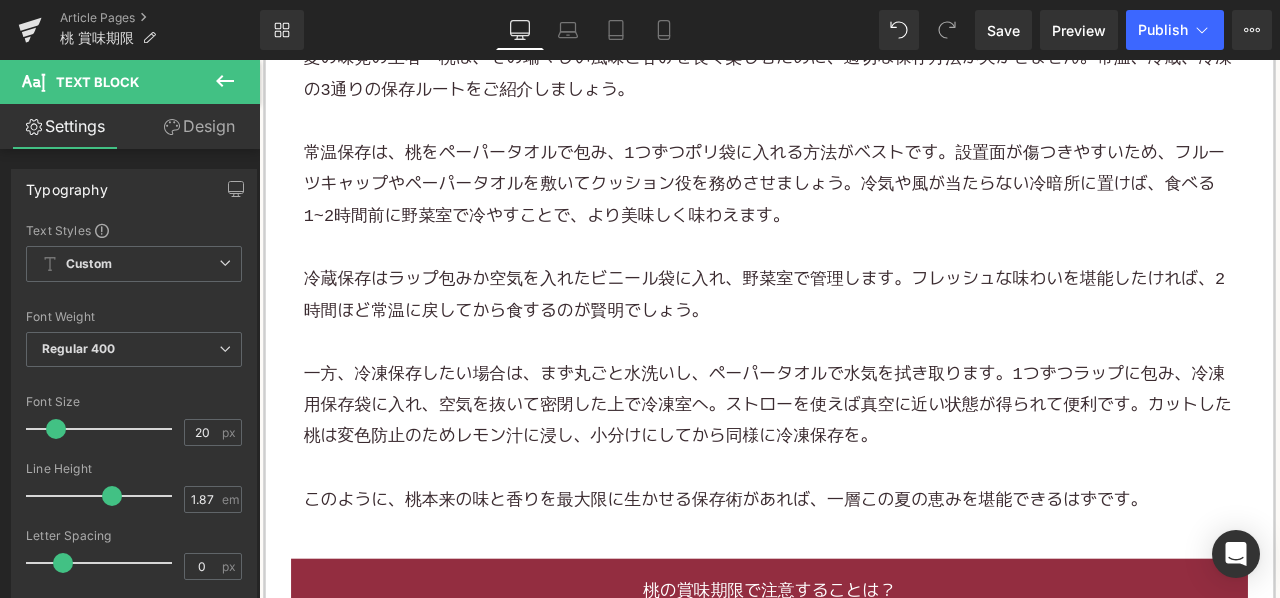click on "冷蔵保存はラップ包みか空気を入れたビニール袋に入れ、野菜室で管理します。フレッシュな味わいを堪能したければ、2時間ほど常温に戻してから食するのが賢明でしょう。" at bounding box center [864, 338] 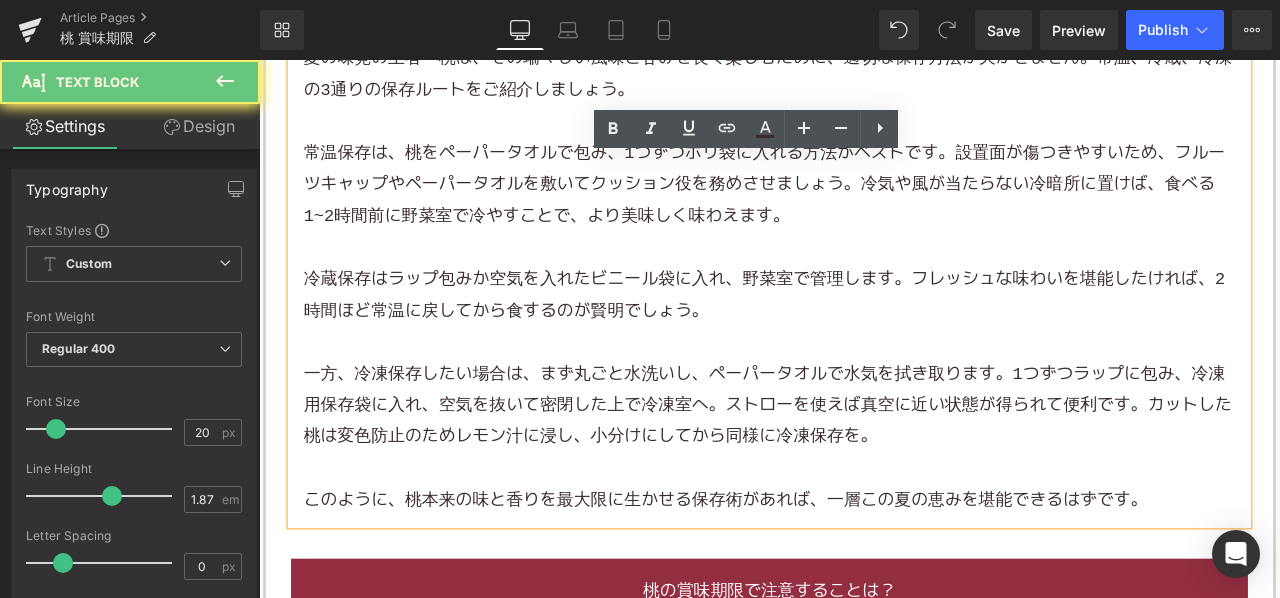 click on "冷蔵保存はラップ包みか空気を入れたビニール袋に入れ、野菜室で管理します。フレッシュな味わいを堪能したければ、2時間ほど常温に戻してから食するのが賢明でしょう。" at bounding box center [864, 338] 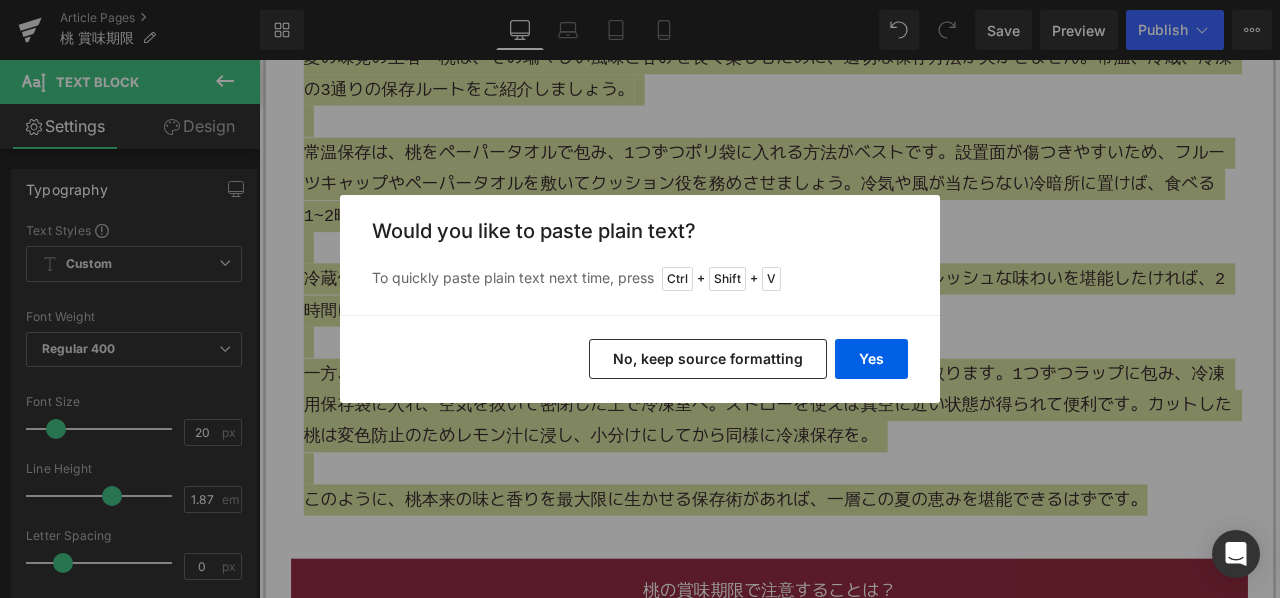 click on "No, keep source formatting" at bounding box center [708, 359] 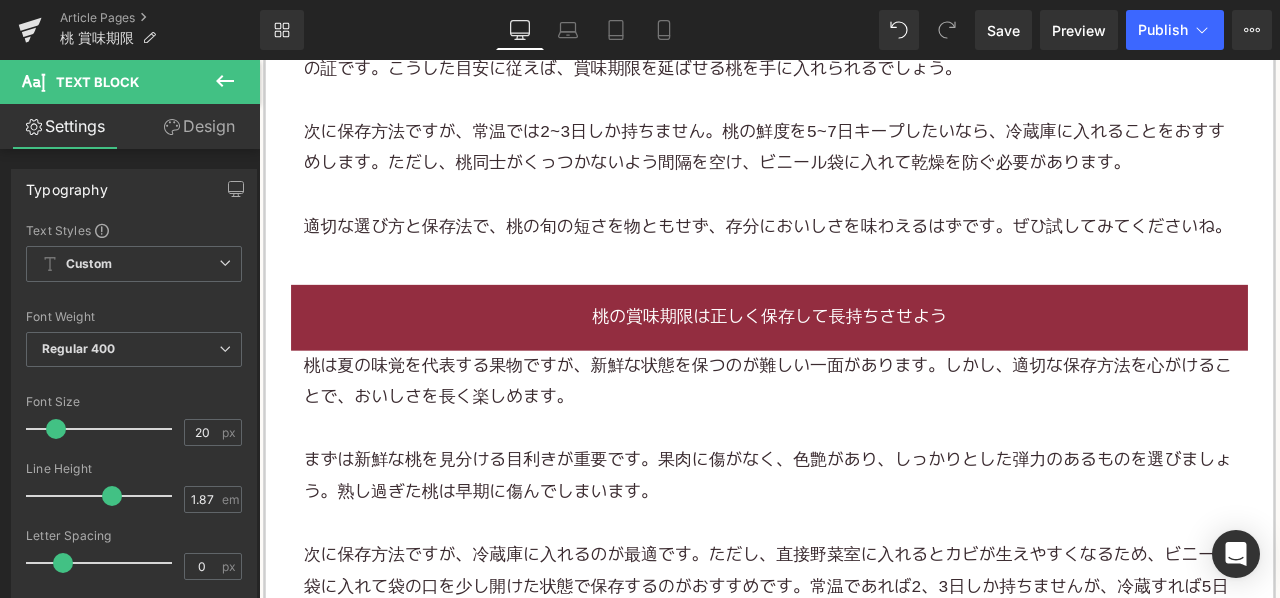 scroll, scrollTop: 3036, scrollLeft: 0, axis: vertical 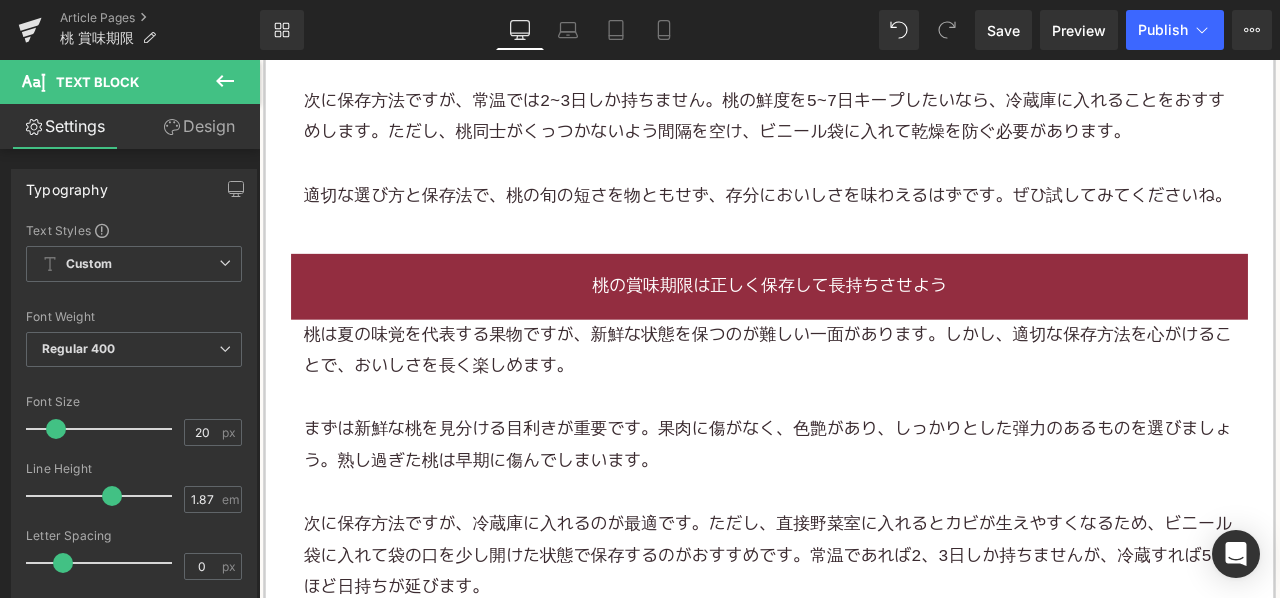click on "桃は夏の味覚を代表する果物ですが、新鮮な状態を保つのが難しい一面があります。しかし、適切な保存方法を心がけることで、おいしさを長く楽しめます。" at bounding box center (864, 405) 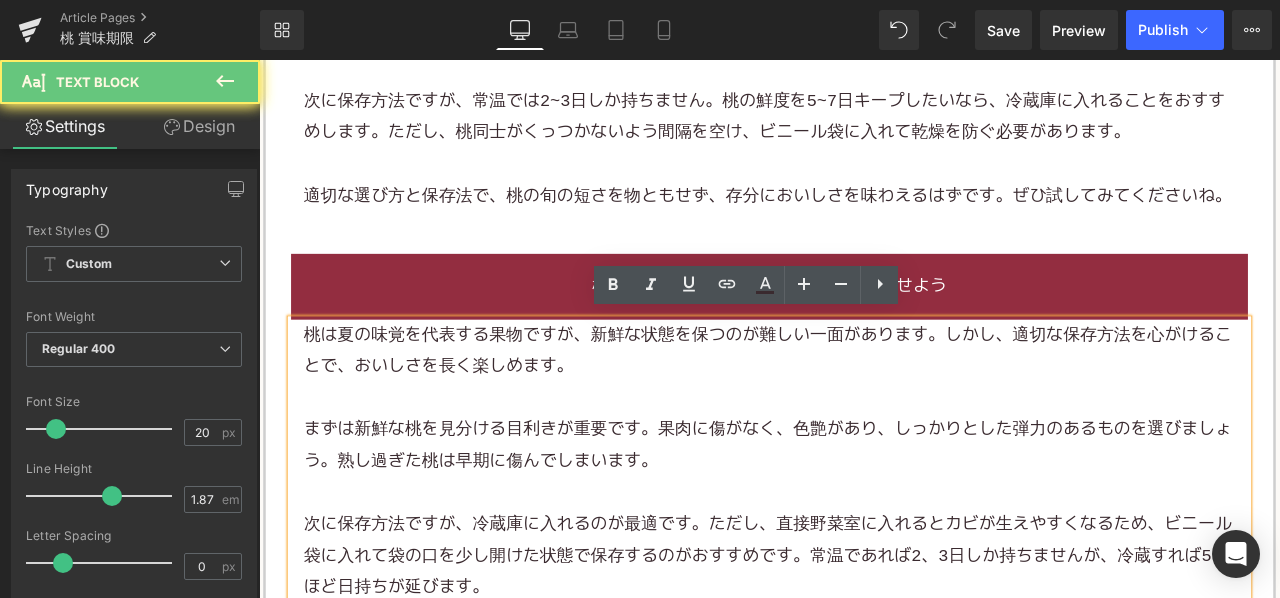 click on "桃は夏の味覚を代表する果物ですが、新鮮な状態を保つのが難しい一面があります。しかし、適切な保存方法を心がけることで、おいしさを長く楽しめます。" at bounding box center (864, 405) 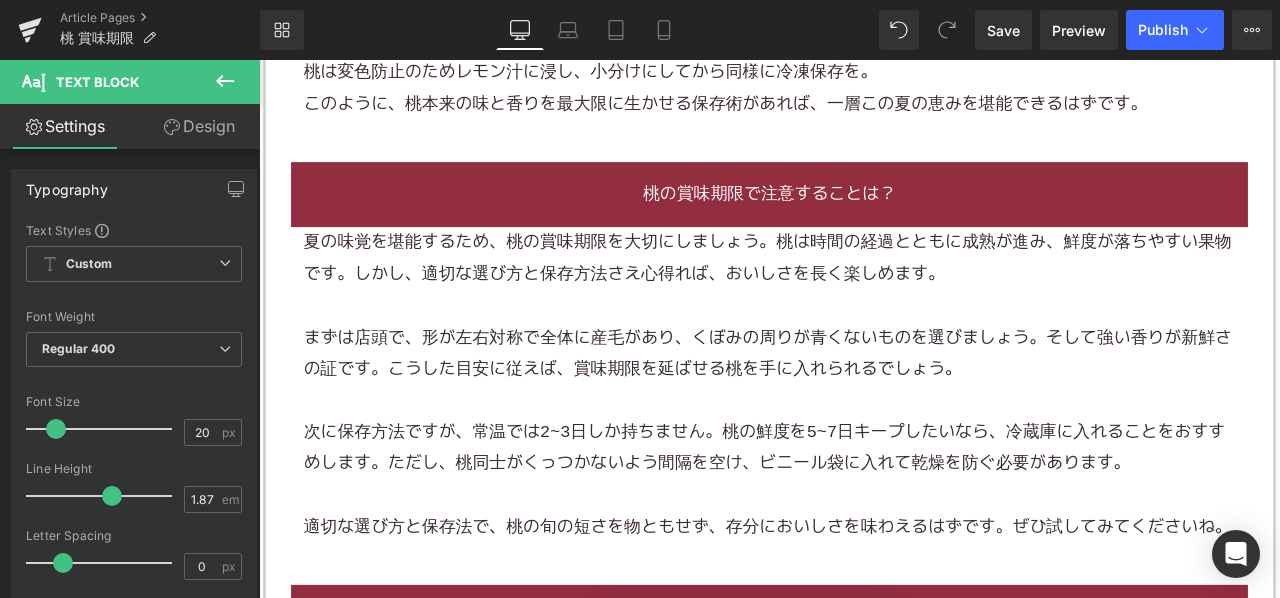 scroll, scrollTop: 2636, scrollLeft: 0, axis: vertical 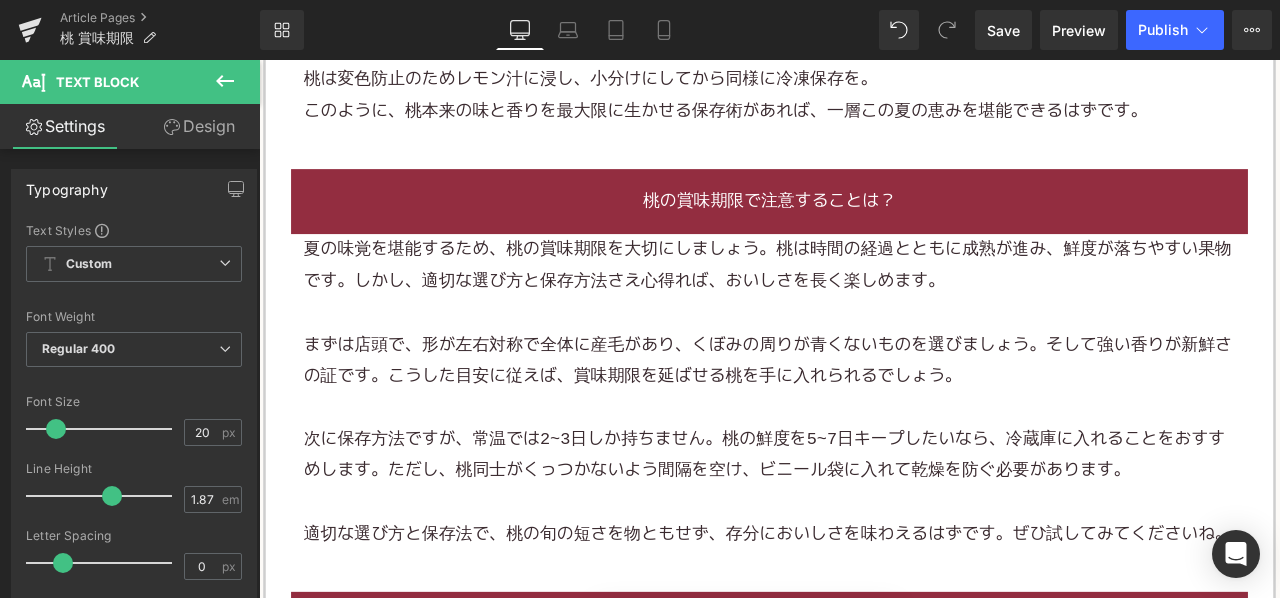 click on "まずは店頭で、形が左右対称で全体に産毛があり、くぼみの周りが青くないものを選びましょう。そして強い香りが新鮮さの証です。こうした目安に従えば、賞味期限を延ばせる桃を手に入れられるでしょう。" at bounding box center [864, 416] 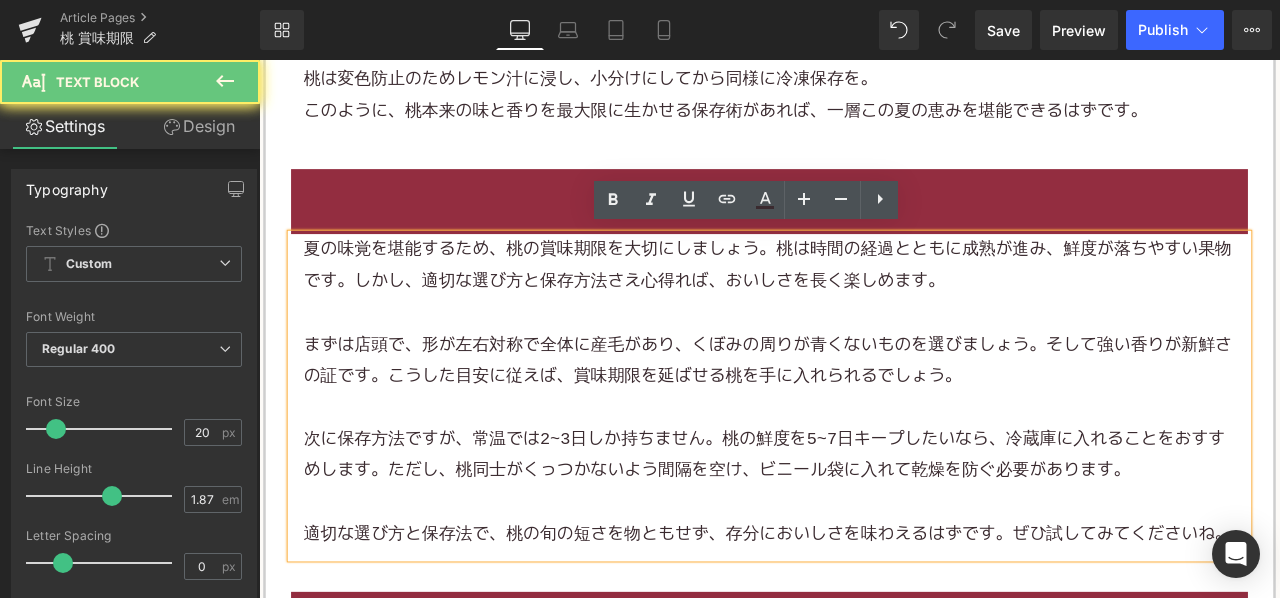 click on "まずは店頭で、形が左右対称で全体に産毛があり、くぼみの周りが青くないものを選びましょう。そして強い香りが新鮮さの証です。こうした目安に従えば、賞味期限を延ばせる桃を手に入れられるでしょう。" at bounding box center (864, 416) 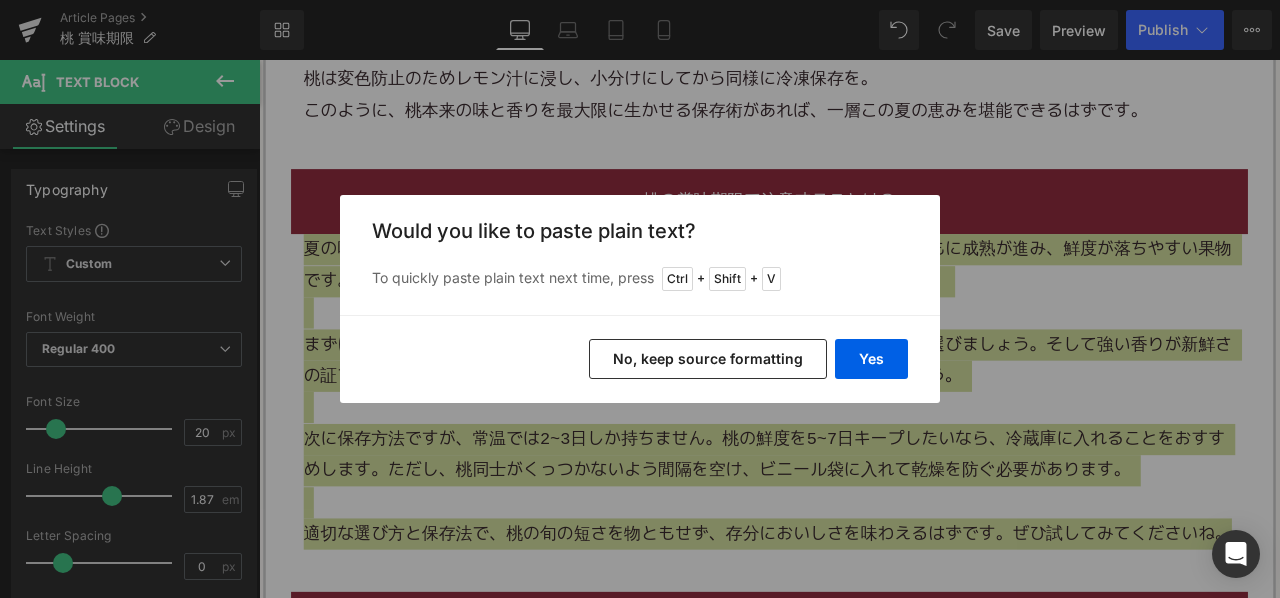 click on "No, keep source formatting" at bounding box center [708, 359] 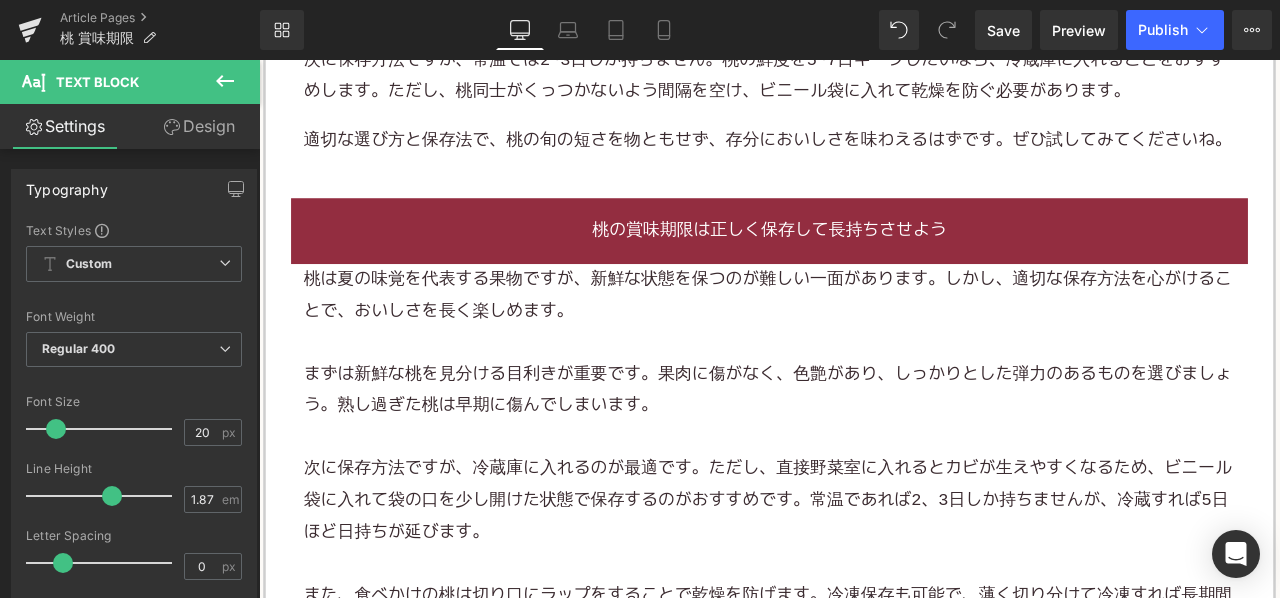scroll, scrollTop: 3136, scrollLeft: 0, axis: vertical 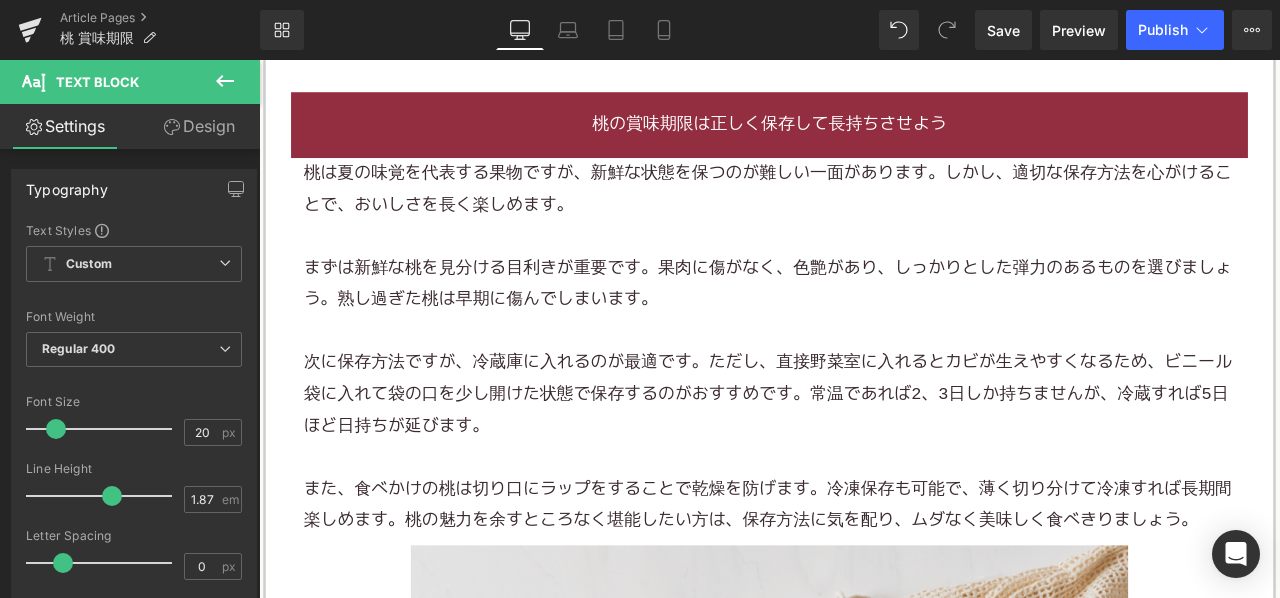 click at bounding box center (864, 268) 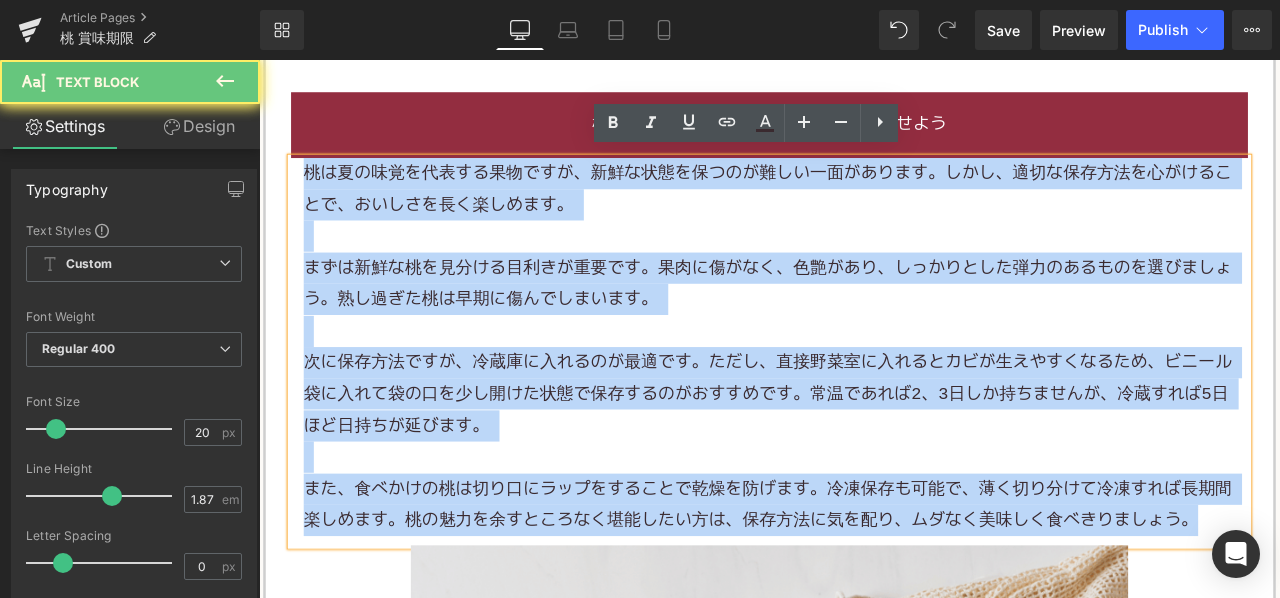 click at bounding box center (864, 268) 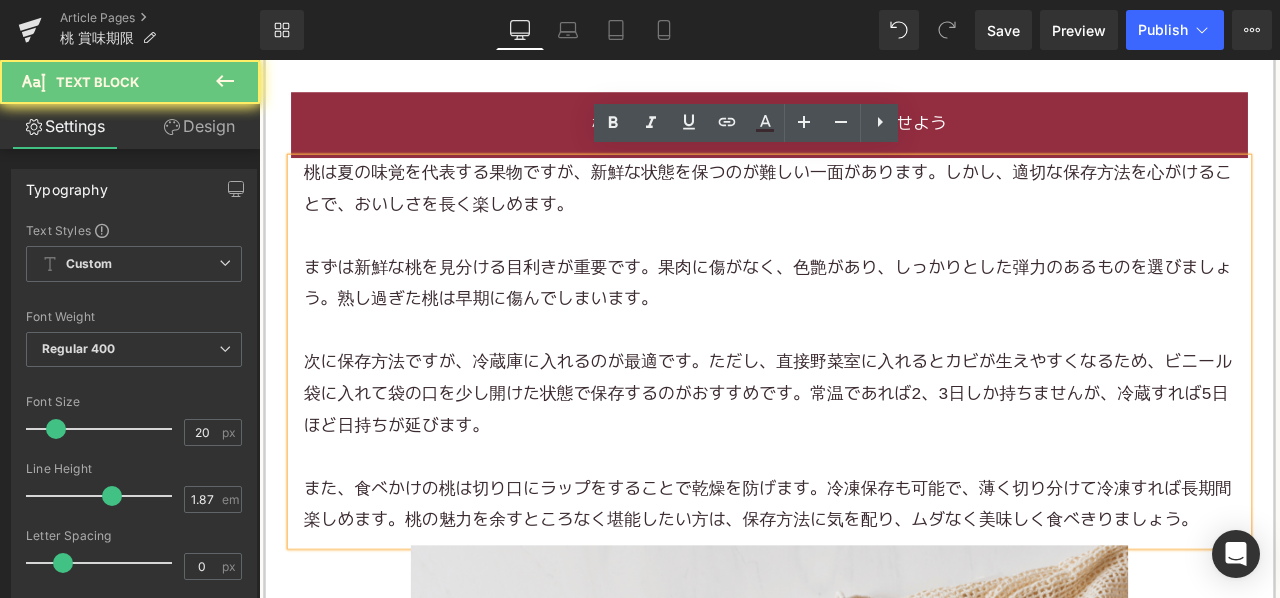 click at bounding box center (864, 268) 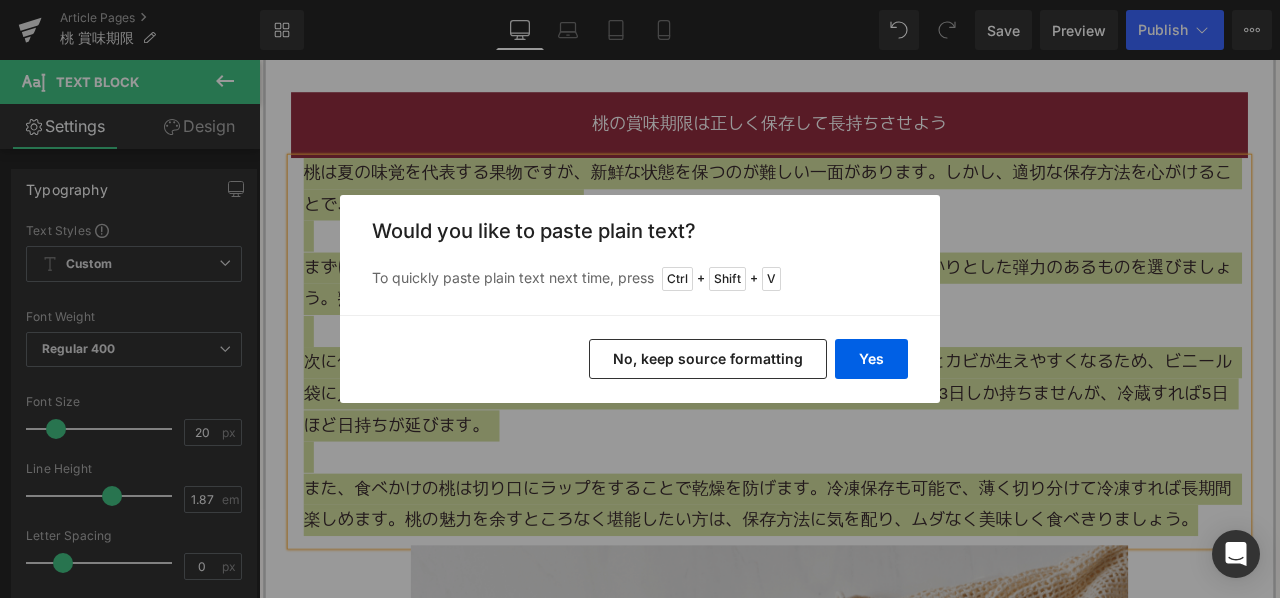 click on "No, keep source formatting" at bounding box center (708, 359) 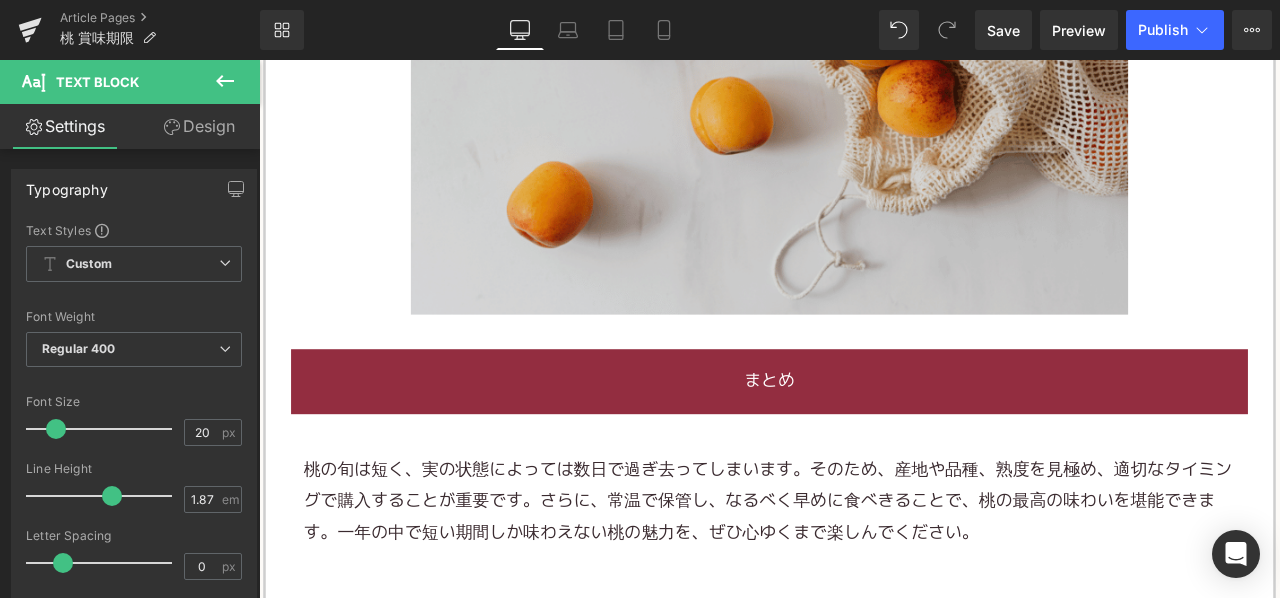 scroll, scrollTop: 3936, scrollLeft: 0, axis: vertical 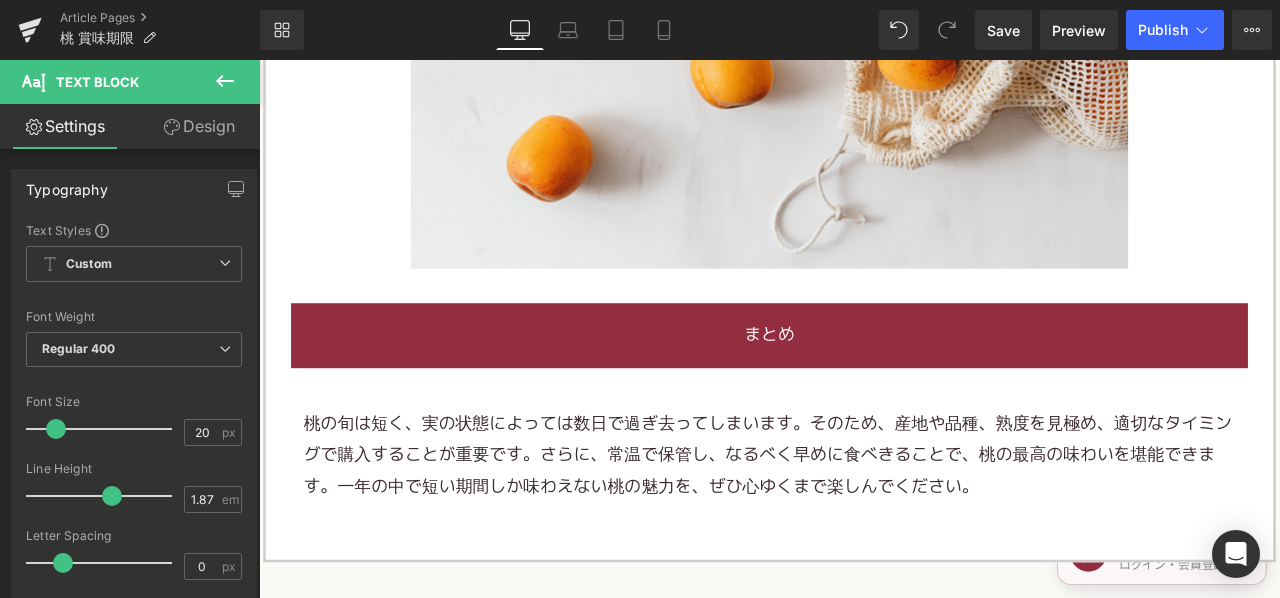 click at bounding box center (864, 453) 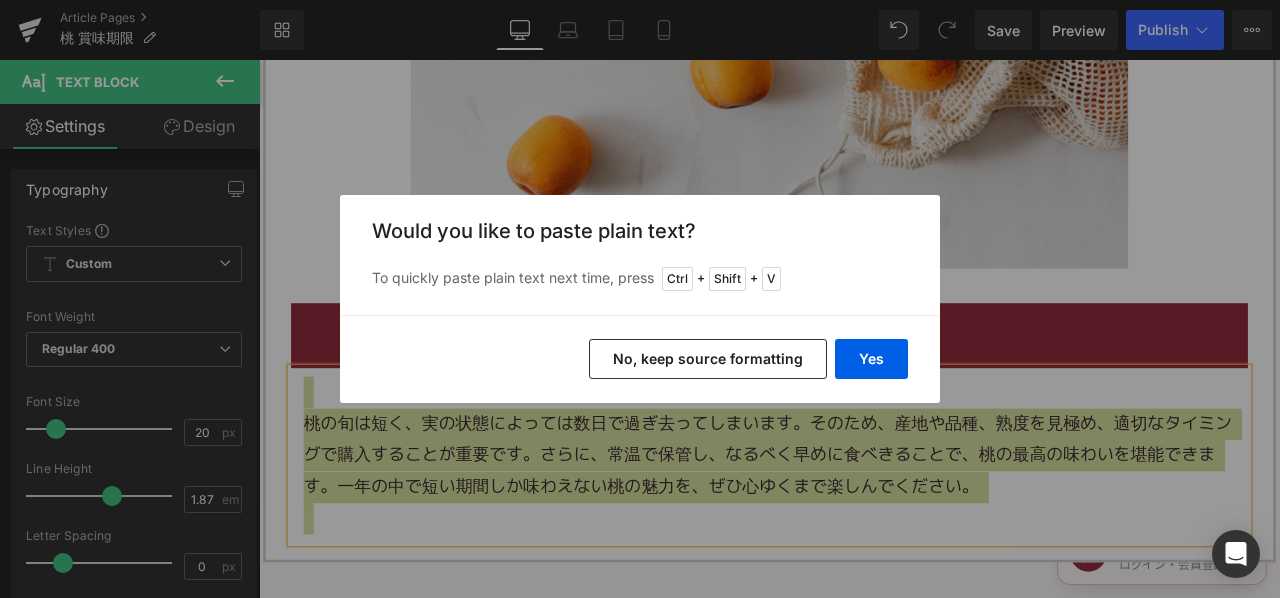 click on "No, keep source formatting" at bounding box center (708, 359) 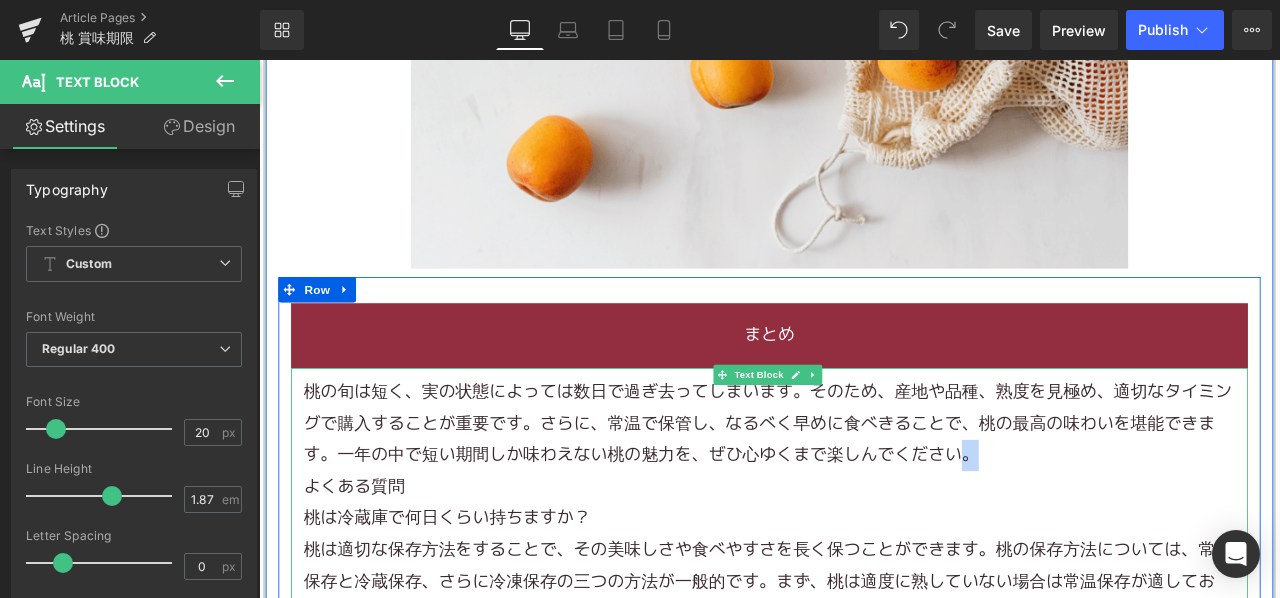 click on "桃の旬は短く、実の状態によっては数日で過ぎ去ってしまいます。そのため、産地や品種、熟度を見極め、適切なタイミングで購入することが重要です。さらに、常温で保管し、なるべく早めに食べきることで、桃の最高の味わいを堪能できます。一年の中で短い期間しか味わえない桃の魅力を、ぜひ心ゆくまで楽しんでください。" at bounding box center (864, 491) 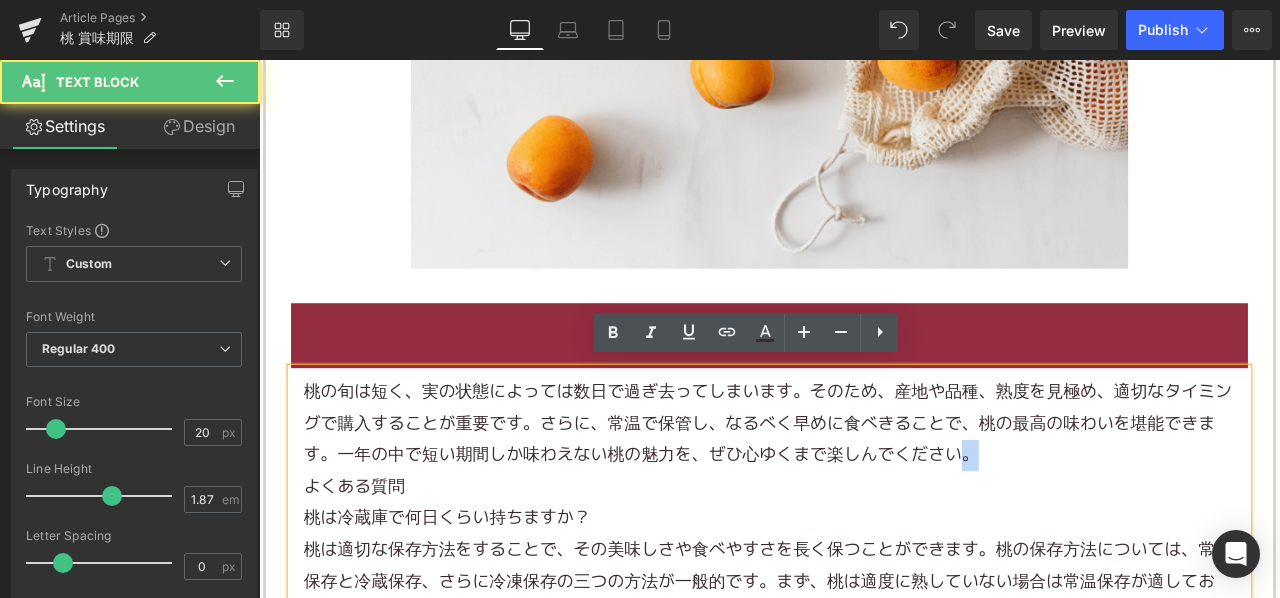 click on "桃の旬は短く、実の状態によっては数日で過ぎ去ってしまいます。そのため、産地や品種、熟度を見極め、適切なタイミングで購入することが重要です。さらに、常温で保管し、なるべく早めに食べきることで、桃の最高の味わいを堪能できます。一年の中で短い期間しか味わえない桃の魅力を、ぜひ心ゆくまで楽しんでください。" at bounding box center [864, 491] 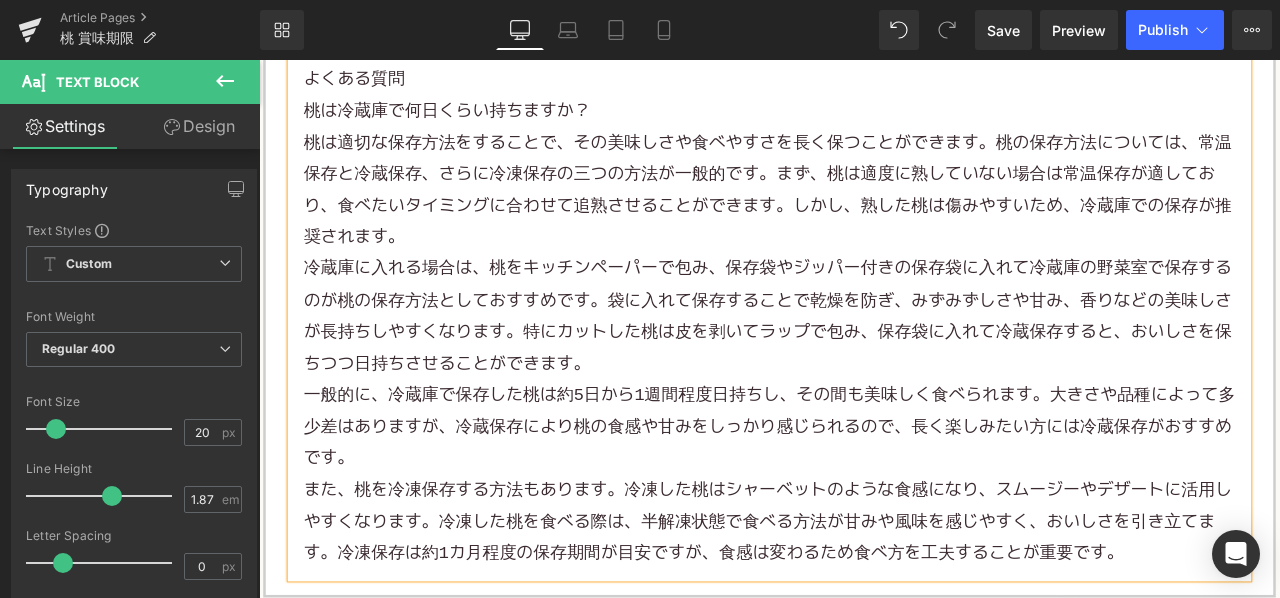 scroll, scrollTop: 4636, scrollLeft: 0, axis: vertical 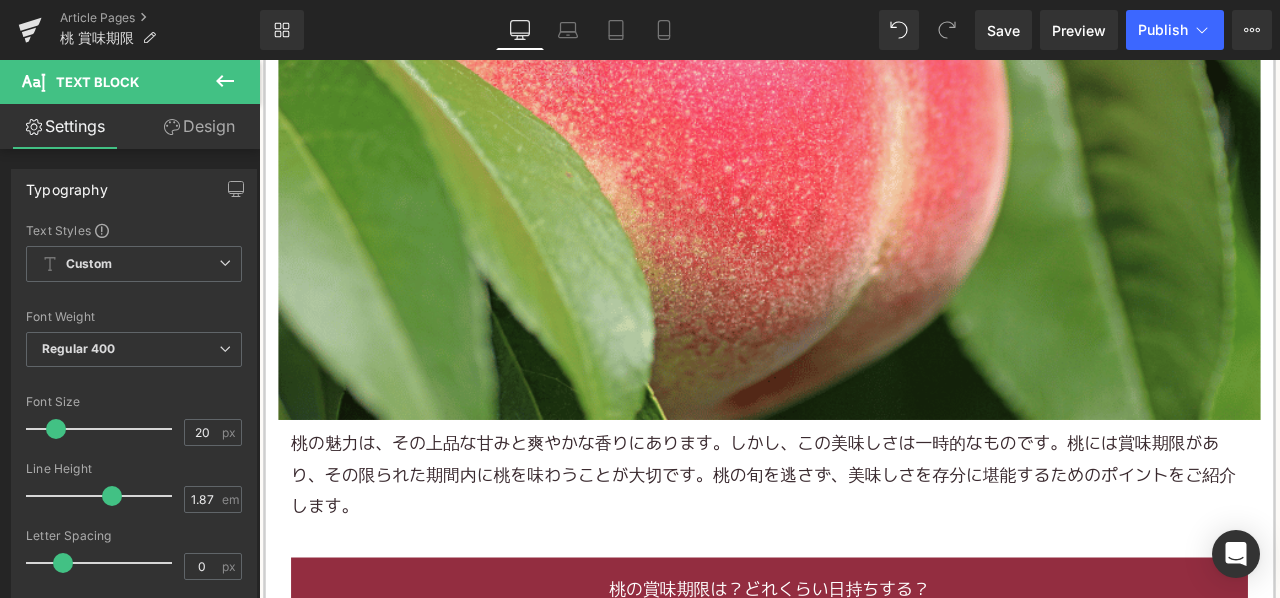 click on "桃の魅力は、その上品な甘みと爽やかな香りにあります。しかし、この美味しさは一時的なものです。桃には 賞味期限 があり、その限られた期間内に桃を味わうことが大切です。桃の旬を逃さず、美味しさを存分に堪能するためのポイントをご紹介します。" at bounding box center [864, 553] 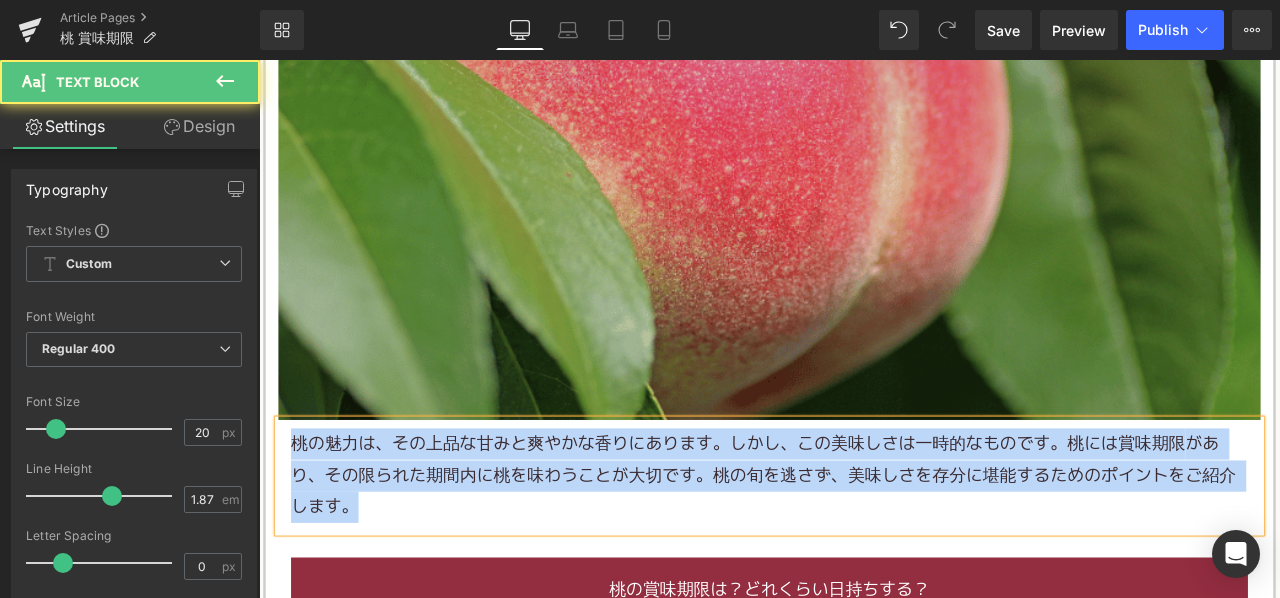copy on "桃の魅力は、その上品な甘みと爽やかな香りにあります。しかし、この美味しさは一時的なものです。桃には 賞味期限 があり、その限られた期間内に桃を味わうことが大切です。桃の旬を逃さず、美味しさを存分に堪能するためのポイントをご紹介します。" 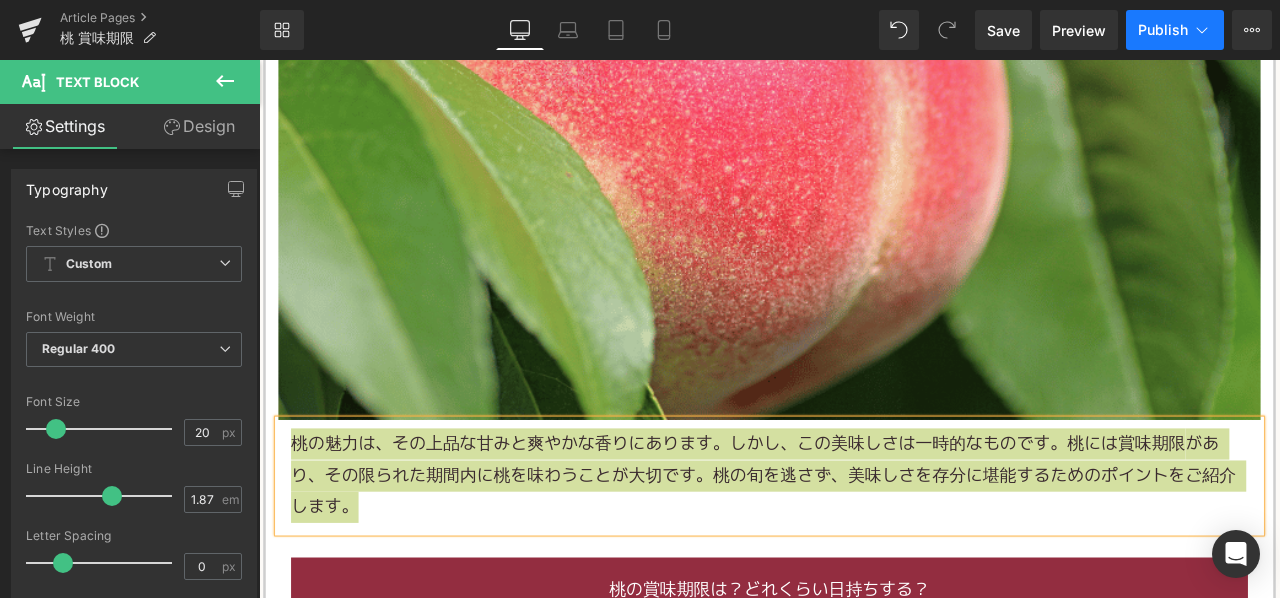 click on "Publish" at bounding box center [1163, 30] 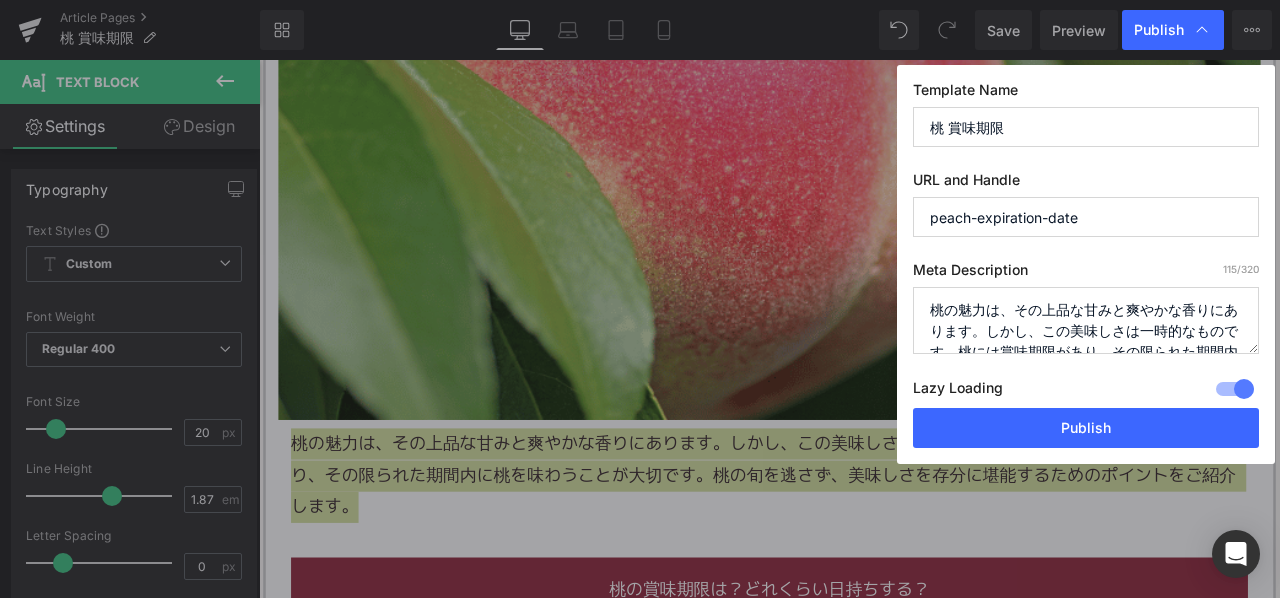 click on "桃の魅力は、その上品な甘みと爽やかな香りにあります。しかし、この美味しさは一時的なものです。桃には賞味期限があり、その限られた期間内に桃を味わうことが大切です。桃の旬を逃さず、美味しさを存分に堪能するためのポイントをご紹介します。" at bounding box center [1086, 320] 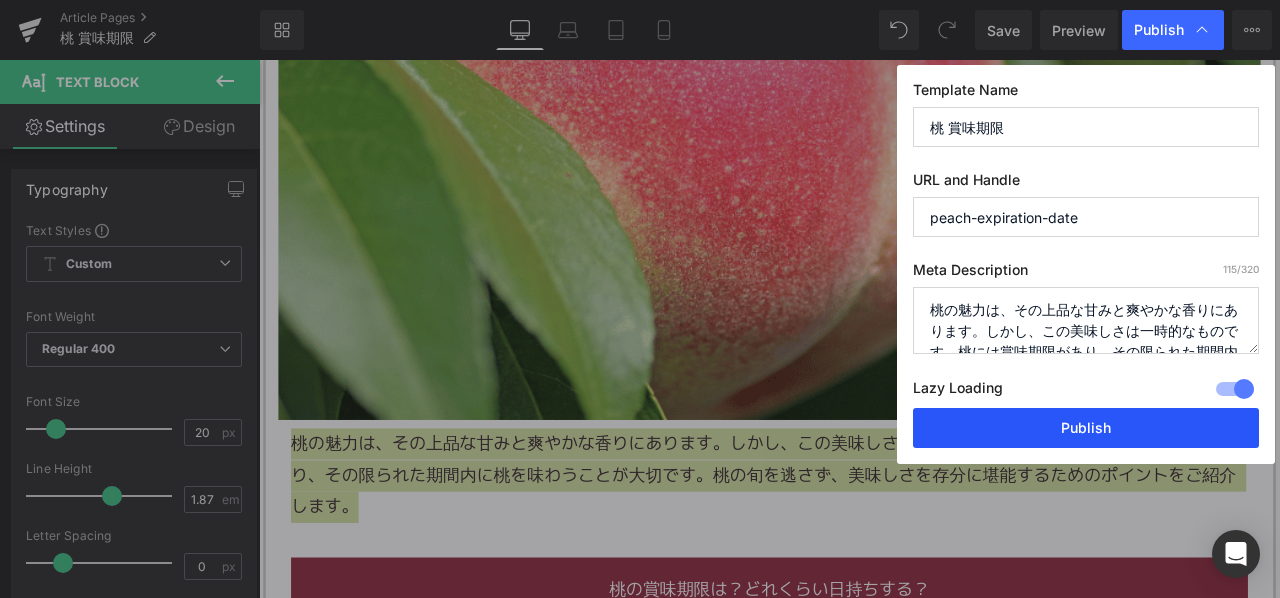 scroll, scrollTop: 70, scrollLeft: 0, axis: vertical 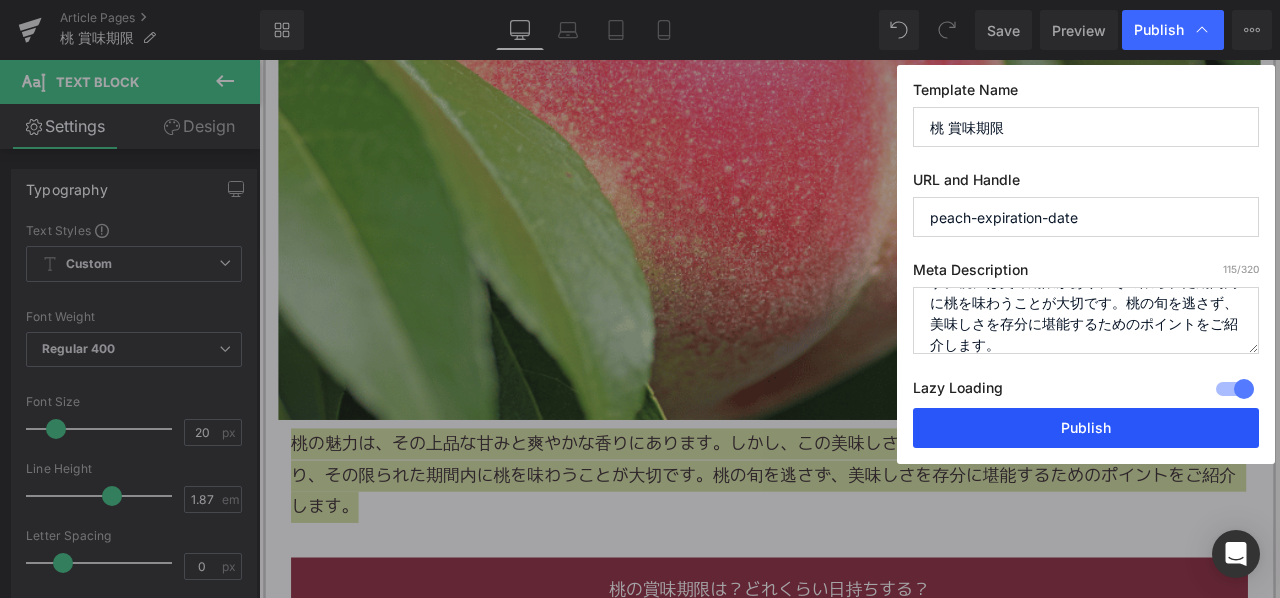 click on "Publish" at bounding box center (1086, 428) 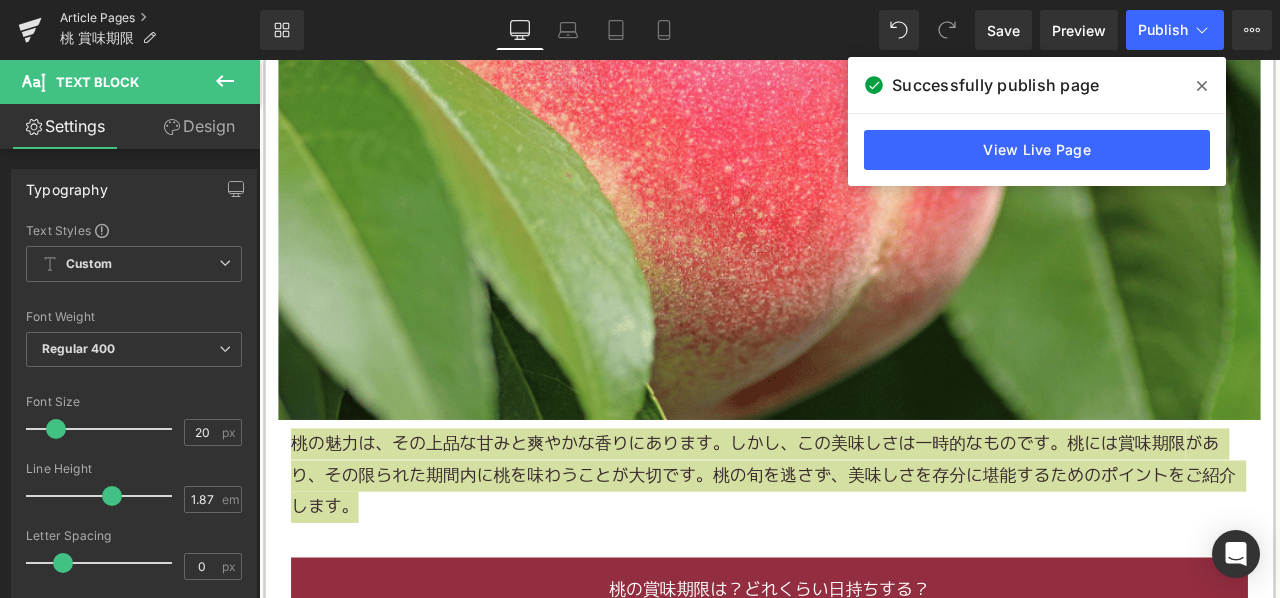 click on "Article Pages" at bounding box center [160, 18] 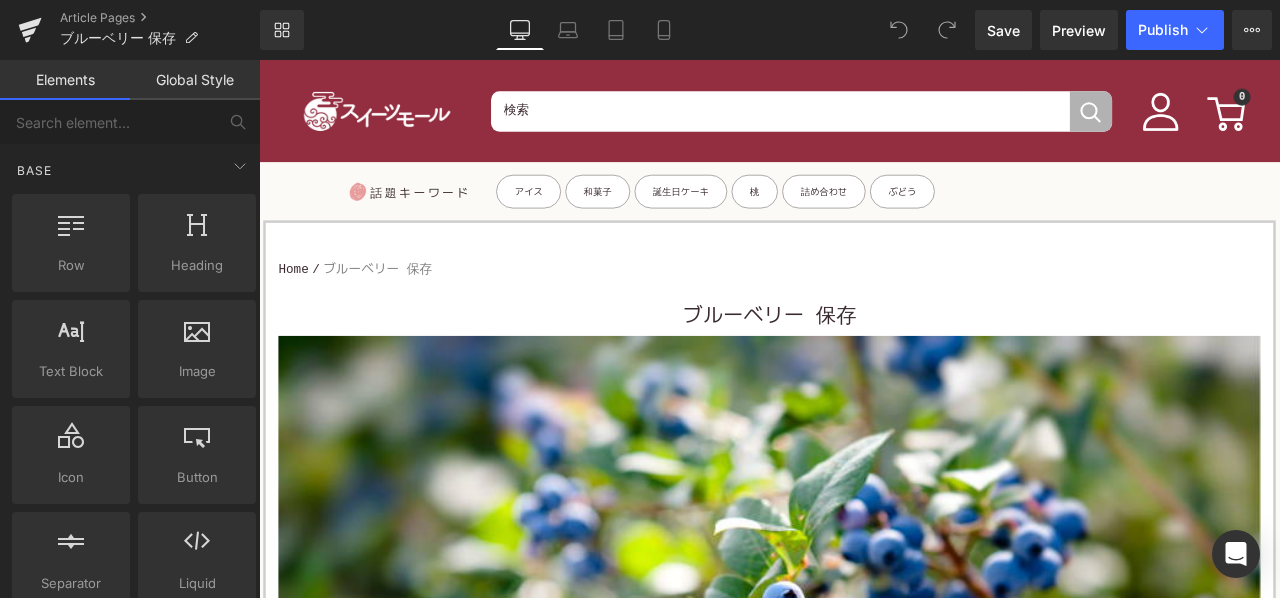 scroll, scrollTop: 0, scrollLeft: 0, axis: both 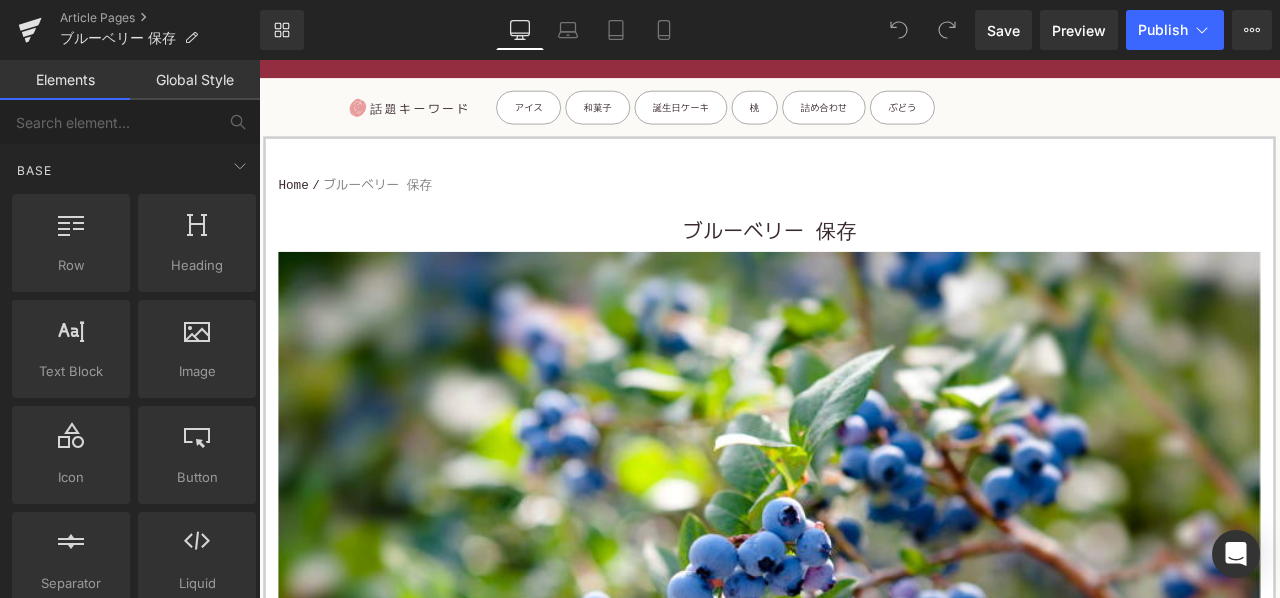click on "ブルーベリー 保存" at bounding box center (864, 264) 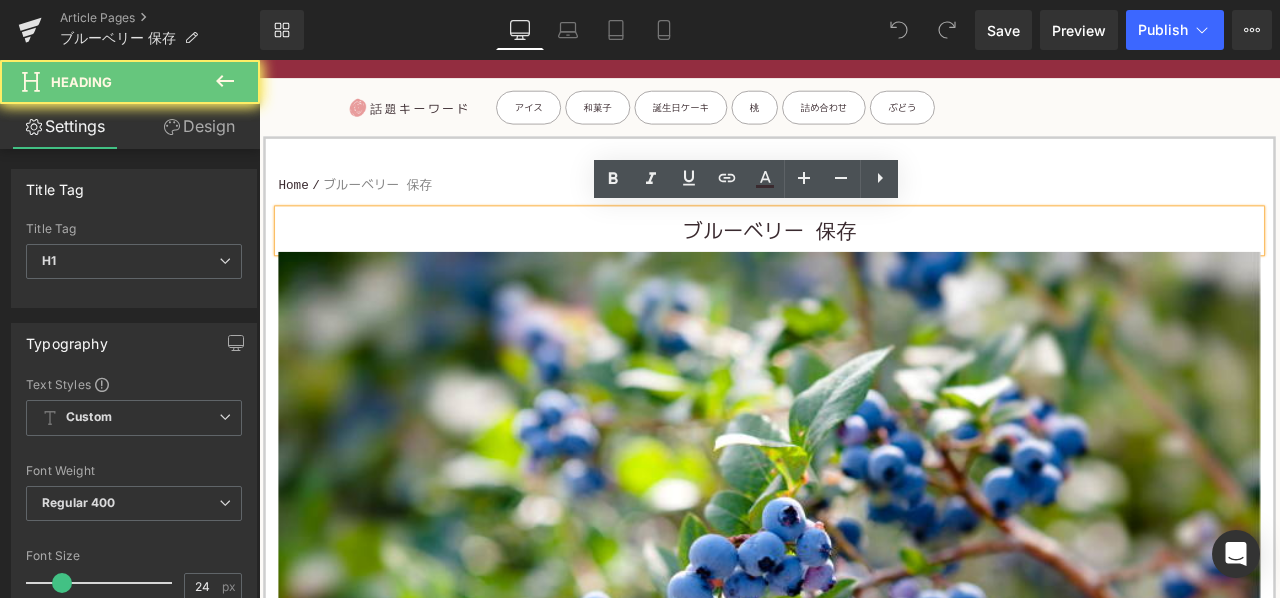 click on "ブルーベリー 保存" at bounding box center (864, 264) 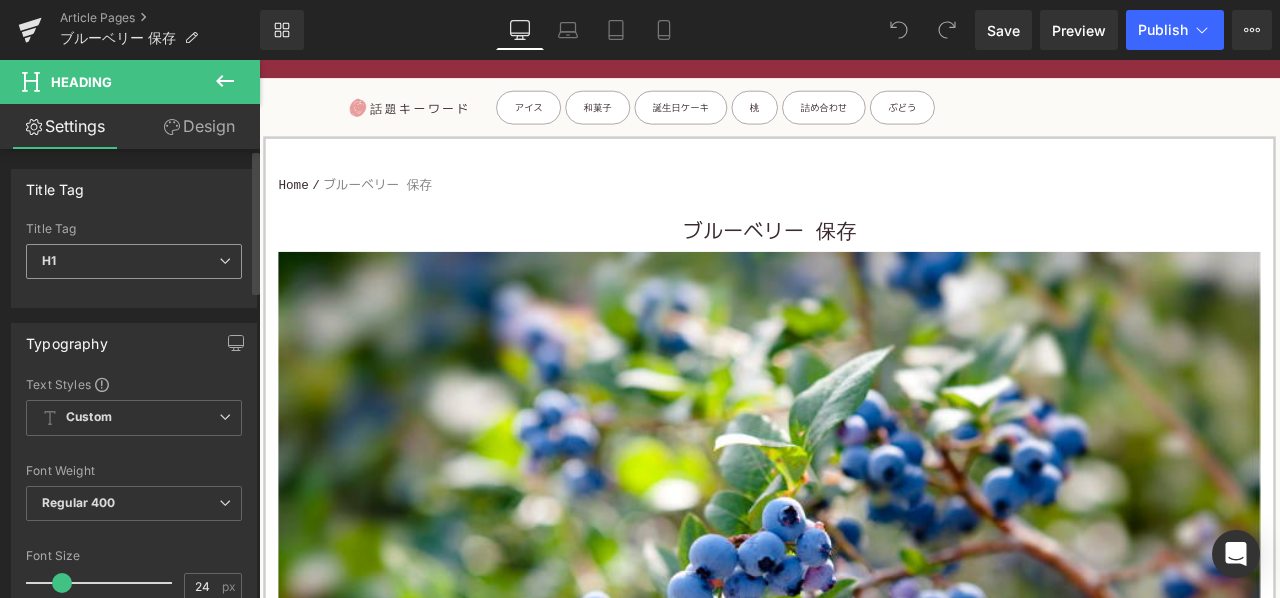 click on "H1" at bounding box center (134, 261) 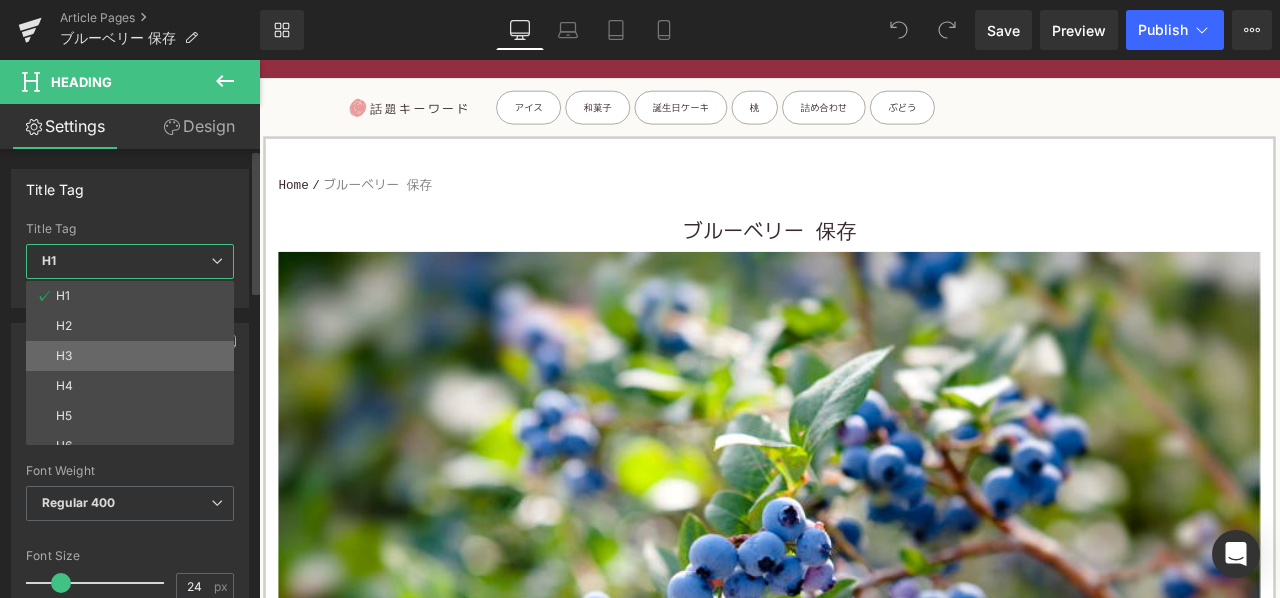 click on "H3" at bounding box center (134, 356) 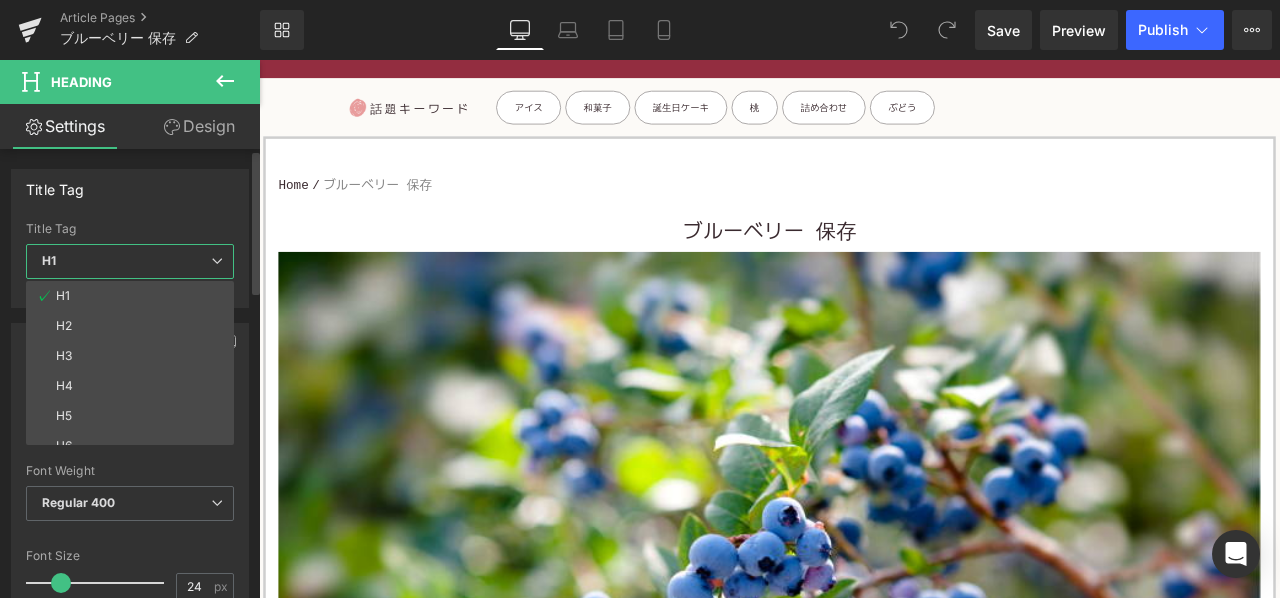type on "15" 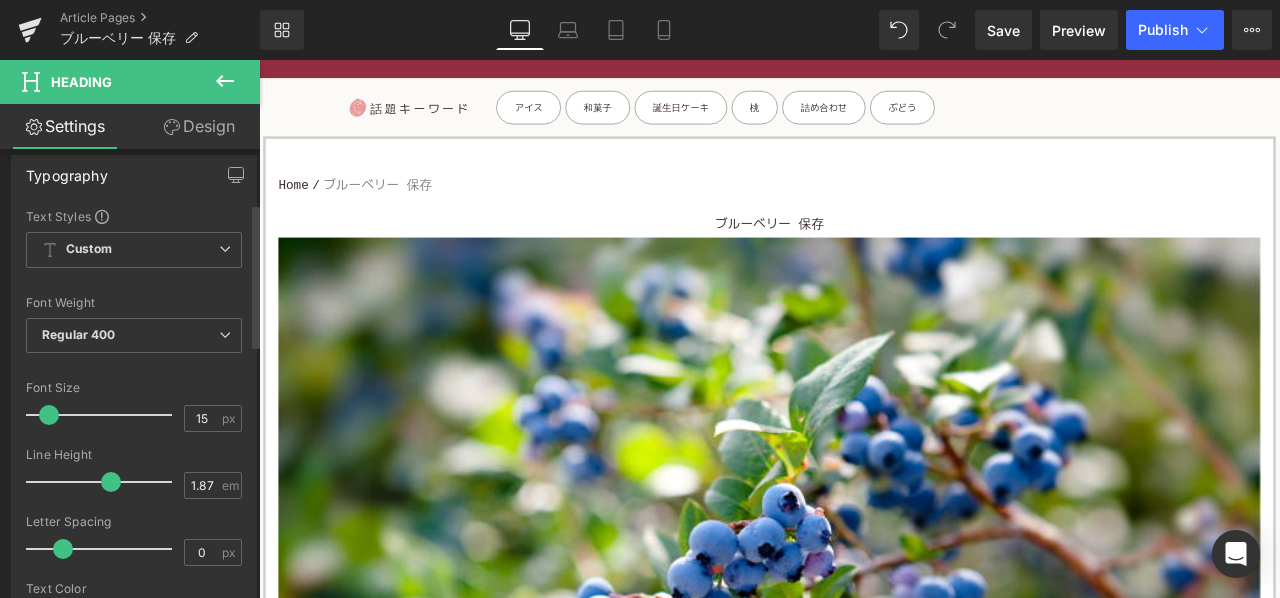 scroll, scrollTop: 200, scrollLeft: 0, axis: vertical 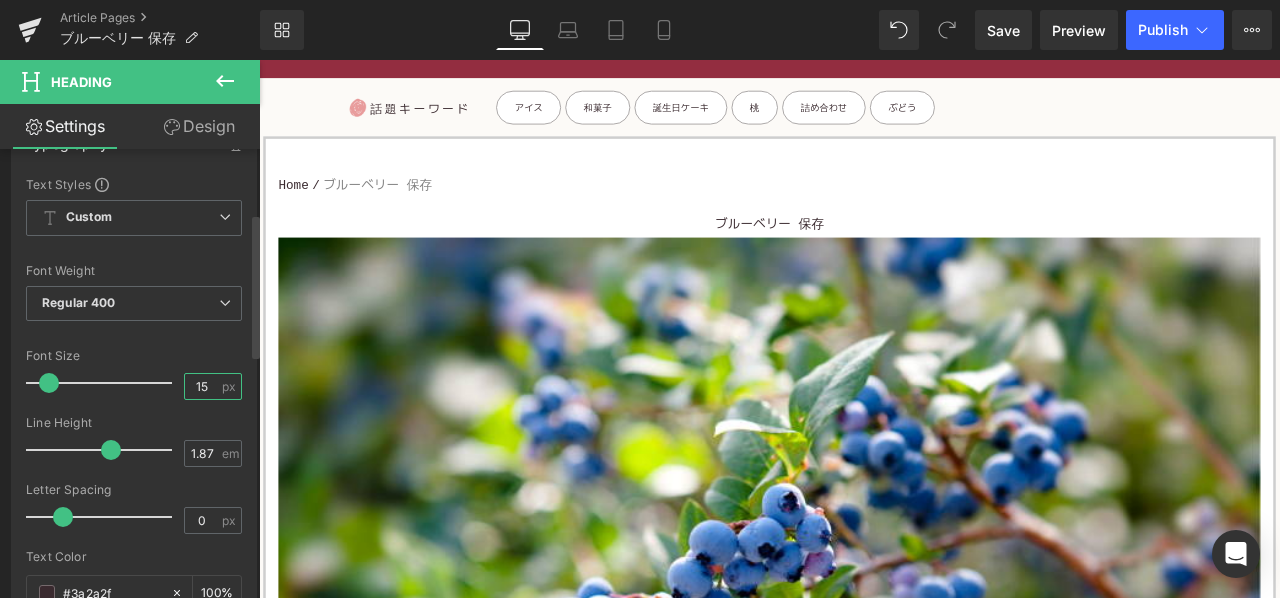drag, startPoint x: 194, startPoint y: 386, endPoint x: 176, endPoint y: 383, distance: 18.248287 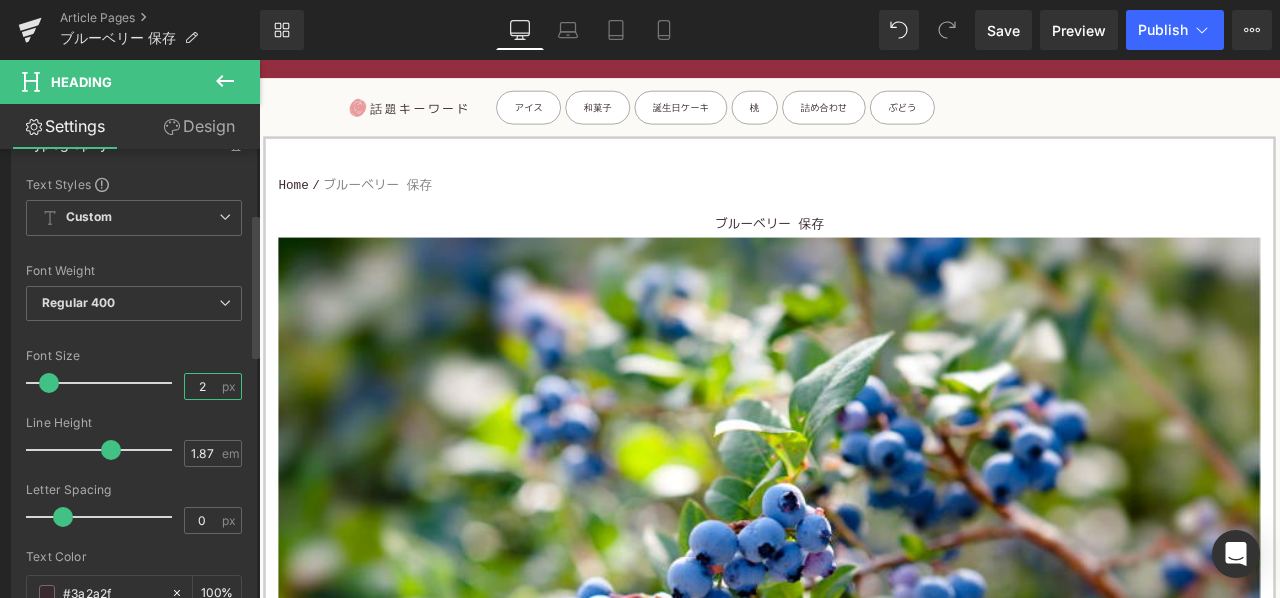 type on "24" 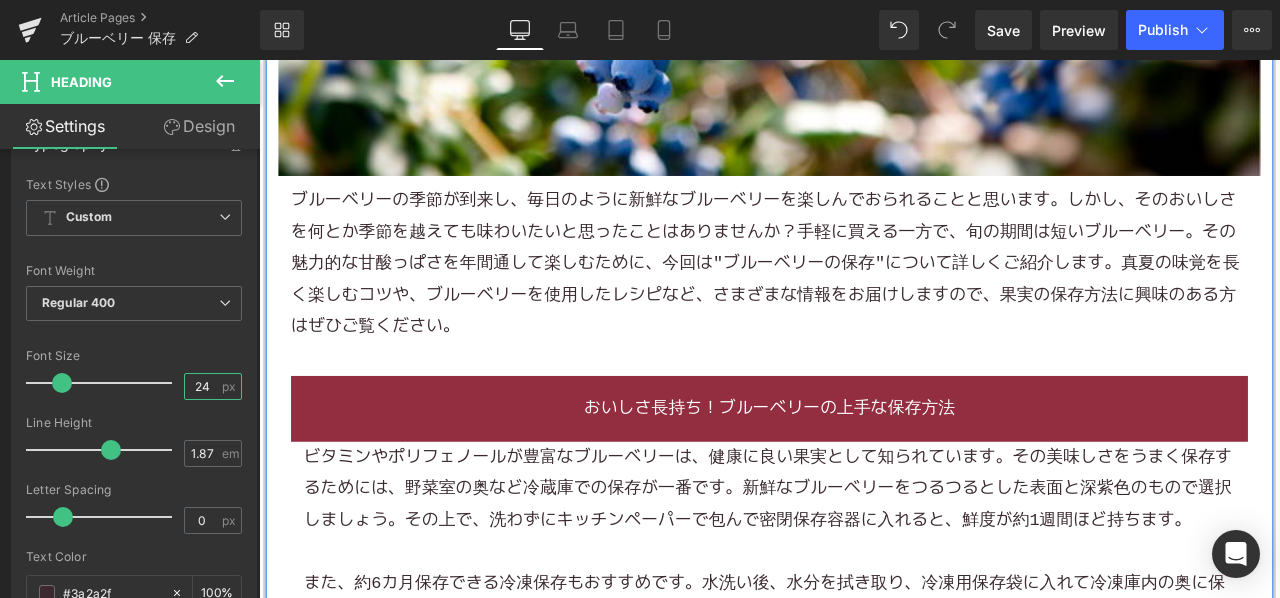 scroll, scrollTop: 1000, scrollLeft: 0, axis: vertical 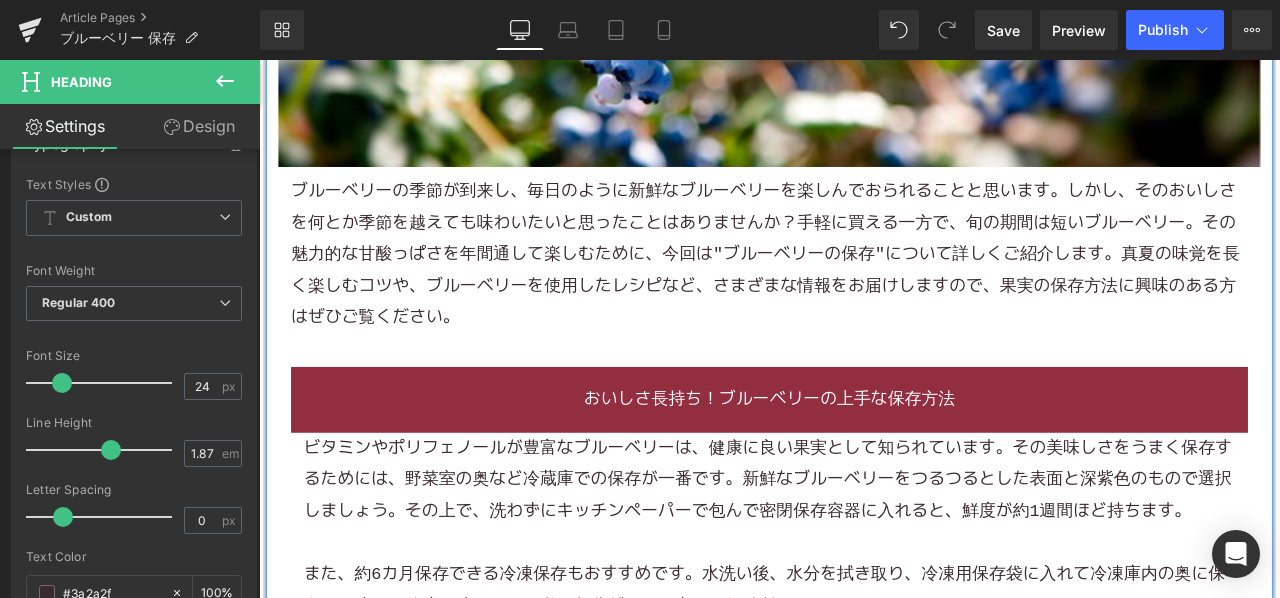 click on "ブルーベリーの季節が到来し、毎日のように新鮮なブルーベリーを楽しんでおられることと思います。しかし、そのおいしさを何とか季節を越えても味わいたいと思ったことはありませんか？手軽に買える一方で、旬の期間は短いブルーベリー。その魅力的な甘酸っぱさを年間通して楽しむために、今回は"ブルーベリーの保存"について詳しくご紹介します。真夏の味覚を長く楽しむコツや、ブルーベリーを使用したレシピなど、さまざまな情報をお届けしますので、果実の保存方法に興味のある方はぜひご覧ください。" at bounding box center [864, 290] 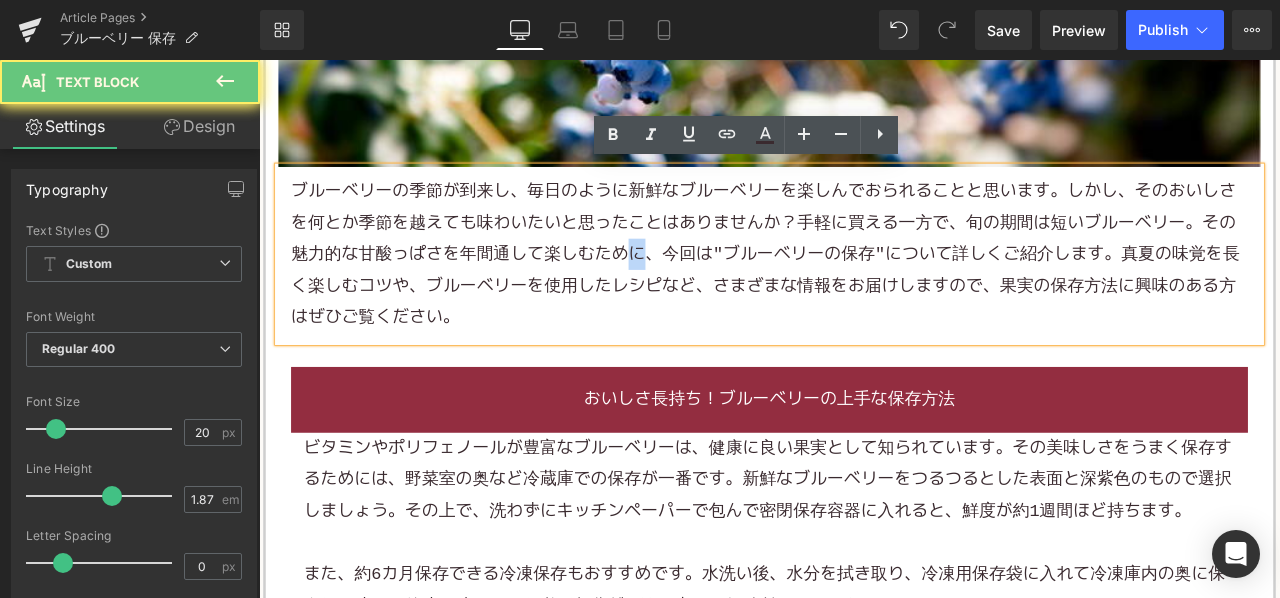 click on "ブルーベリーの季節が到来し、毎日のように新鮮なブルーベリーを楽しんでおられることと思います。しかし、そのおいしさを何とか季節を越えても味わいたいと思ったことはありませんか？手軽に買える一方で、旬の期間は短いブルーベリー。その魅力的な甘酸っぱさを年間通して楽しむために、今回は"ブルーベリーの保存"について詳しくご紹介します。真夏の味覚を長く楽しむコツや、ブルーベリーを使用したレシピなど、さまざまな情報をお届けしますので、果実の保存方法に興味のある方はぜひご覧ください。" at bounding box center (864, 290) 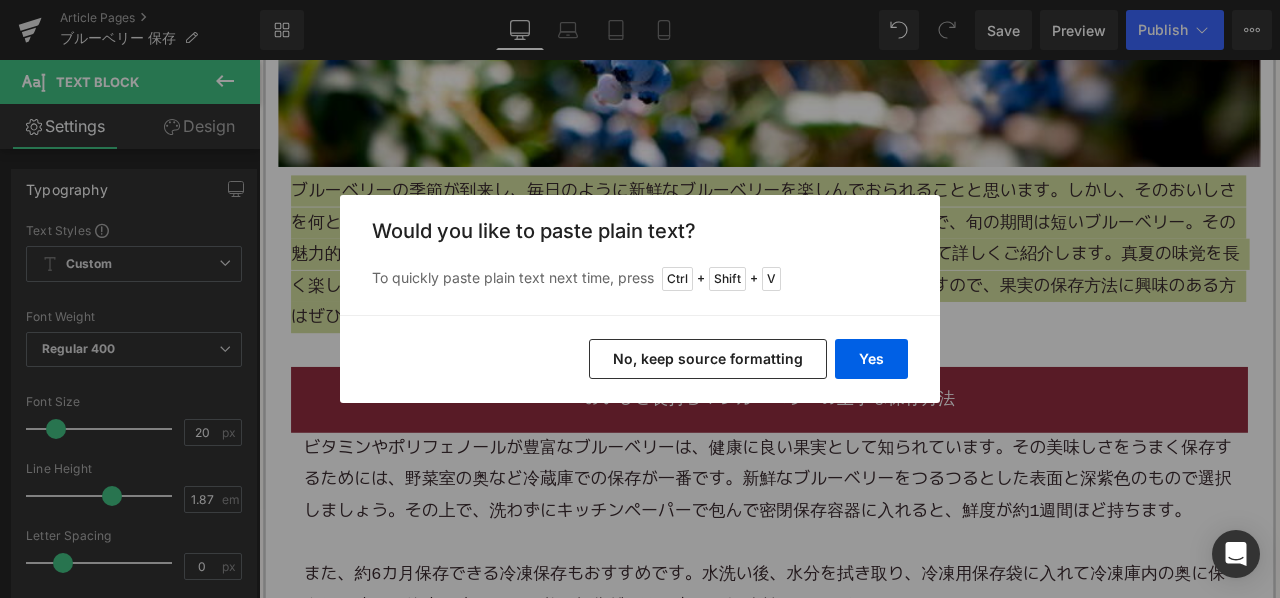 click on "No, keep source formatting" at bounding box center (708, 359) 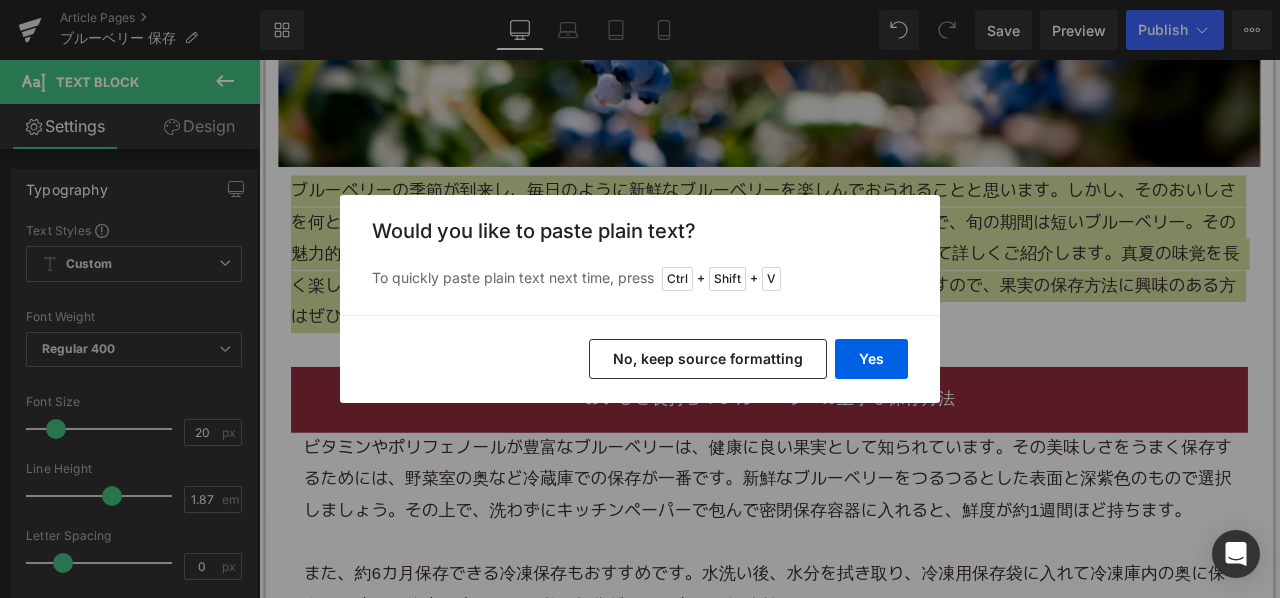 type 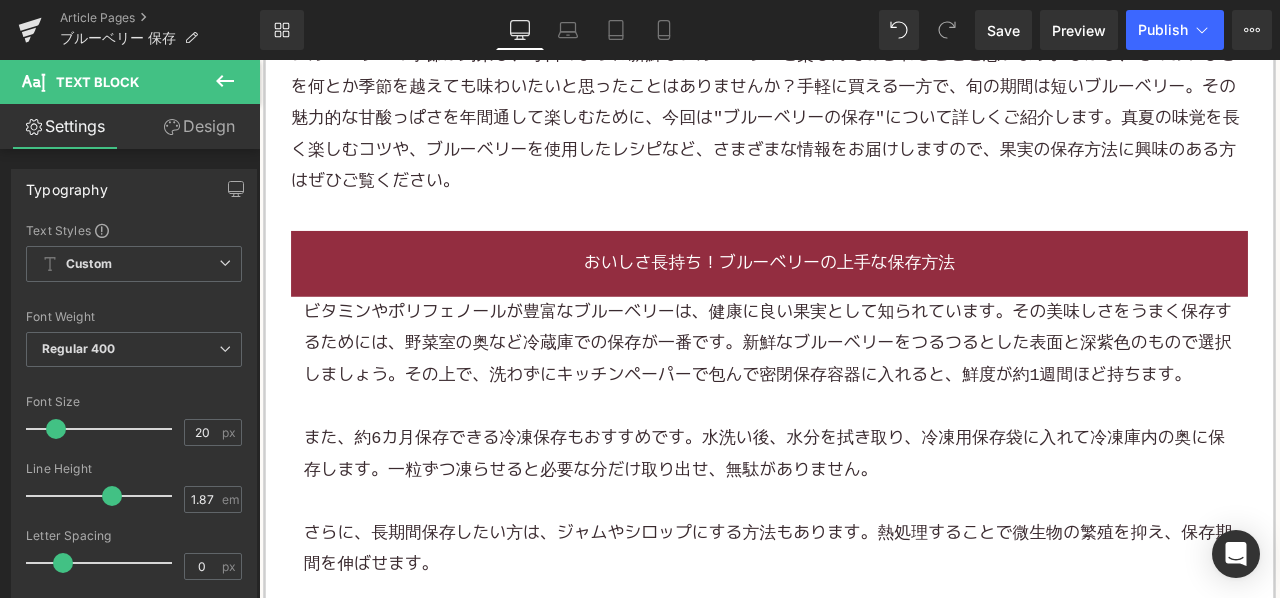 scroll, scrollTop: 1400, scrollLeft: 0, axis: vertical 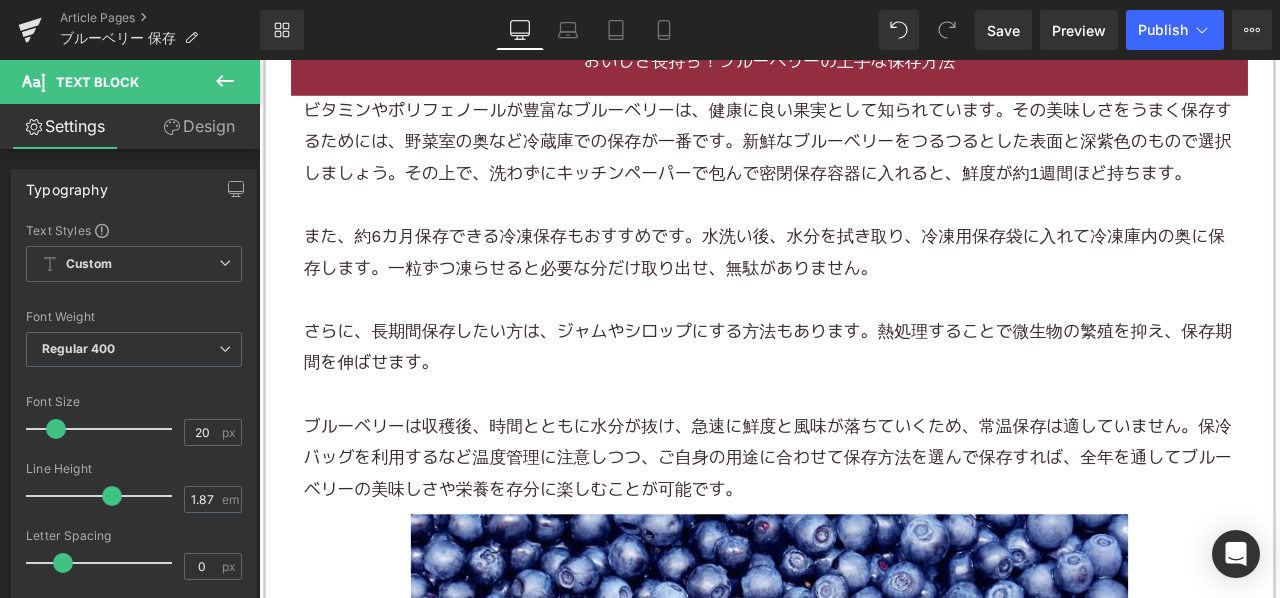 click at bounding box center [864, 232] 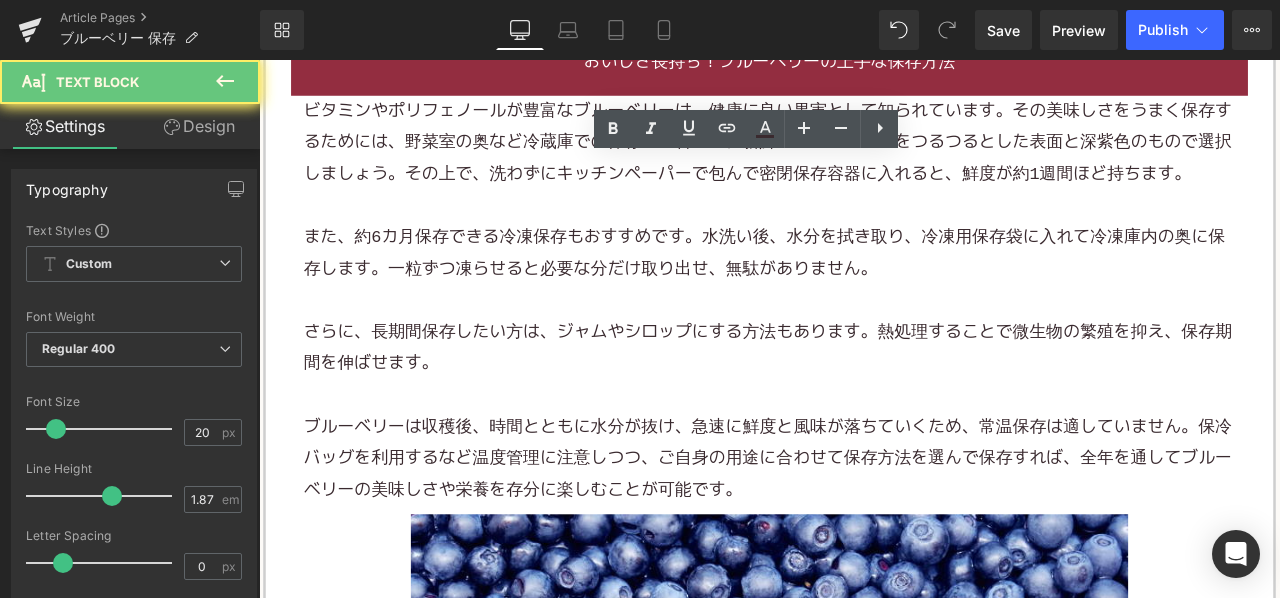 click at bounding box center (864, 232) 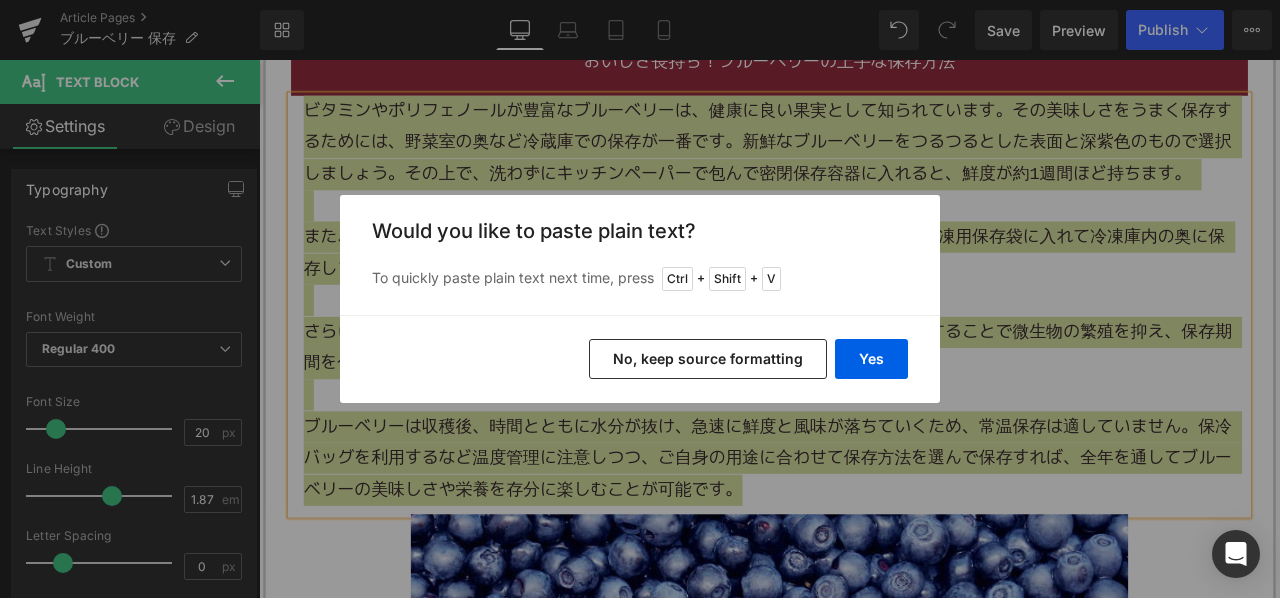 click on "No, keep source formatting" at bounding box center (708, 359) 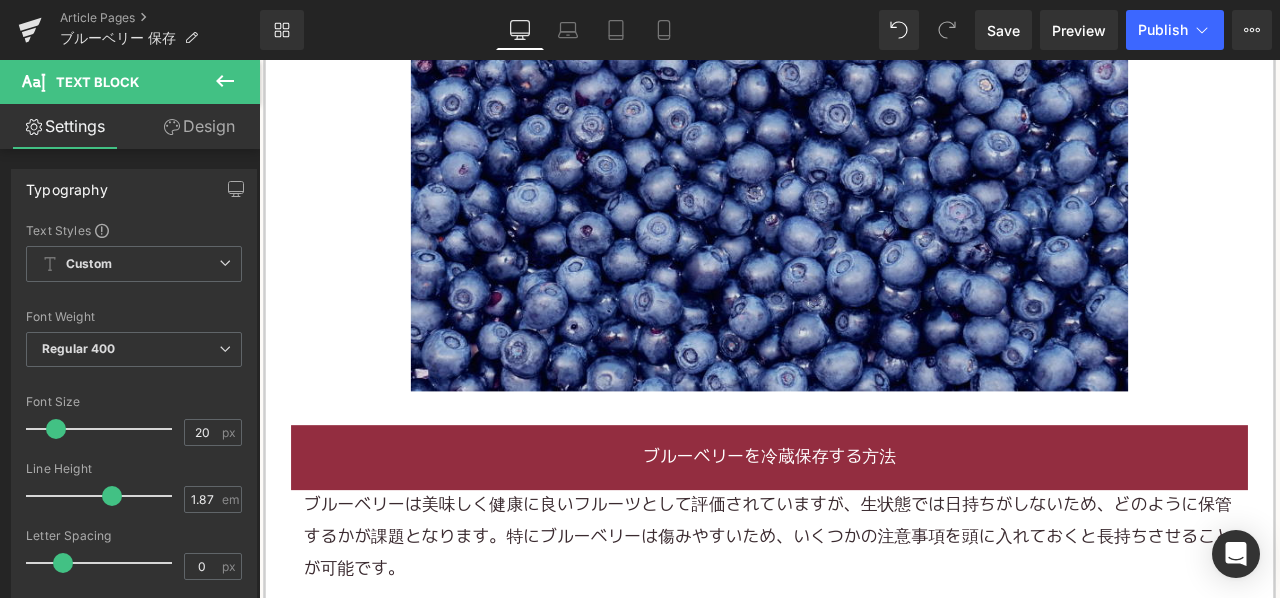 scroll, scrollTop: 2200, scrollLeft: 0, axis: vertical 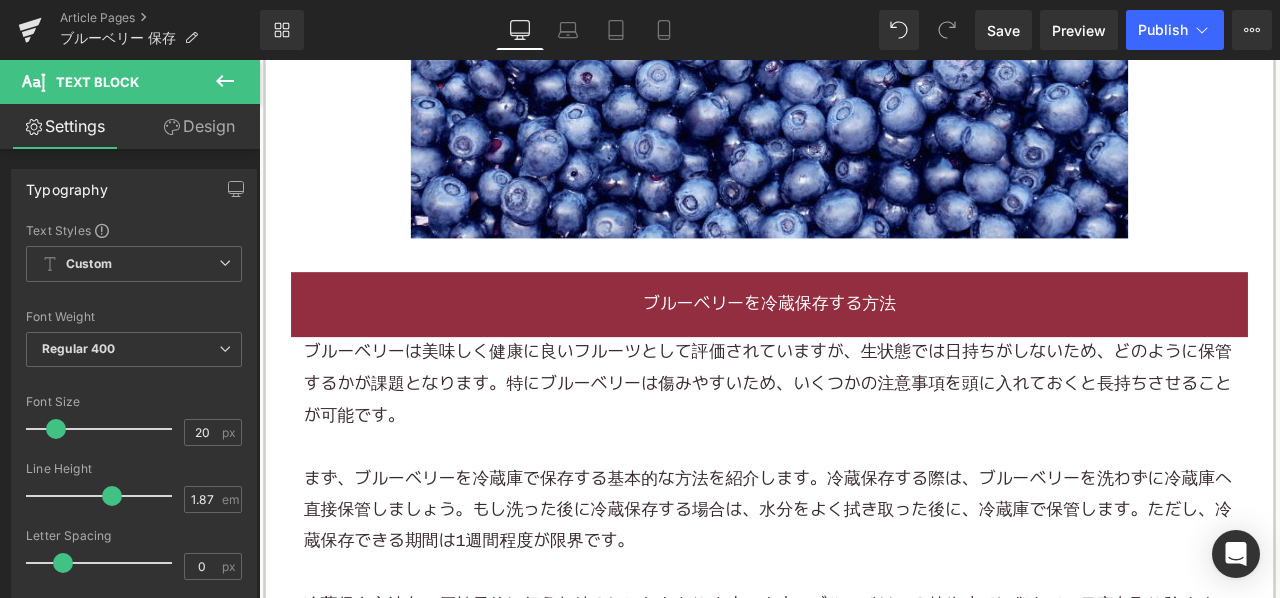 click on "ブルーベリーは美味しく健康に良いフルーツとして評価されていますが、生状態では日持ちがしないため、どのように保管するかが課題となります。特にブルーベリーは傷みやすいため、いくつかの注意事項を頭に入れておくと長持ちさせることが可能です。" at bounding box center (864, 444) 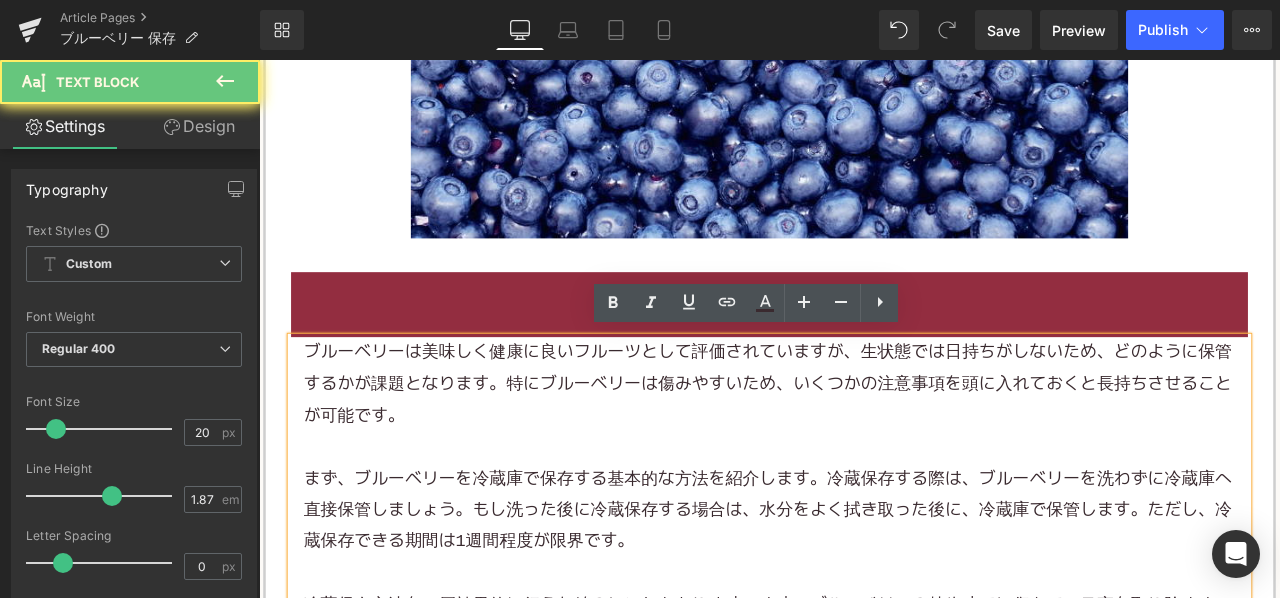 click on "ブルーベリーは美味しく健康に良いフルーツとして評価されていますが、生状態では日持ちがしないため、どのように保管するかが課題となります。特にブルーベリーは傷みやすいため、いくつかの注意事項を頭に入れておくと長持ちさせることが可能です。" at bounding box center (864, 444) 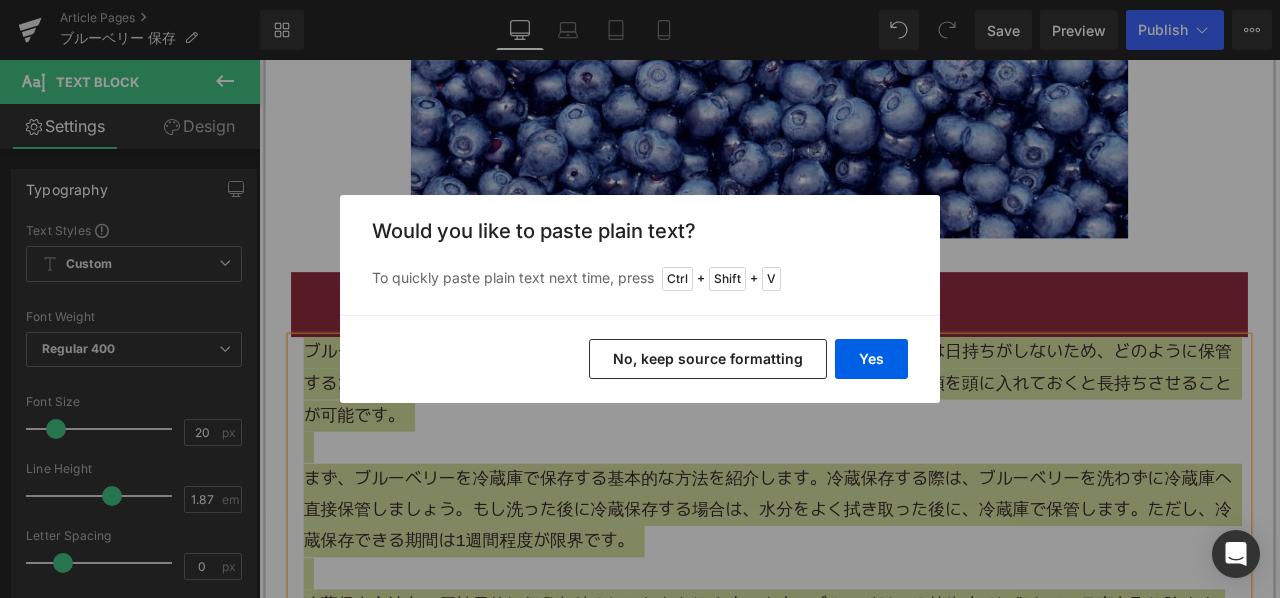 click on "No, keep source formatting" at bounding box center [708, 359] 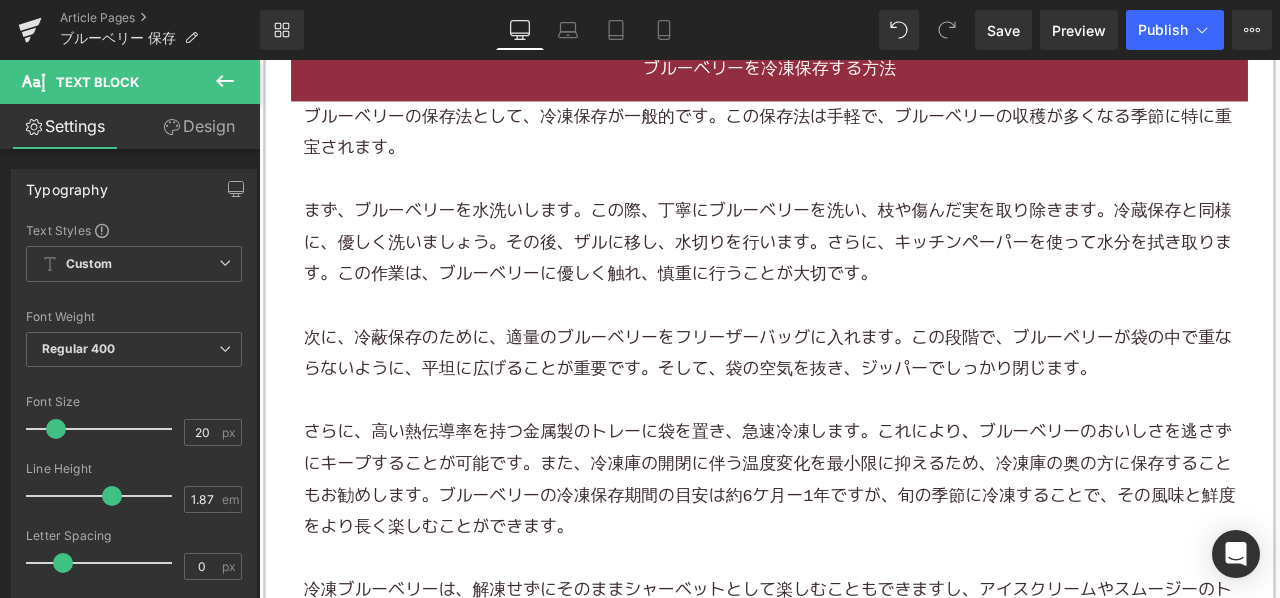 scroll, scrollTop: 3100, scrollLeft: 0, axis: vertical 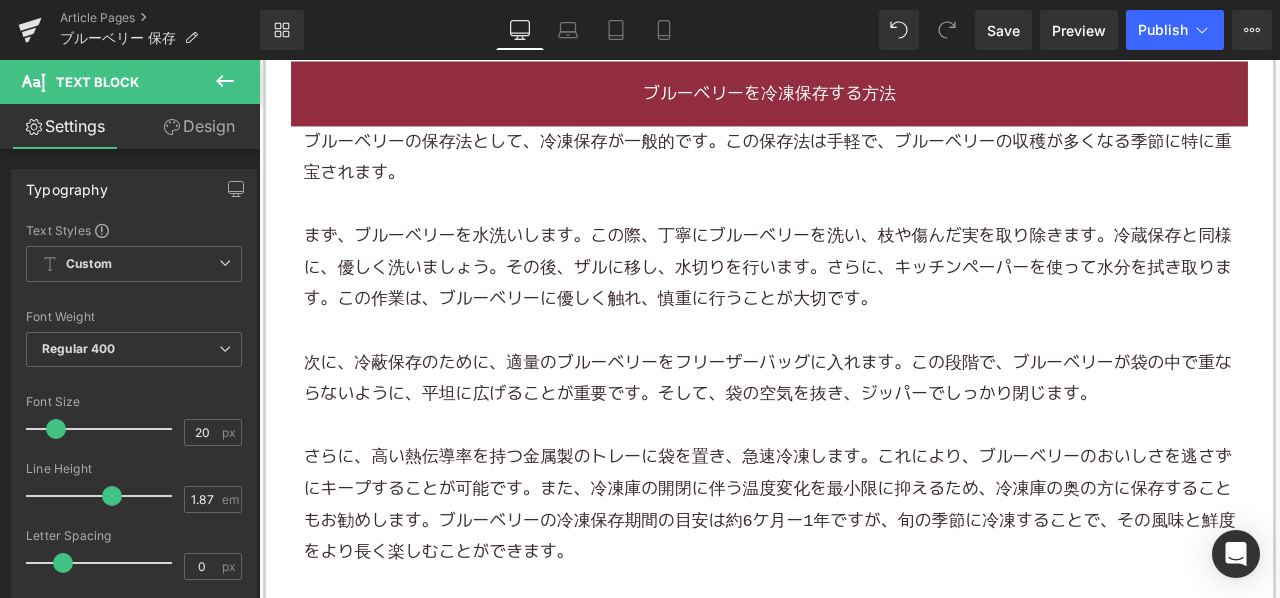 click on "まず、ブルーベリーを水洗いします。この際、丁寧にブルーベリーを洗い、枝や傷んだ実を取り除きます。冷蔵保存と同様に、優しく洗いましょう。その後、ザルに移し、水切りを行います。さらに、キッチンペーパーを使って水分を拭き取ります。この作業は、ブルーベリーに優しく触れ、慎重に行うことが大切です。" at bounding box center [864, 307] 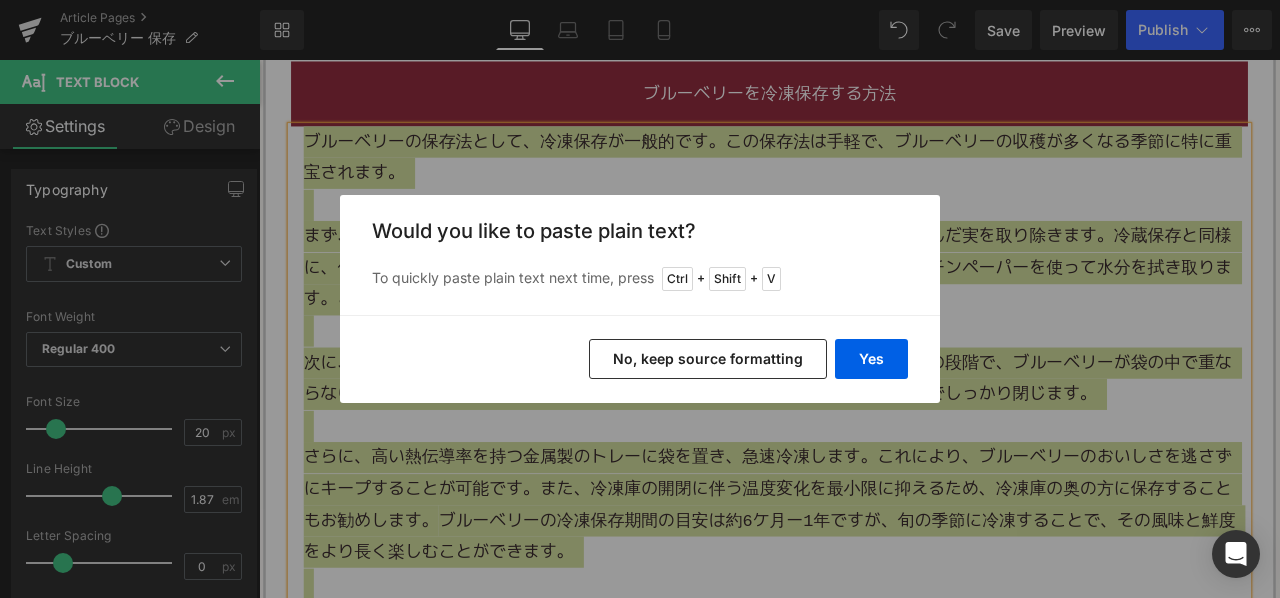 click on "No, keep source formatting" at bounding box center [708, 359] 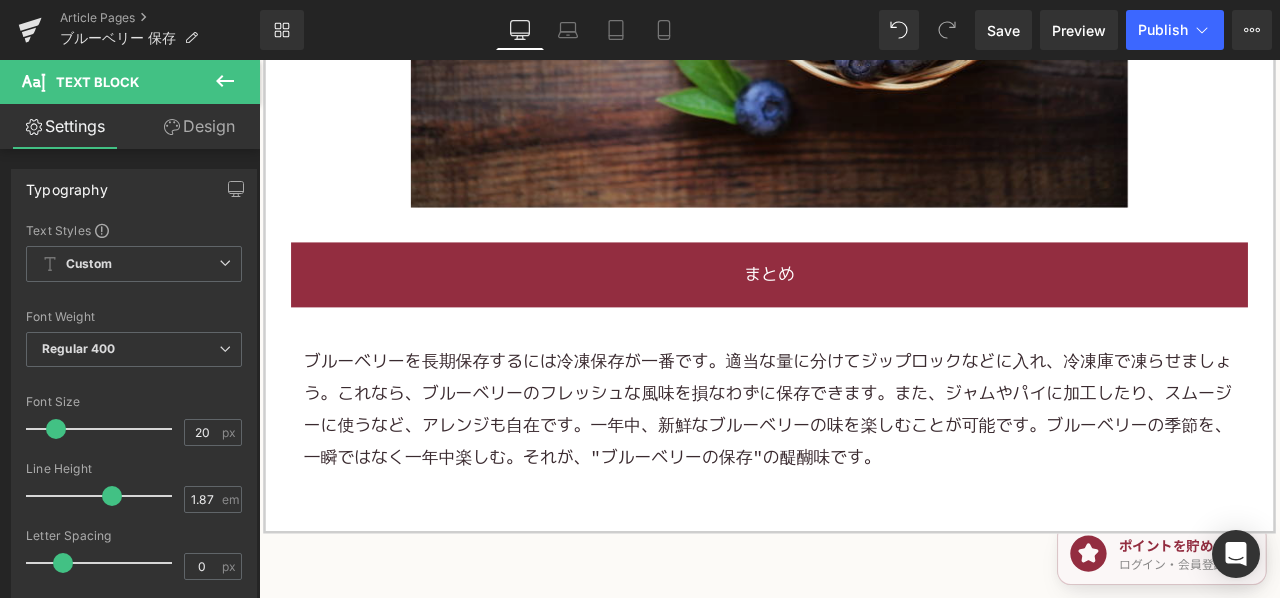 scroll, scrollTop: 5500, scrollLeft: 0, axis: vertical 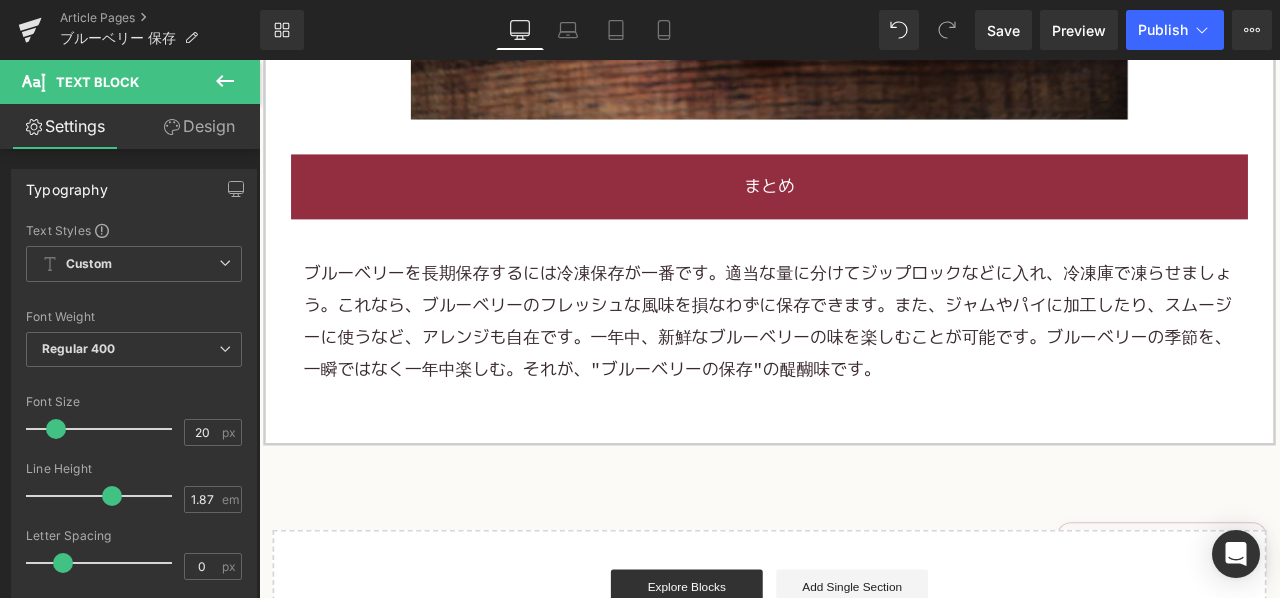 click on "ブルーベリーを長期保存するには冷凍保存が一番です。適当な量に分けてジップロックなどに入れ、冷凍庫で凍らせましょう。これなら、ブルーベリーのフレッシュな風味を損なわずに保存できます。また、ジャムやパイに加工したり、スムージーに使うなど、アレンジも自在です。一年中、新鮮なブルーベリーの味を楽しむことが可能です。ブルーベリーの季節を、一瞬ではなく一年中楽しむ。それが、"ブルーベリーの保存"の醍醐味です。" at bounding box center (864, 371) 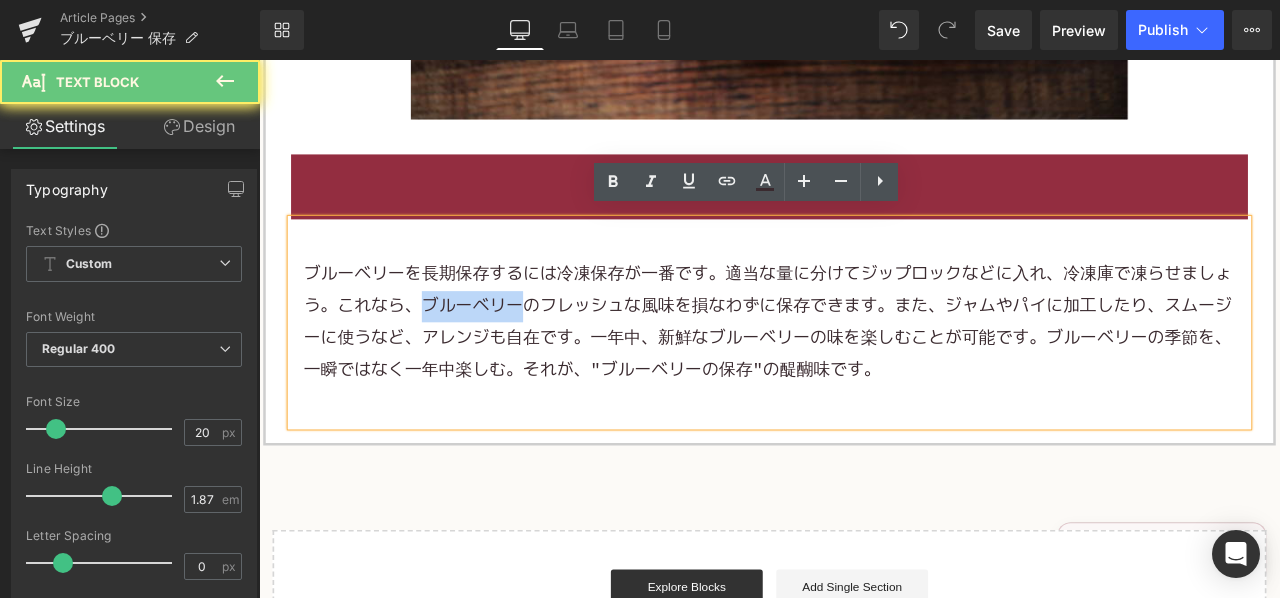 click on "ブルーベリーを長期保存するには冷凍保存が一番です。適当な量に分けてジップロックなどに入れ、冷凍庫で凍らせましょう。これなら、ブルーベリーのフレッシュな風味を損なわずに保存できます。また、ジャムやパイに加工したり、スムージーに使うなど、アレンジも自在です。一年中、新鮮なブルーベリーの味を楽しむことが可能です。ブルーベリーの季節を、一瞬ではなく一年中楽しむ。それが、"ブルーベリーの保存"の醍醐味です。" at bounding box center (864, 371) 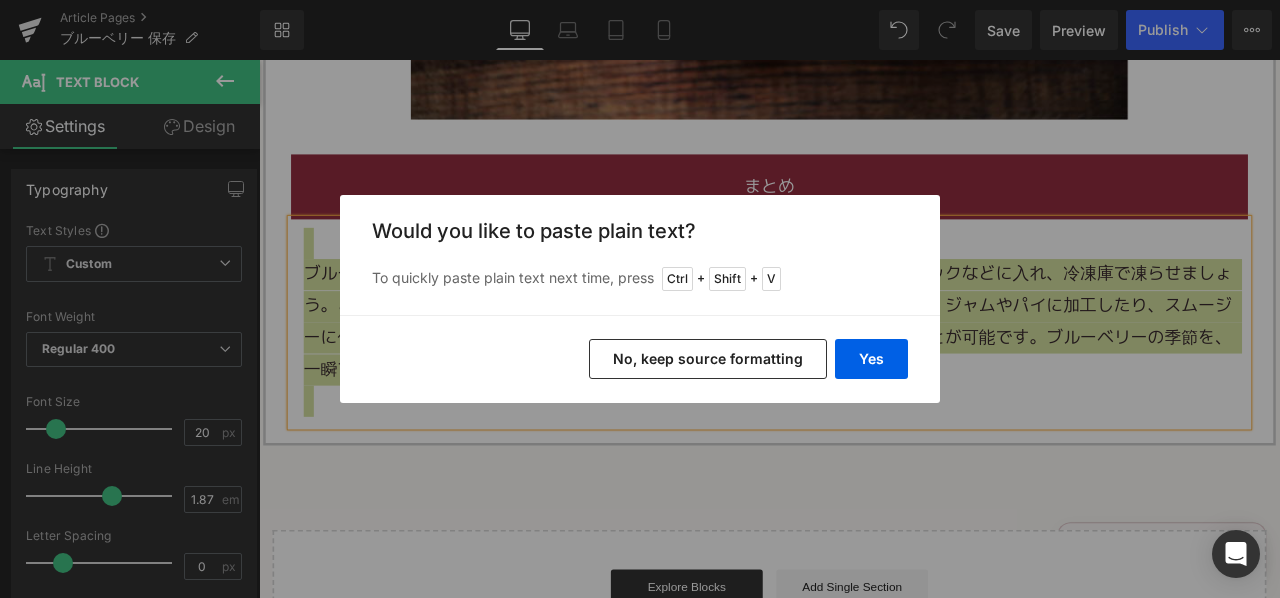 click on "No, keep source formatting" at bounding box center [708, 359] 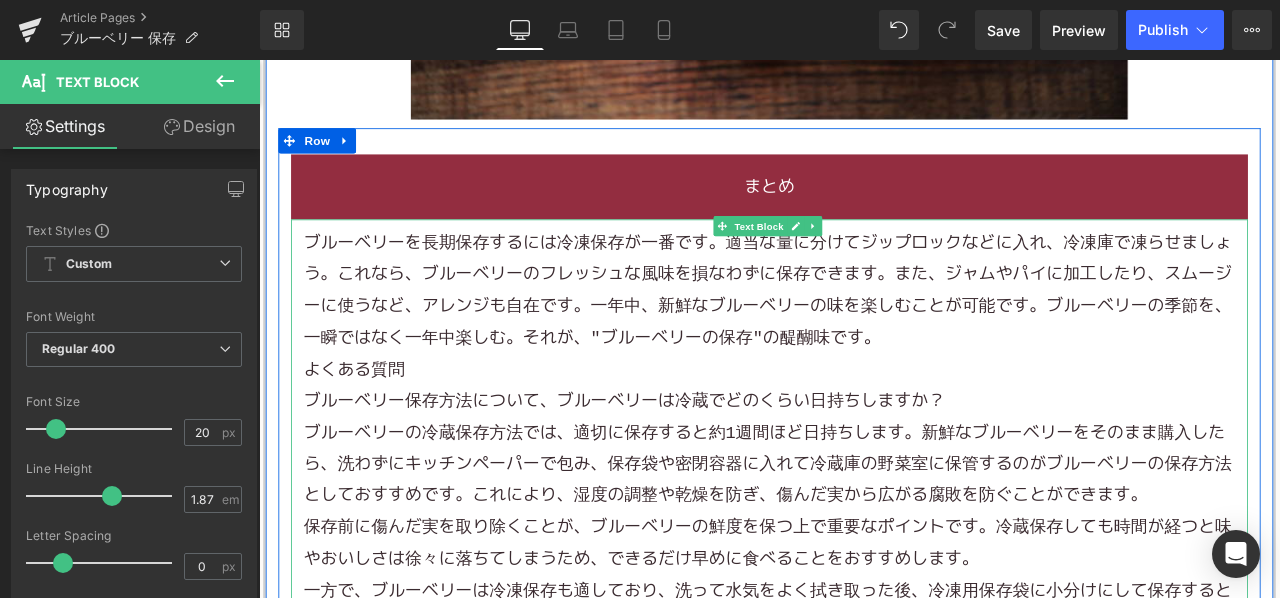 click on "ブルーベリーを長期保存するには冷凍保存が一番です。適当な量に分けてジップロックなどに入れ、冷凍庫で凍らせましょう。これなら、ブルーベリーのフレッシュな風味を損なわずに保存できます。また、ジャムや パイ に加工した り 、スムージーに使うなど、アレンジも自在です。一年中、新鮮なブルーベリーの味を楽しむことが可能です。ブルーベリーの季節を、一瞬ではなく一年中楽しむ。それが、"ブルーベリーの保存"の醍醐味です。" at bounding box center (864, 334) 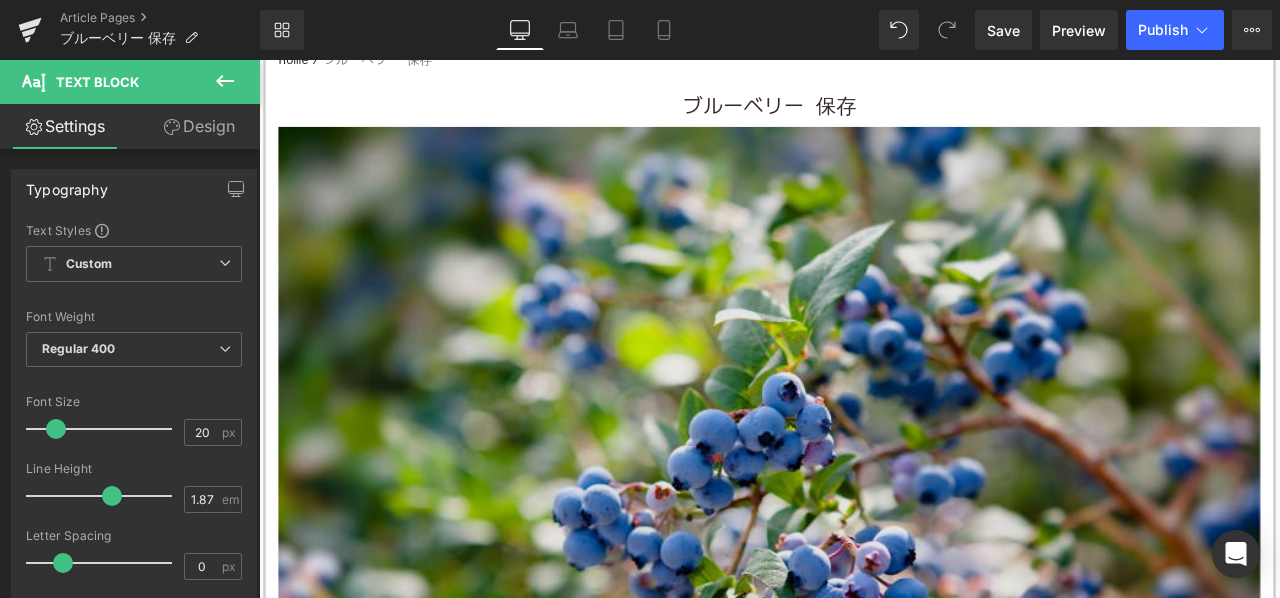 scroll, scrollTop: 900, scrollLeft: 0, axis: vertical 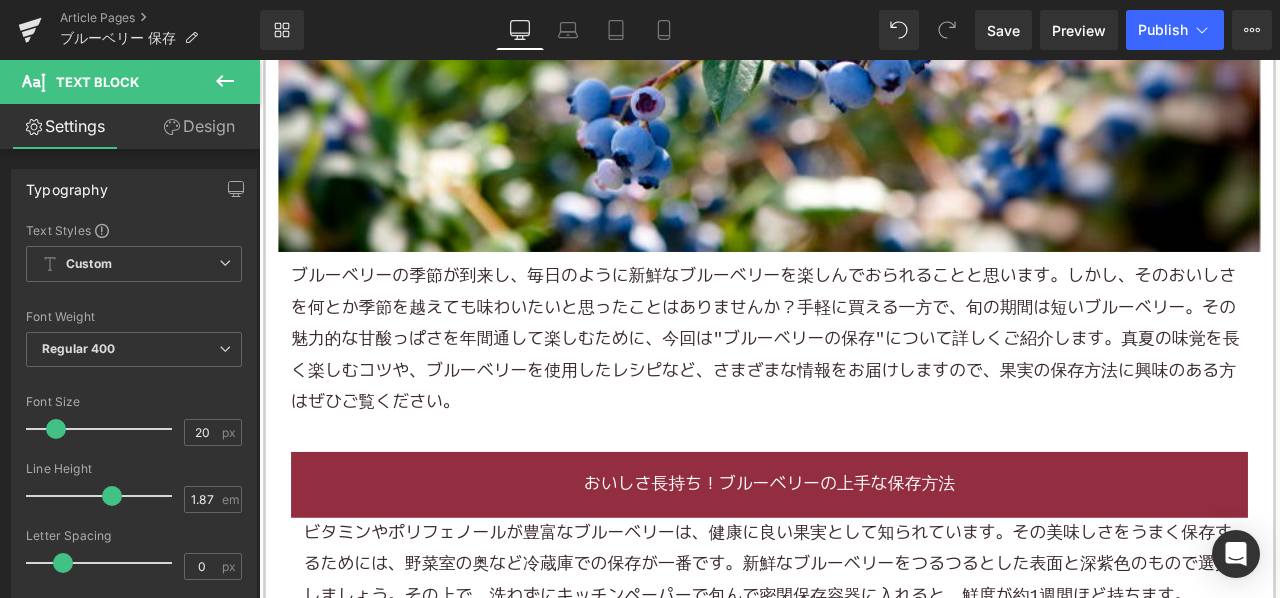 click on "ブルーベリー の季節が到来し、毎日のように新鮮なブルーベリーを楽しんでおられることと思います。しかし、そのおいしさを何とか季節を越えても味わいたいと思ったことはありませんか？手軽に買える一方で、旬の期間は短いブルーベリー。その魅力的な甘酸っぱさを年間通して楽しむために、今回は"ブルーベリーの保存"について詳しくご紹介します。真夏の味覚を長く楽しむコツや、ブルーベリーを使用したレシピなど、さまざまな情報をお届けしますので、 果実 の保存方法に興味のある方はぜひご覧ください。" at bounding box center [864, 390] 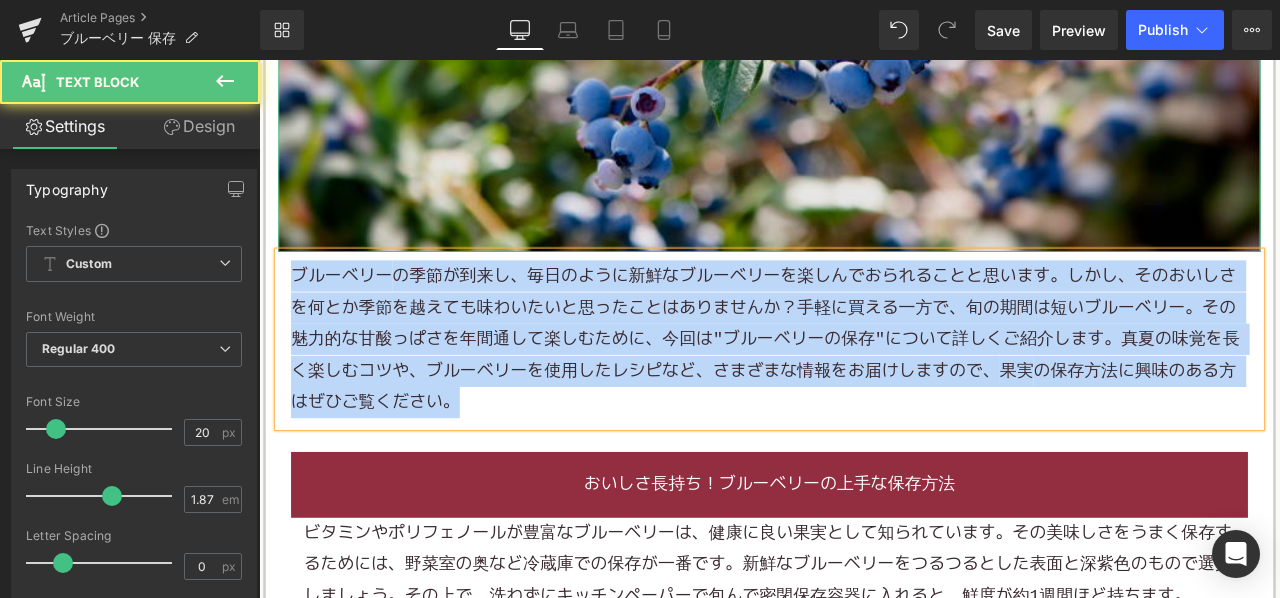 copy on "ブルーベリー の季節が到来し、毎日のように新鮮なブルーベリーを楽しんでおられることと思います。しかし、そのおいしさを何とか季節を越えても味わいたいと思ったことはありませんか？手軽に買える一方で、旬の期間は短いブルーベリー。その魅力的な甘酸っぱさを年間通して楽しむために、今回は"ブルーベリーの保存"について詳しくご紹介します。真夏の味覚を長く楽しむコツや、ブルーベリーを使用したレシピなど、さまざまな情報をお届けしますので、 果実 の保存方法に興味のある方はぜひご覧ください。" 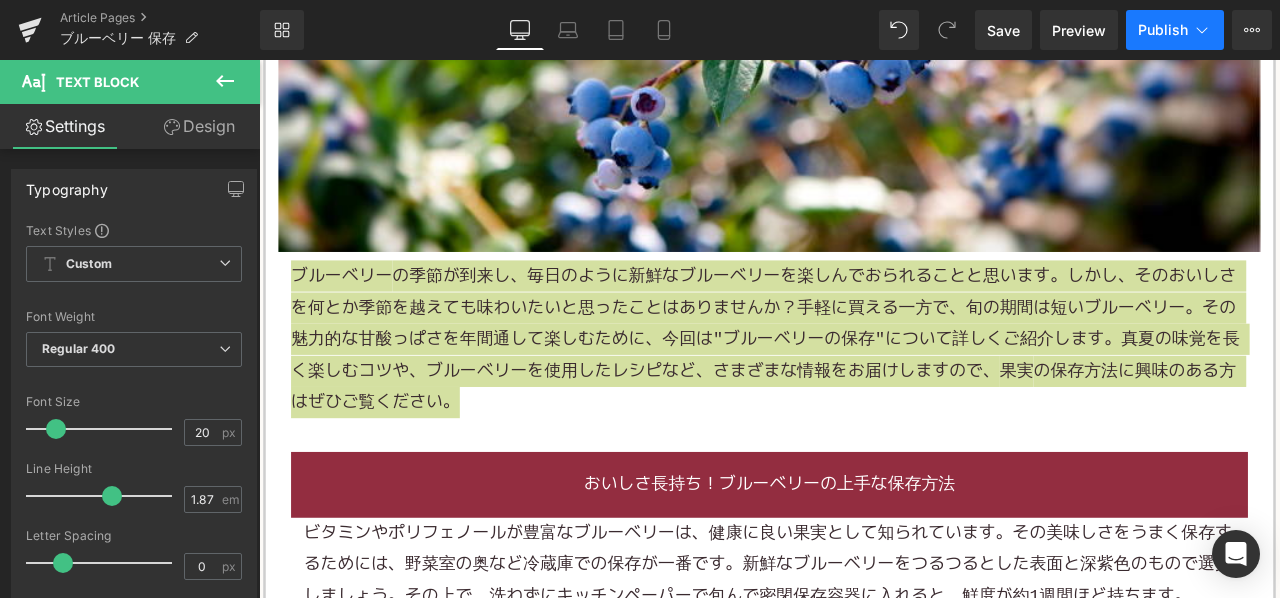 click on "Publish" at bounding box center [1175, 30] 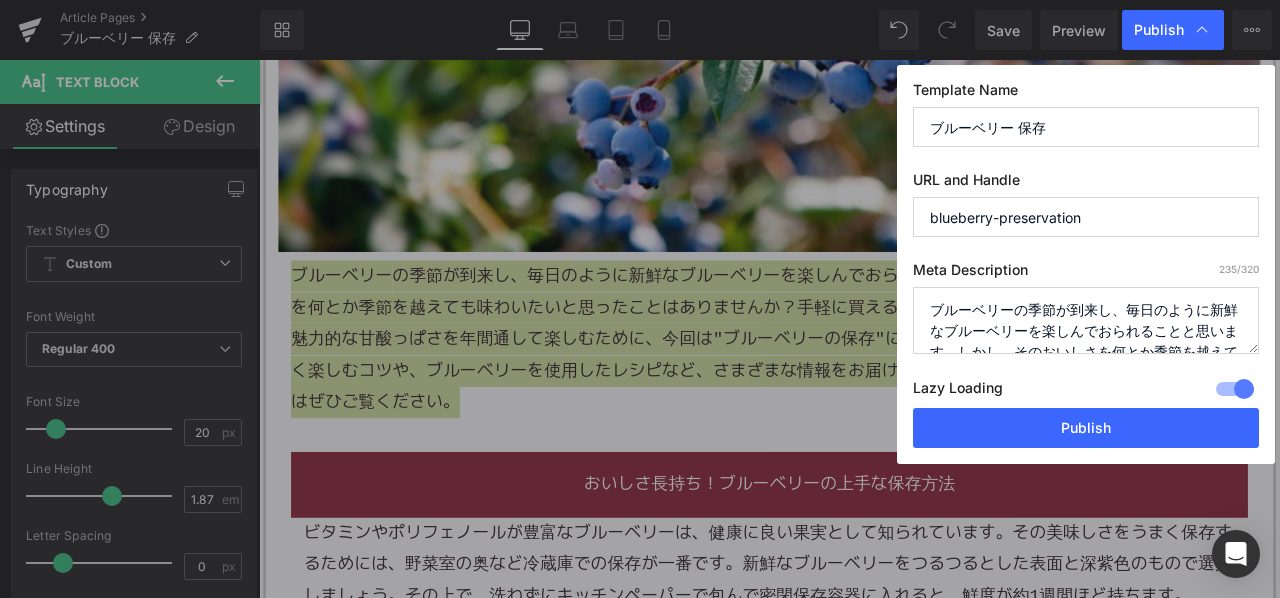 click on "ブルーベリーの季節が到来し、毎日のように新鮮なブルーベリーを楽しんでおられることと思います。しかし、そのおいしさを何とか季節を越えても味わいたいと思ったことはありませんか？手軽に買える一方で、旬の期間は短いブルーベリー。その魅力的な甘酸っぱさを年間通して楽しむために、今回は"ブルーベリーの保存"について詳しくご紹介します。真夏の味覚を長く楽しむコツや、ブルーベリーを使用したレシピなど、さまざまな情報をお届けしますので、果実の保存方法に興味のある方はぜひご覧ください。" at bounding box center (1086, 320) 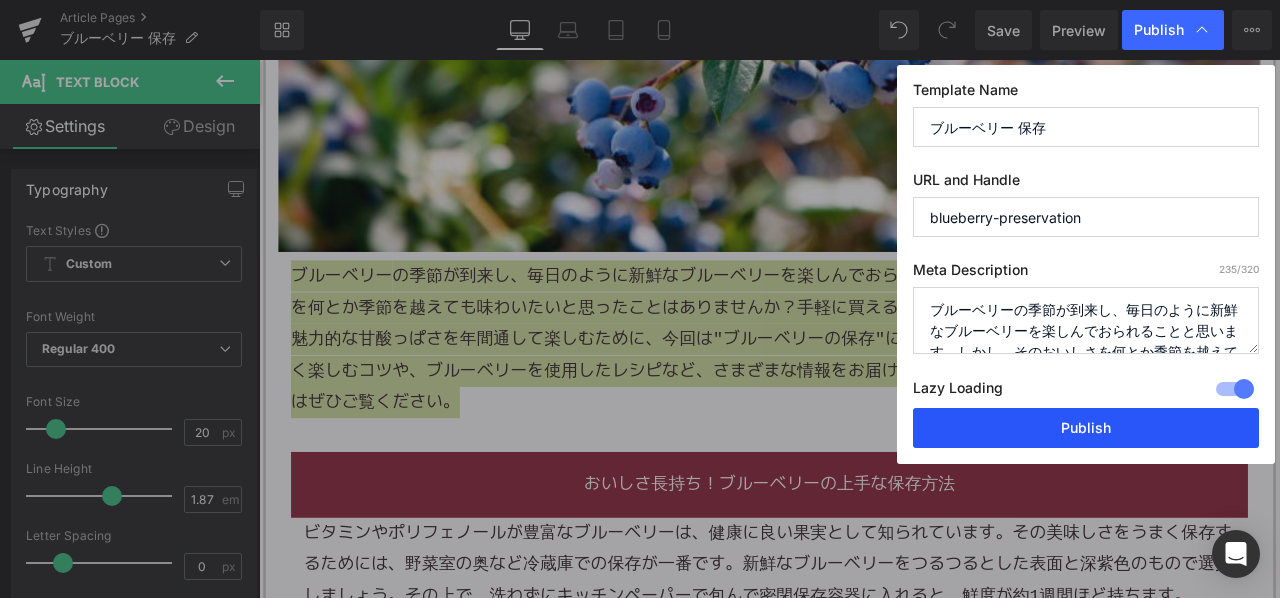 scroll, scrollTop: 196, scrollLeft: 0, axis: vertical 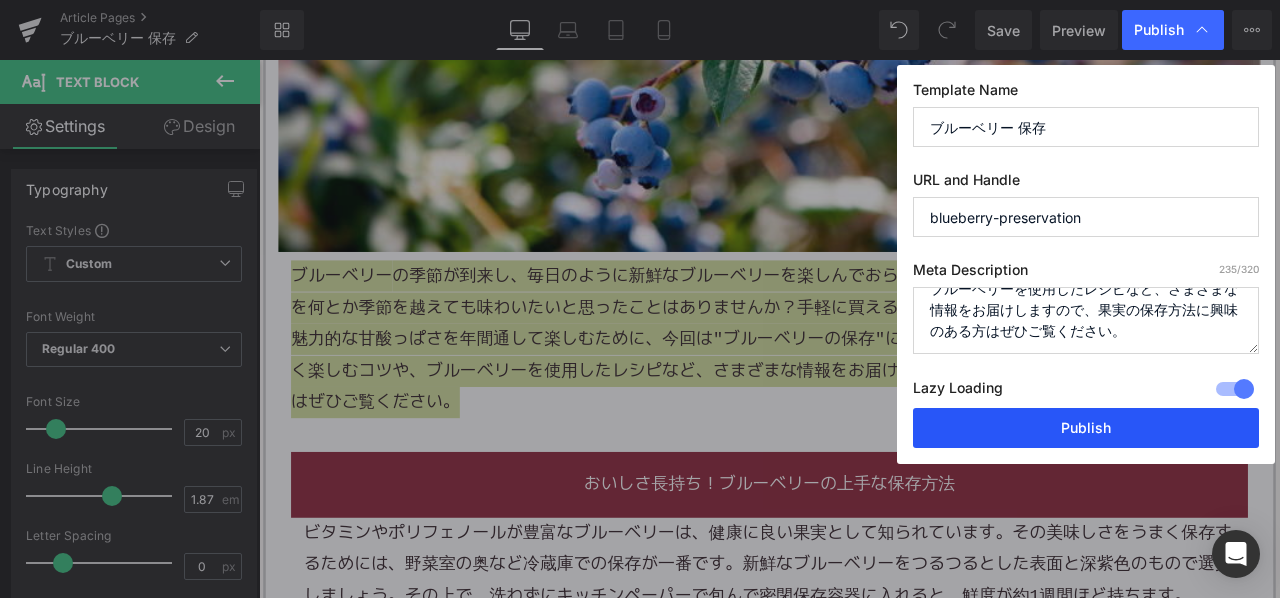 click on "Publish" at bounding box center (1086, 428) 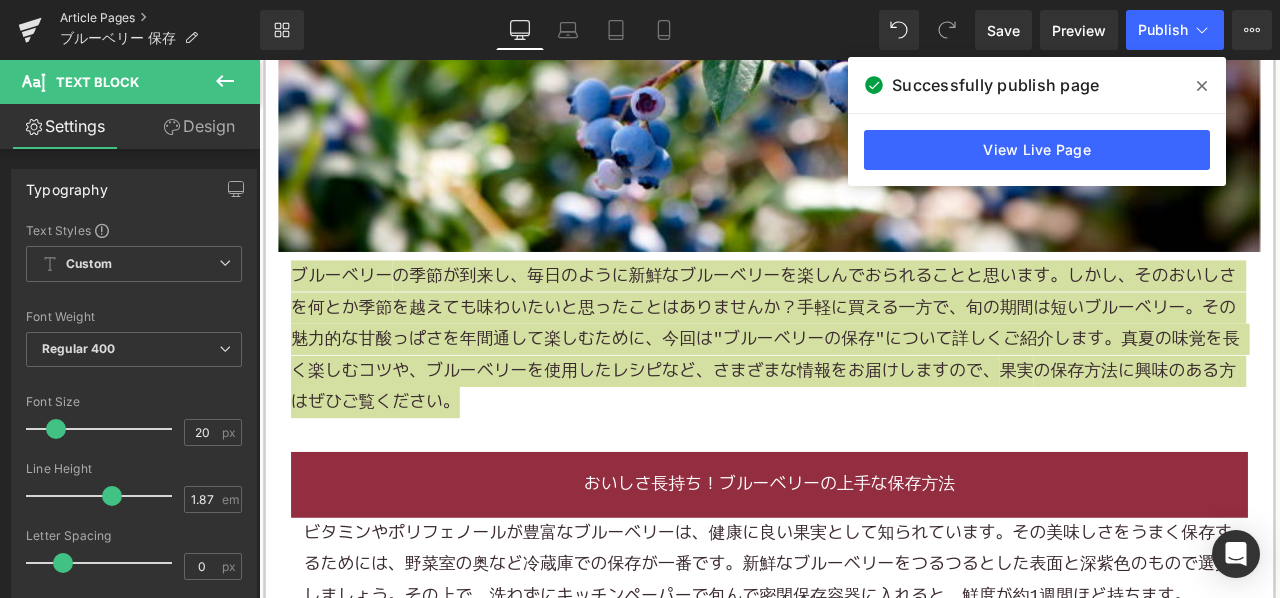 click on "Article Pages" at bounding box center [160, 18] 